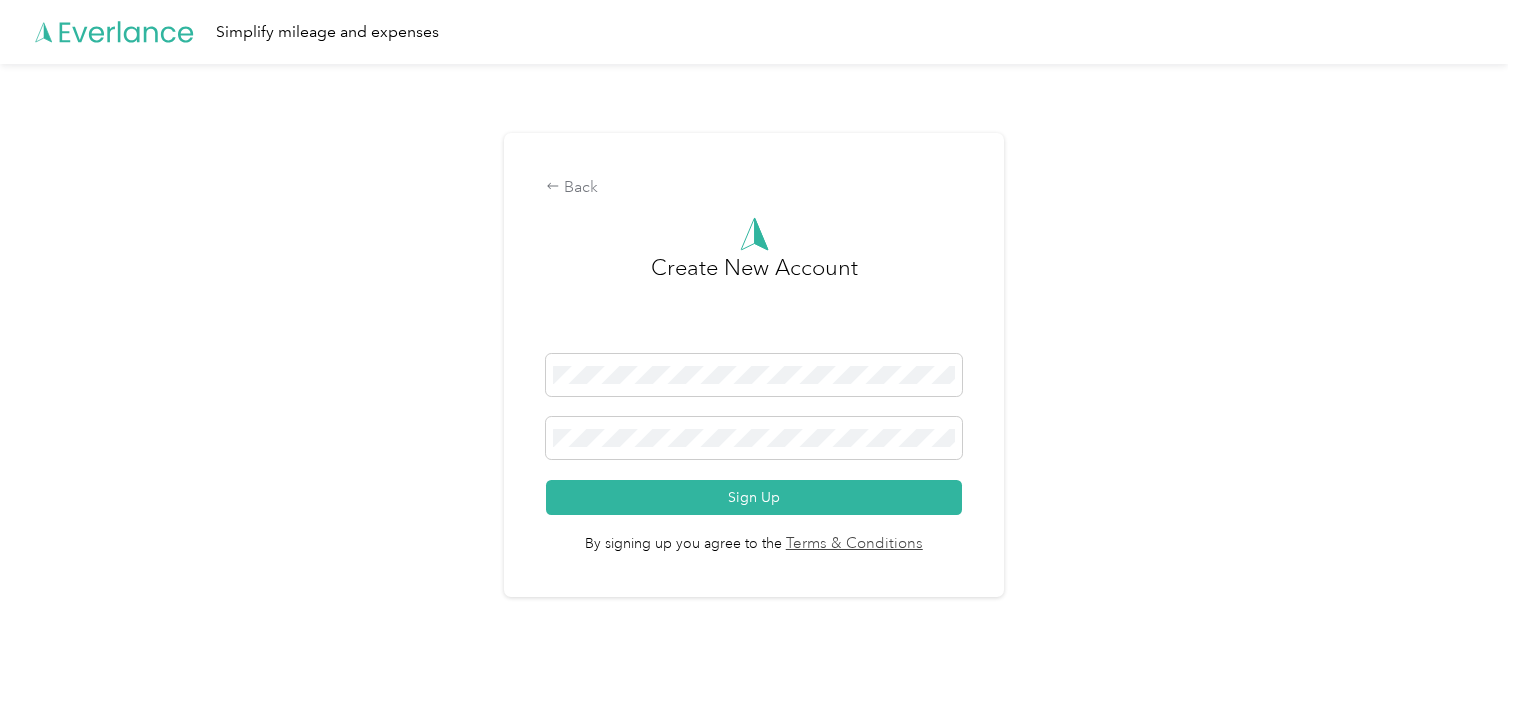 scroll, scrollTop: 0, scrollLeft: 0, axis: both 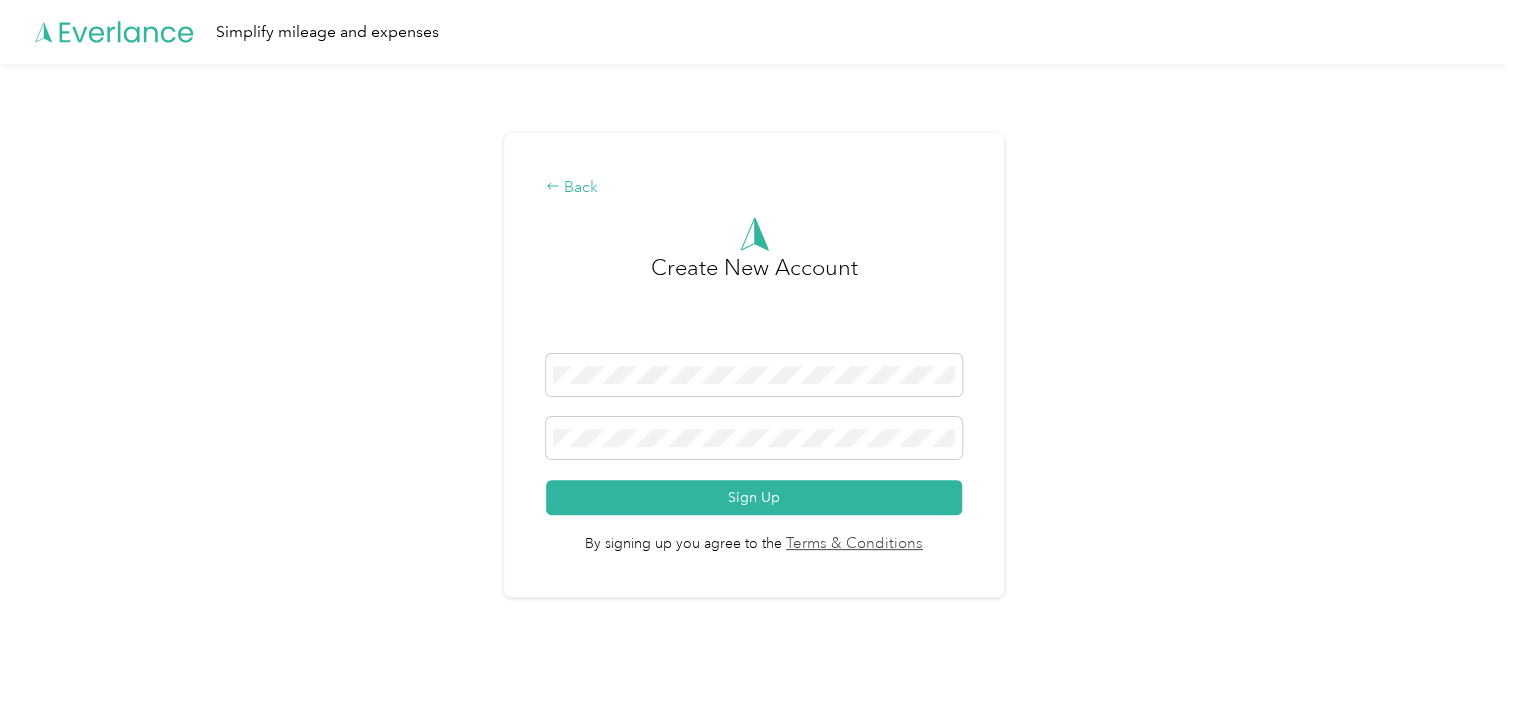 click on "Back" at bounding box center (754, 188) 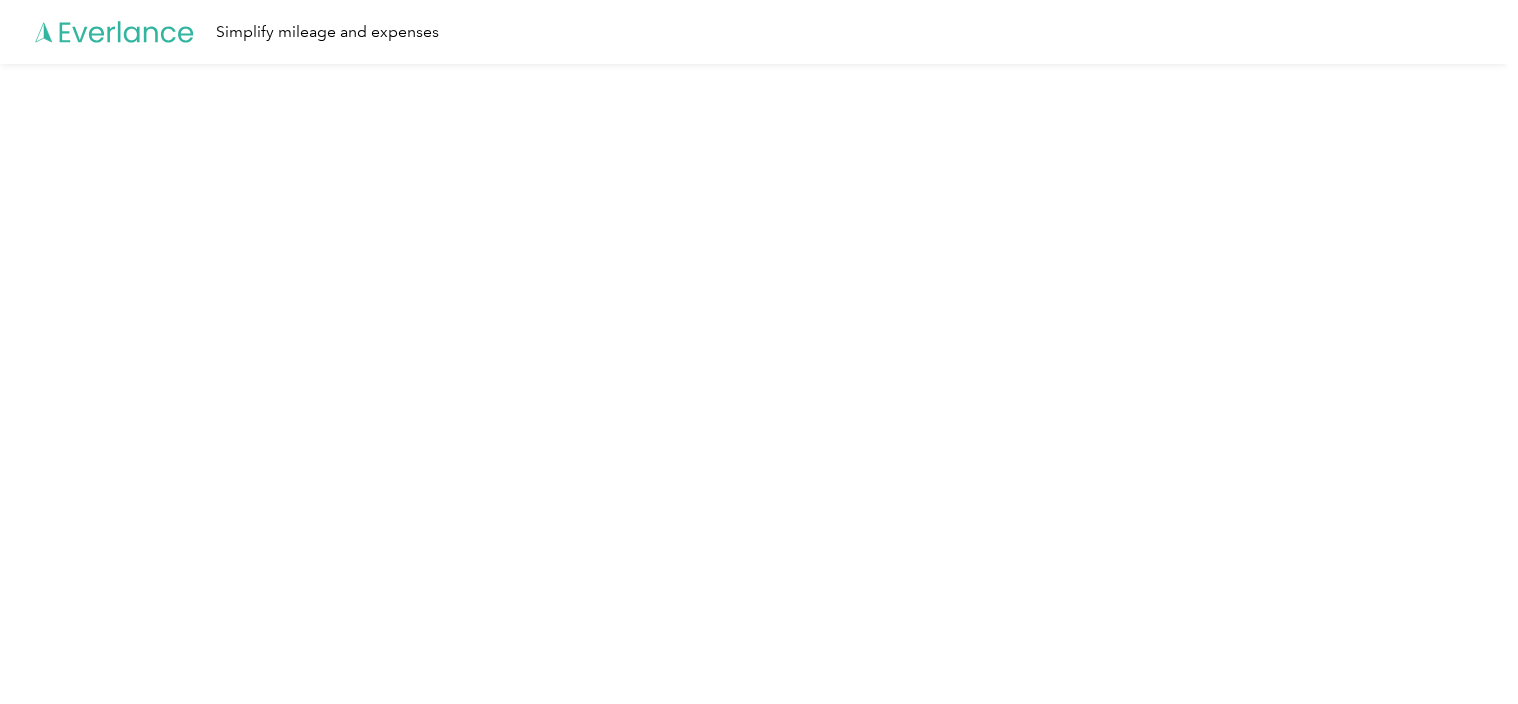 click 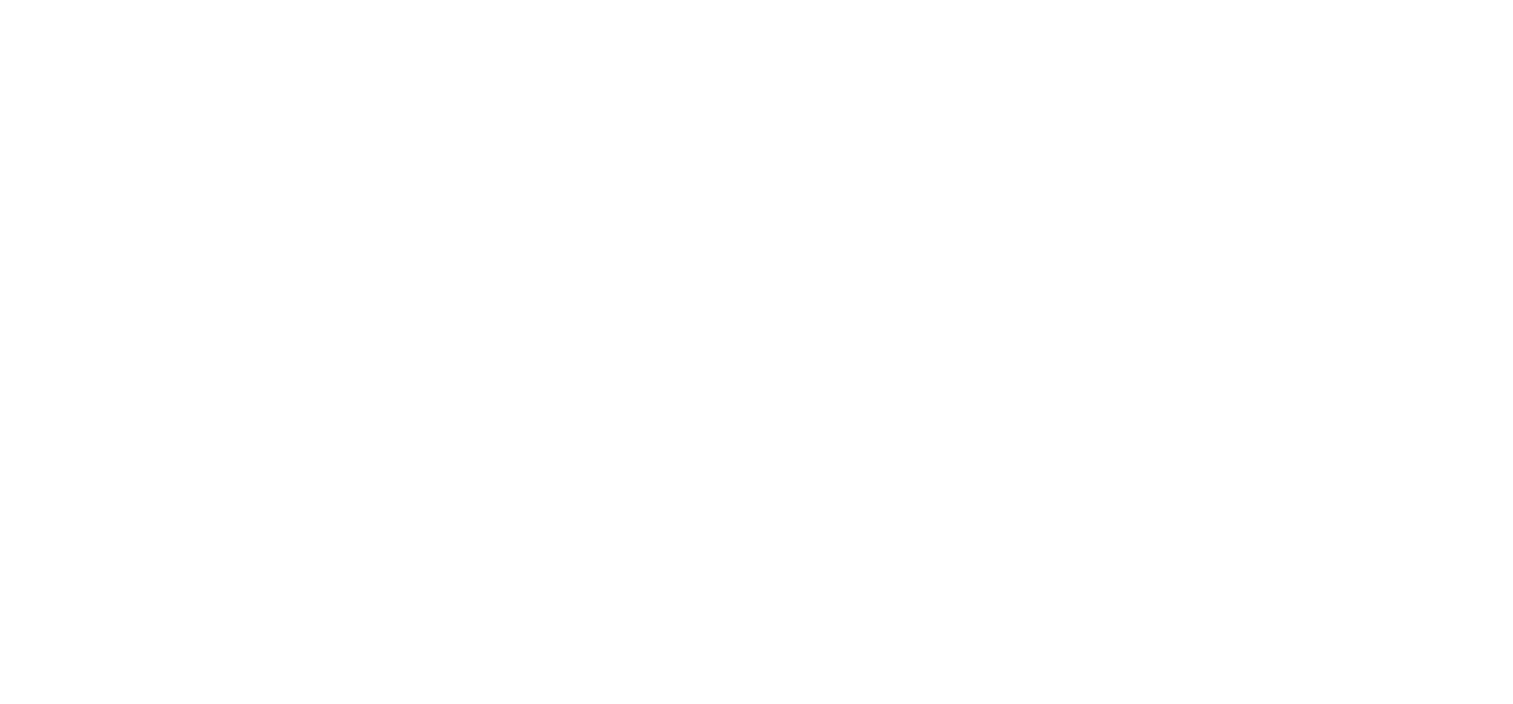 scroll, scrollTop: 0, scrollLeft: 0, axis: both 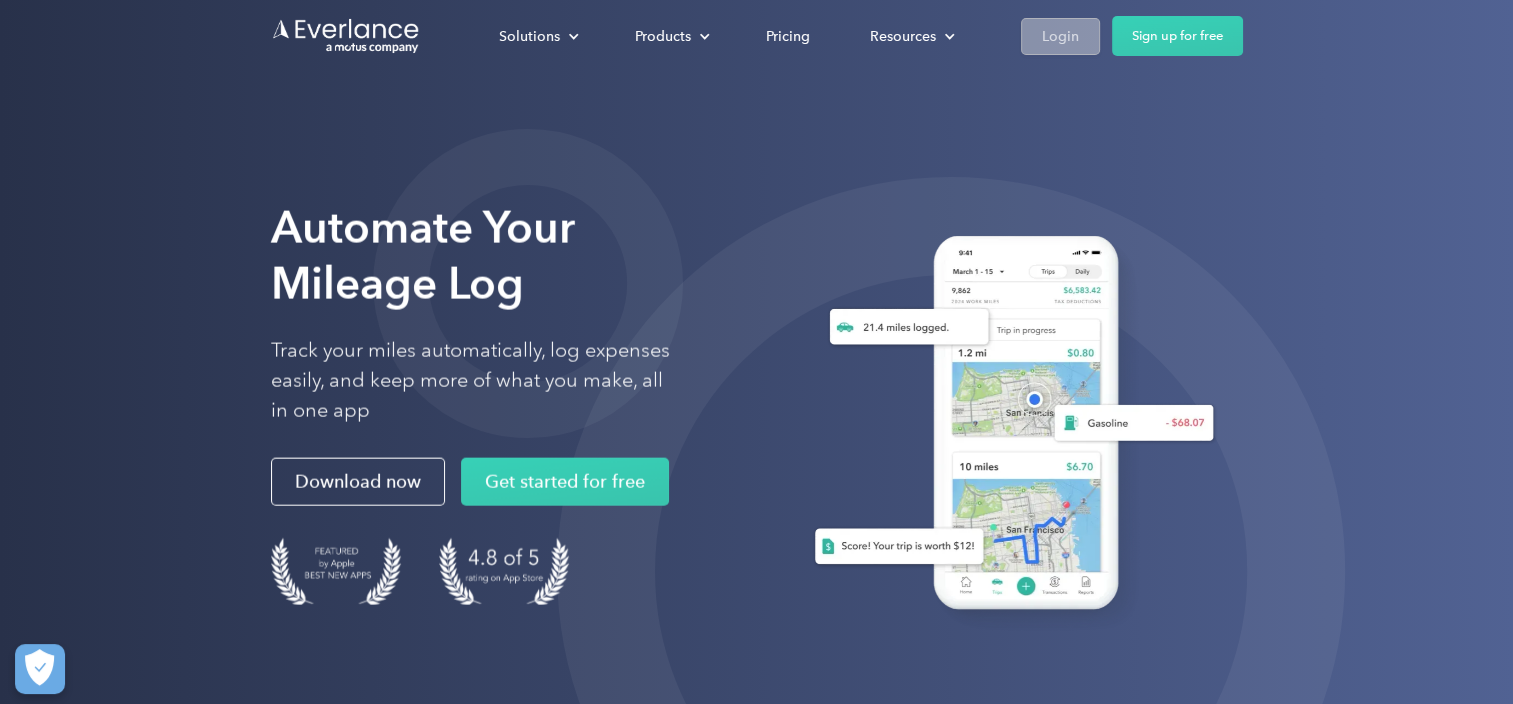 click on "Login" at bounding box center [1060, 36] 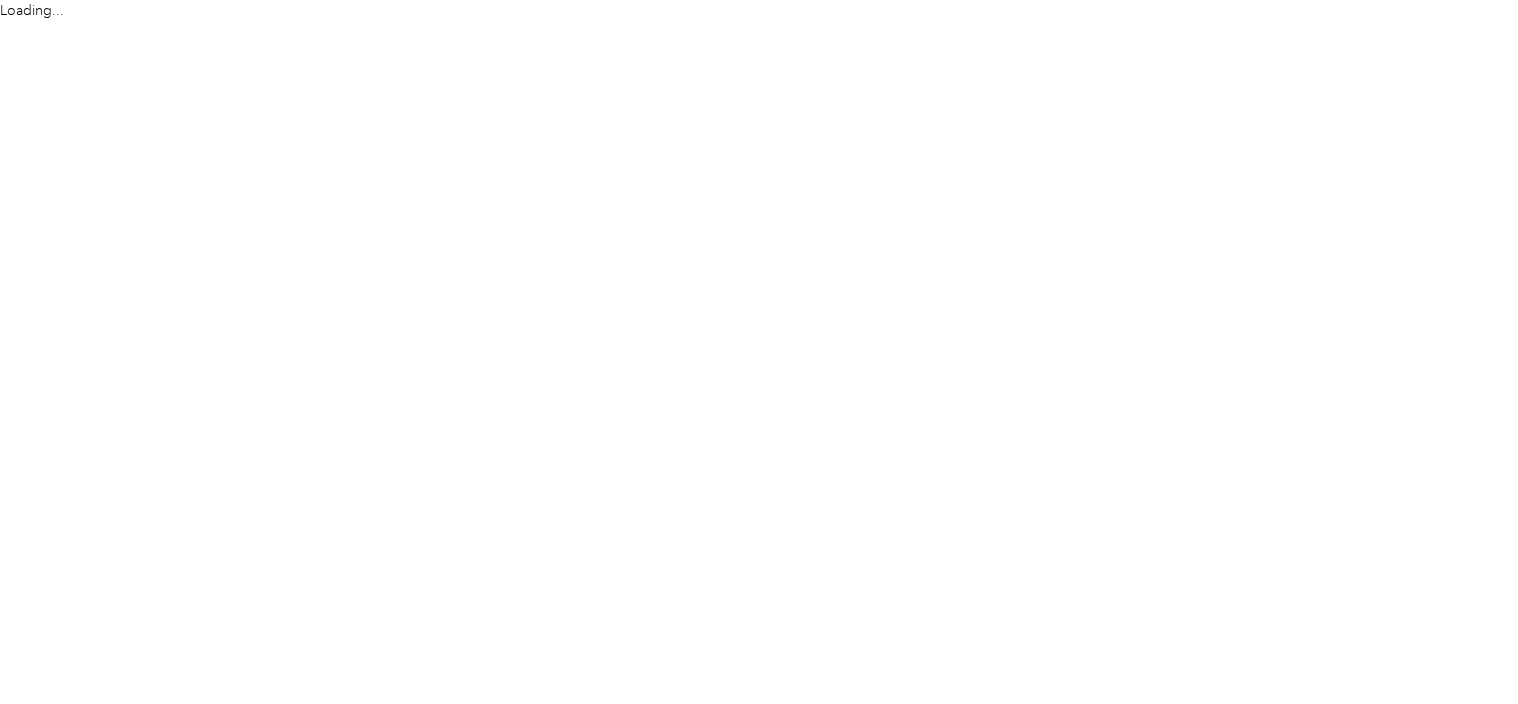 scroll, scrollTop: 0, scrollLeft: 0, axis: both 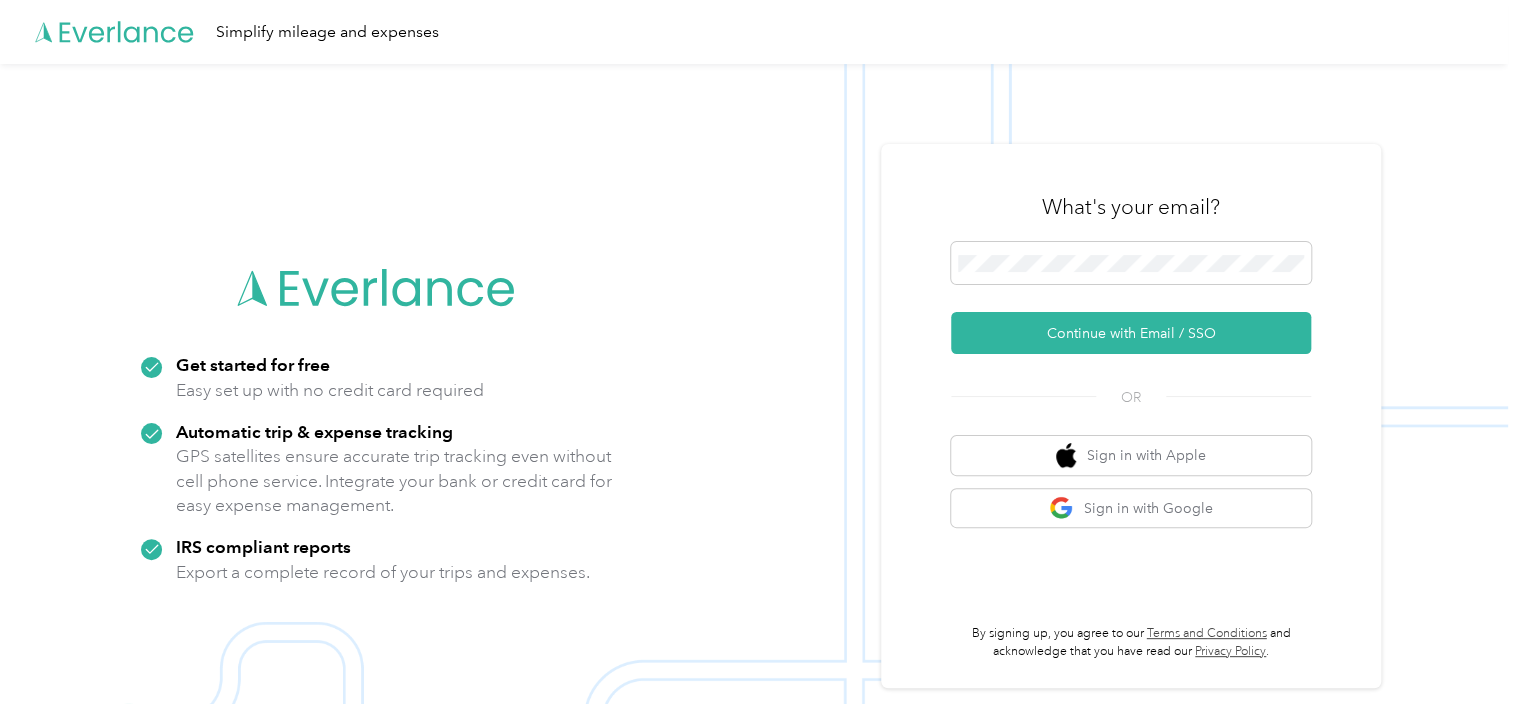 click on "What's your email?" at bounding box center [1131, 207] 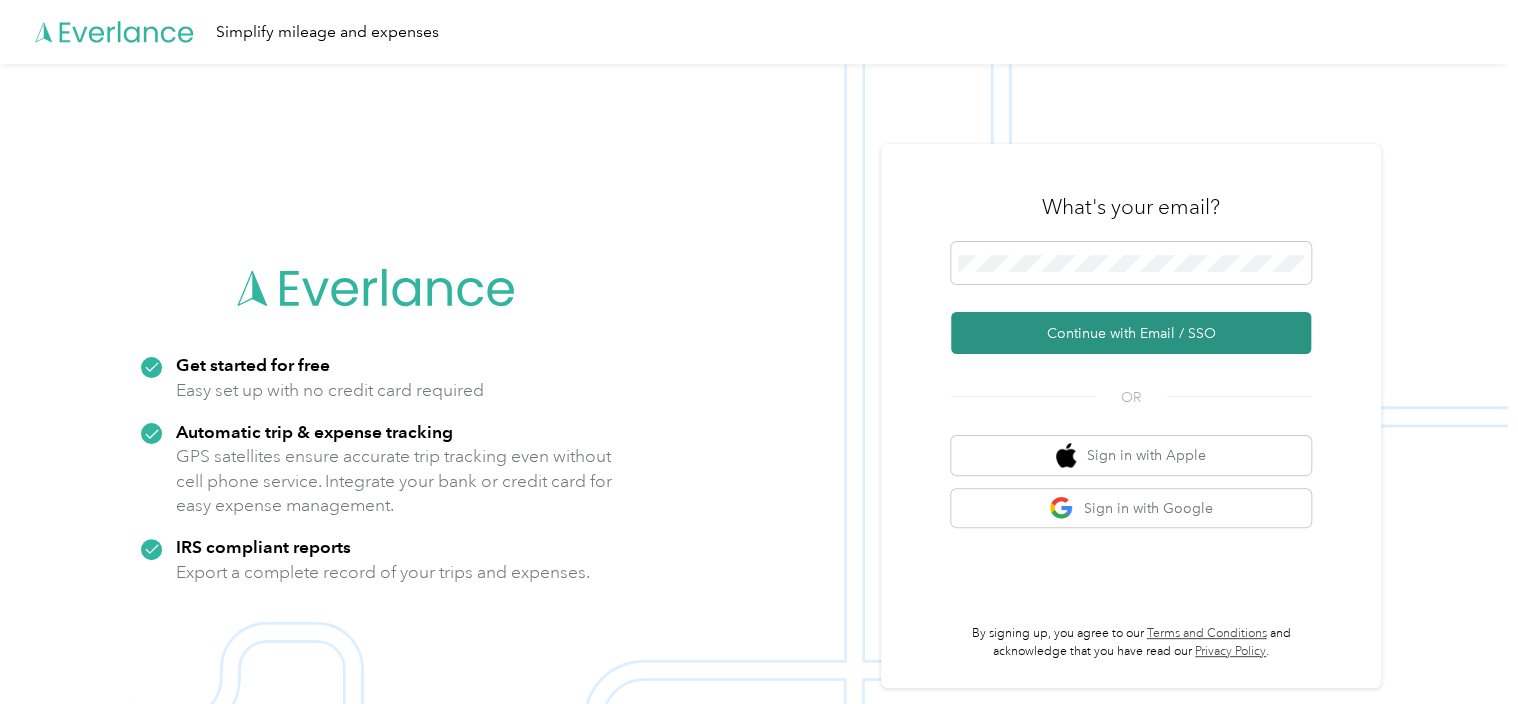 click on "Continue with Email / SSO" at bounding box center (1131, 333) 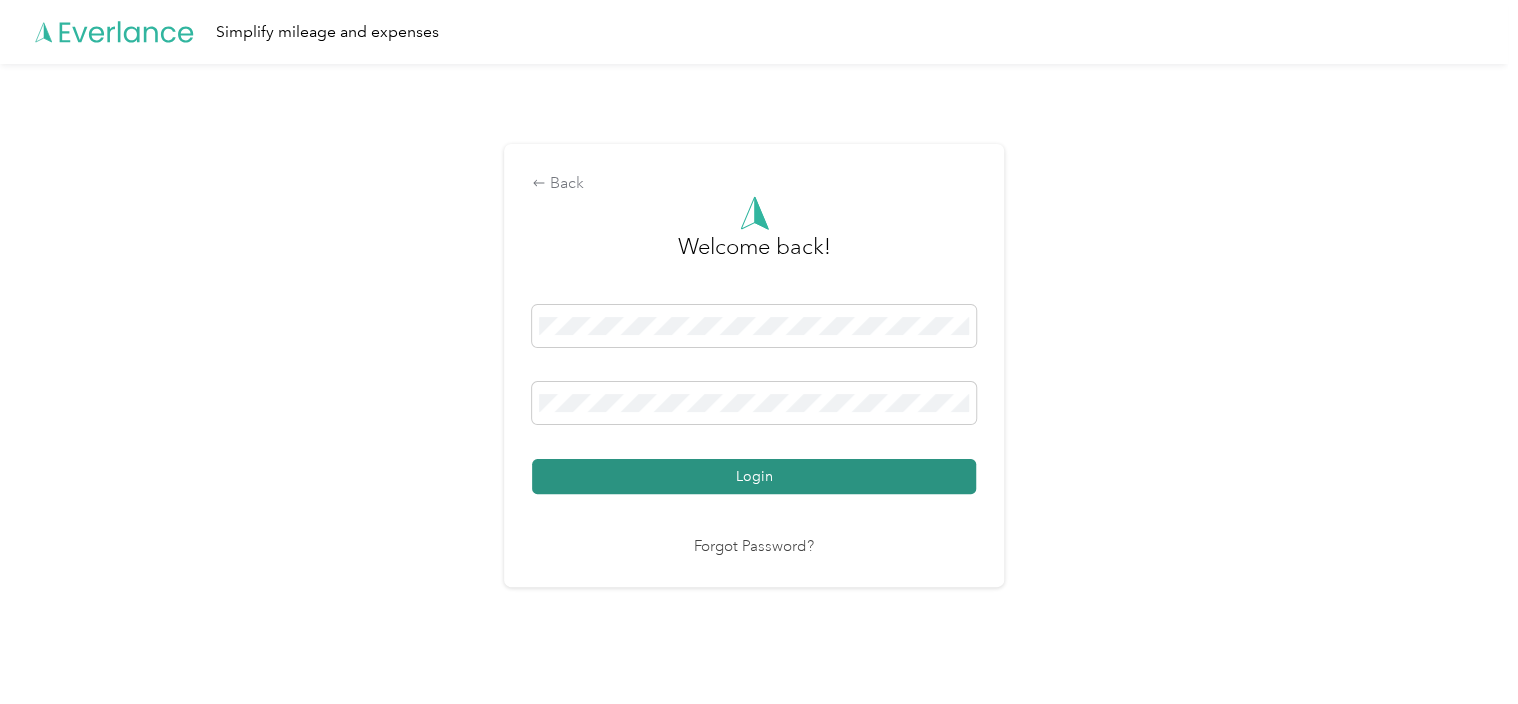 click on "Login" at bounding box center [754, 476] 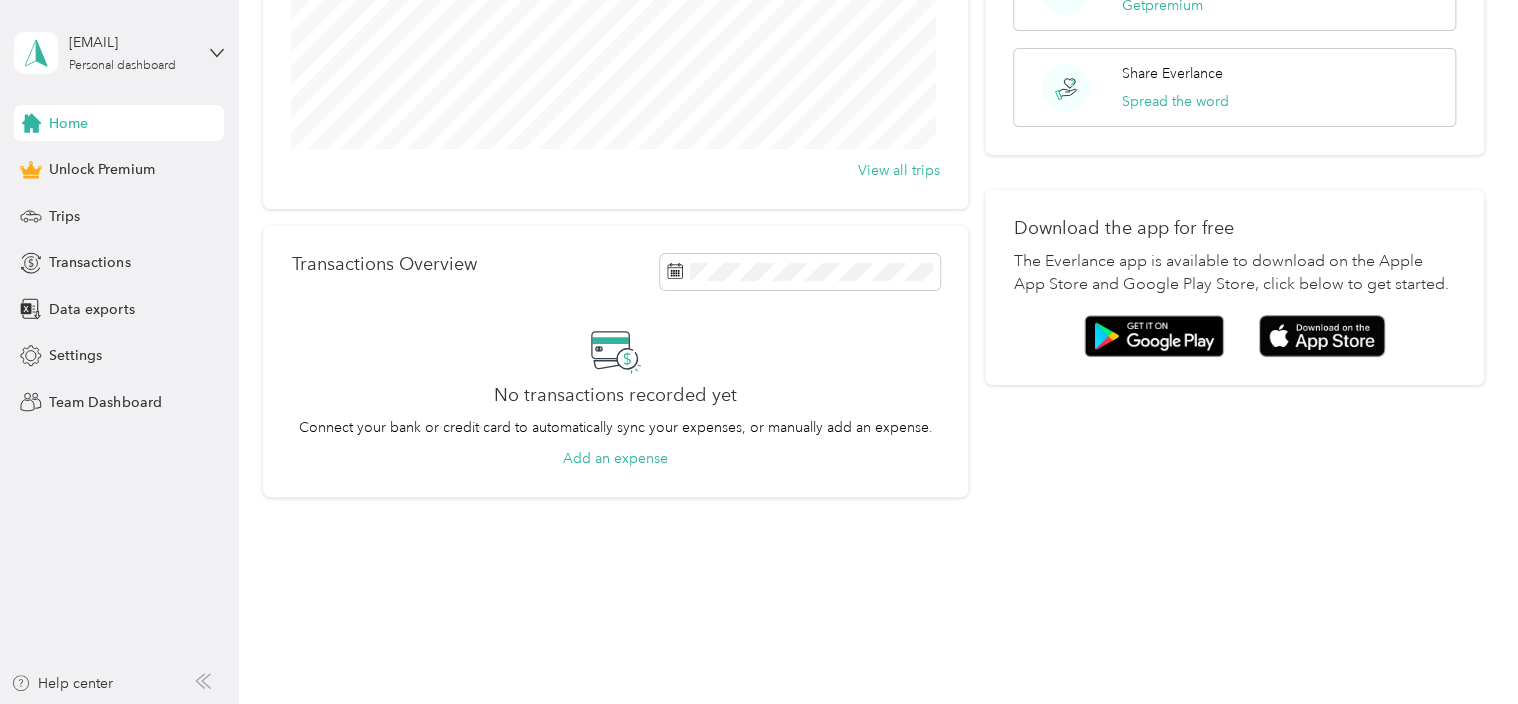 scroll, scrollTop: 0, scrollLeft: 0, axis: both 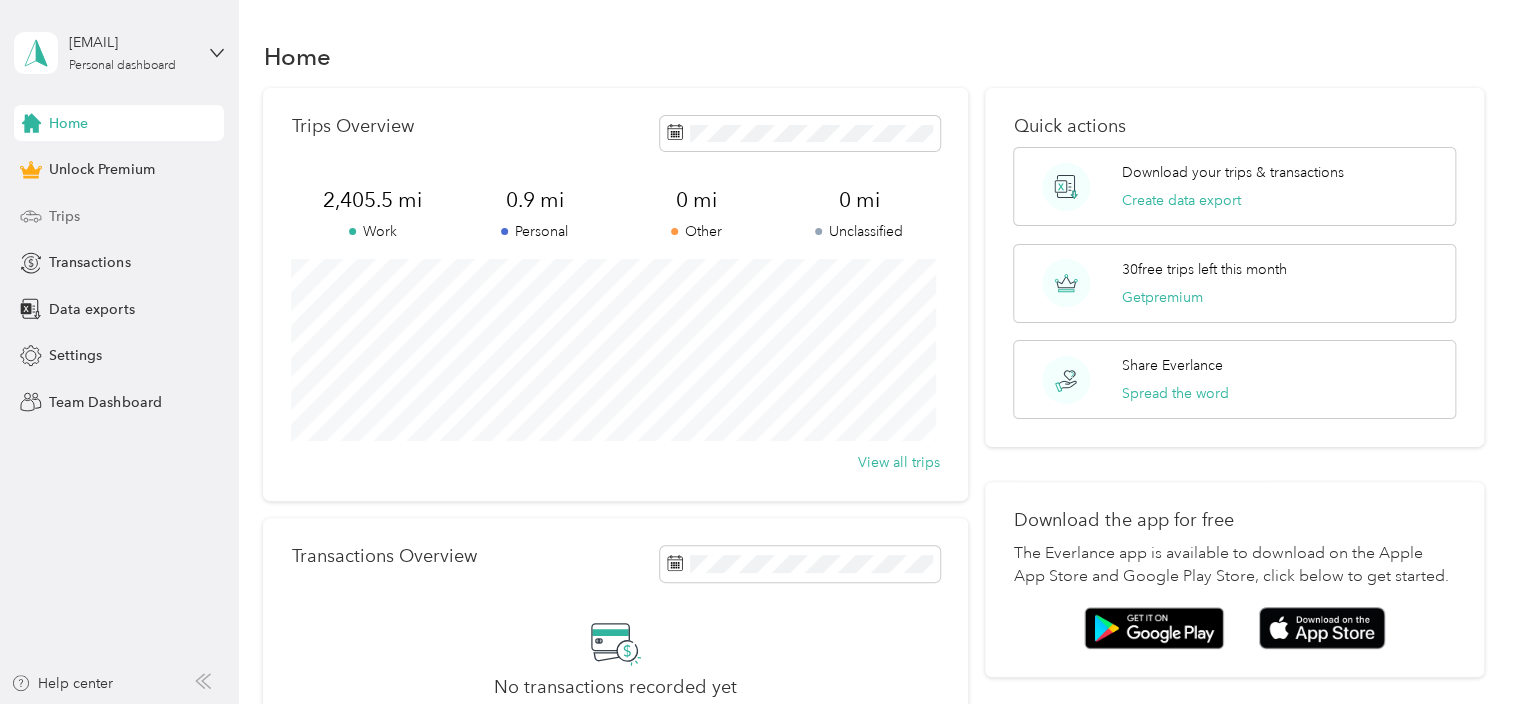 click on "Trips" at bounding box center [64, 216] 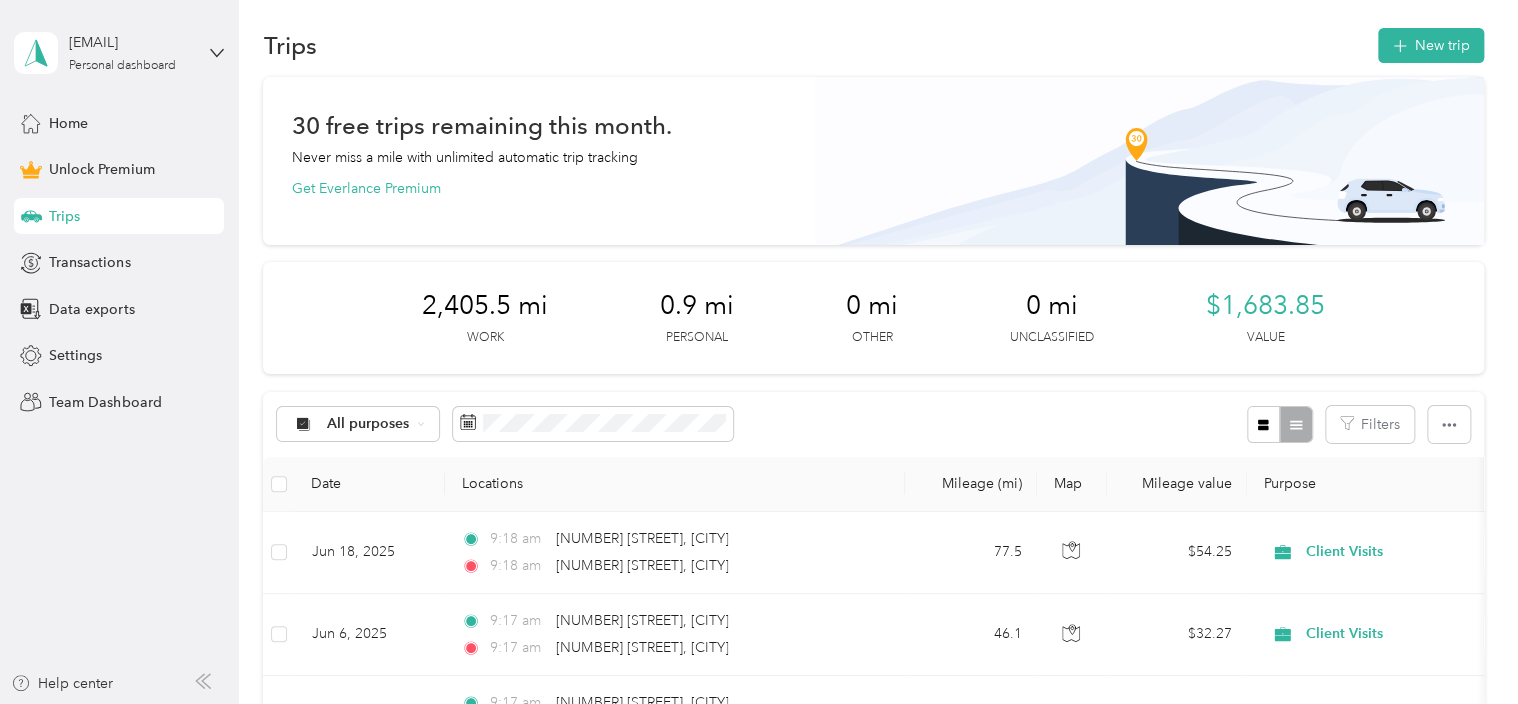 scroll, scrollTop: 12, scrollLeft: 0, axis: vertical 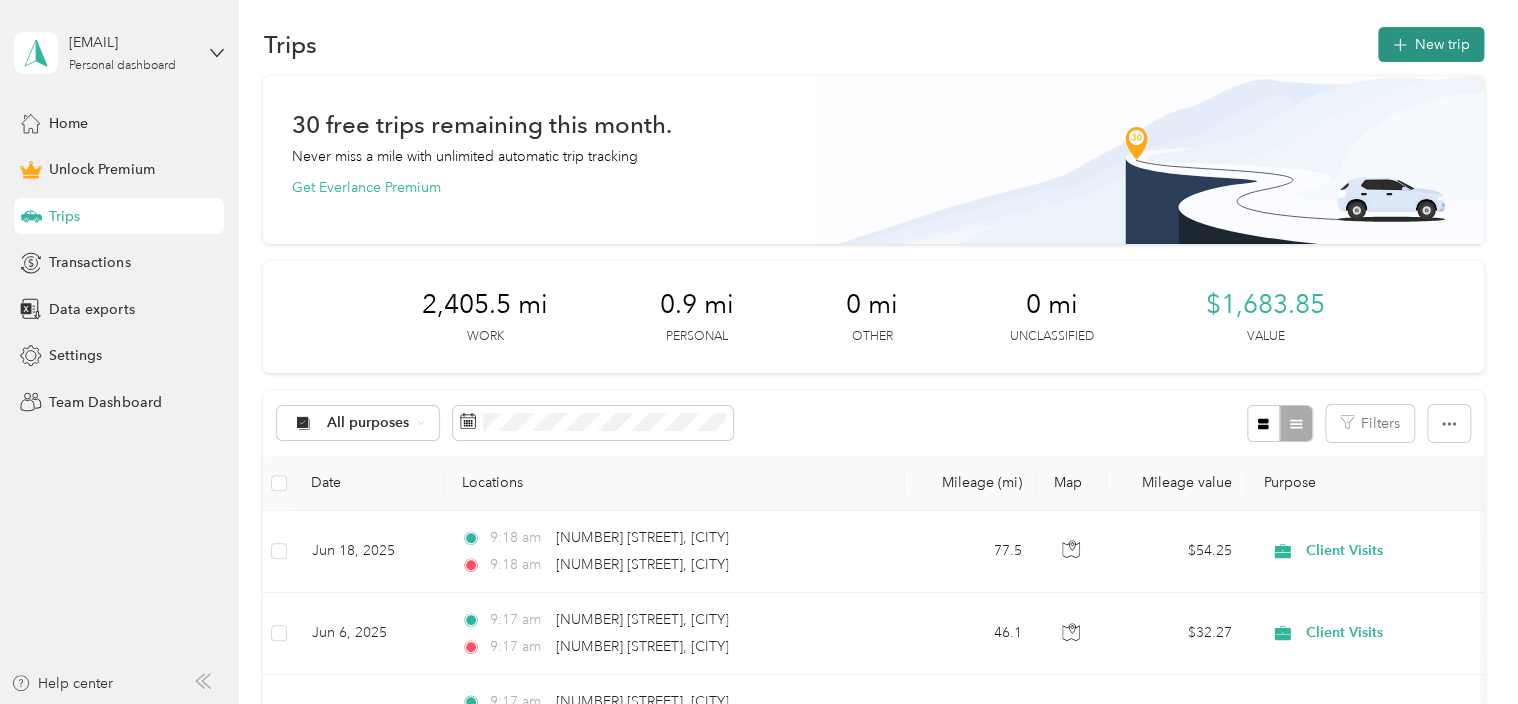click on "New trip" at bounding box center (1431, 44) 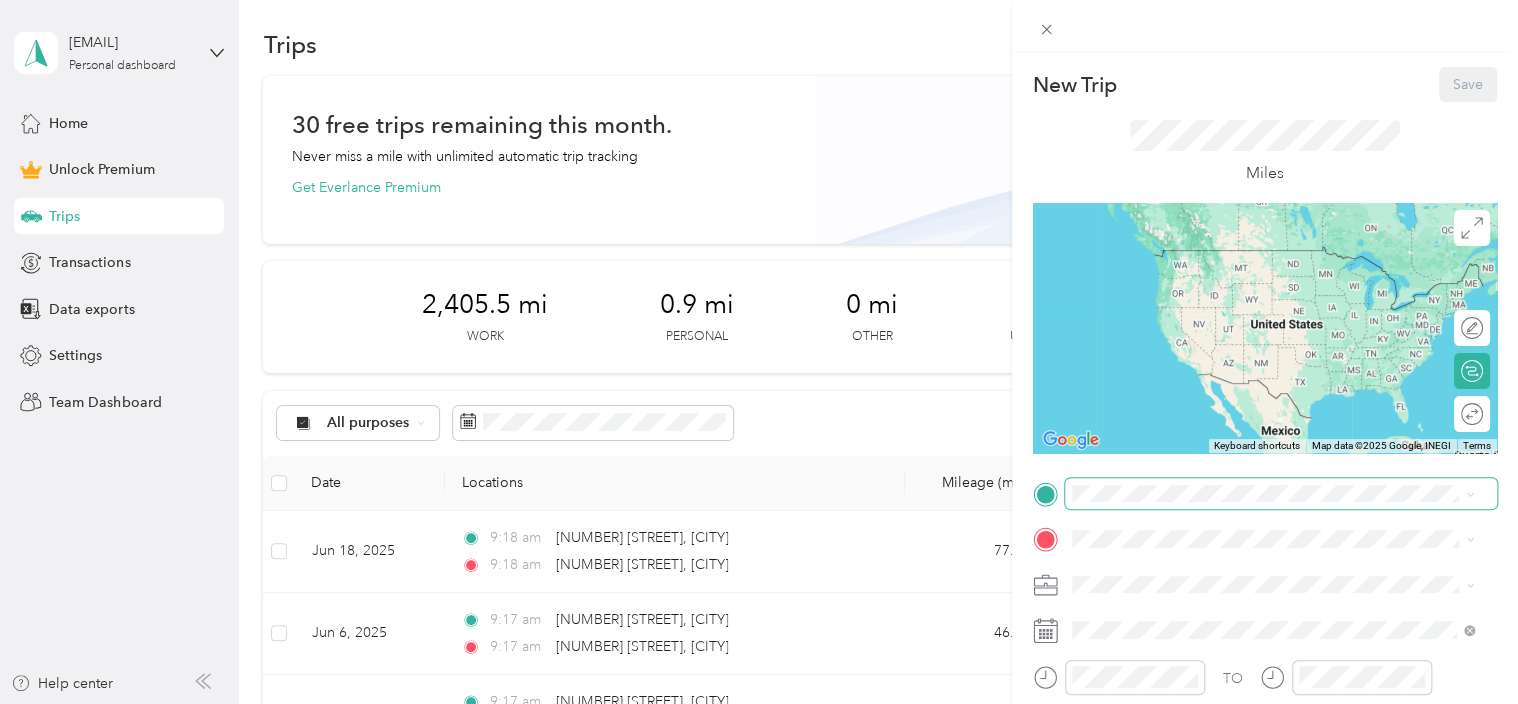 click at bounding box center [1281, 494] 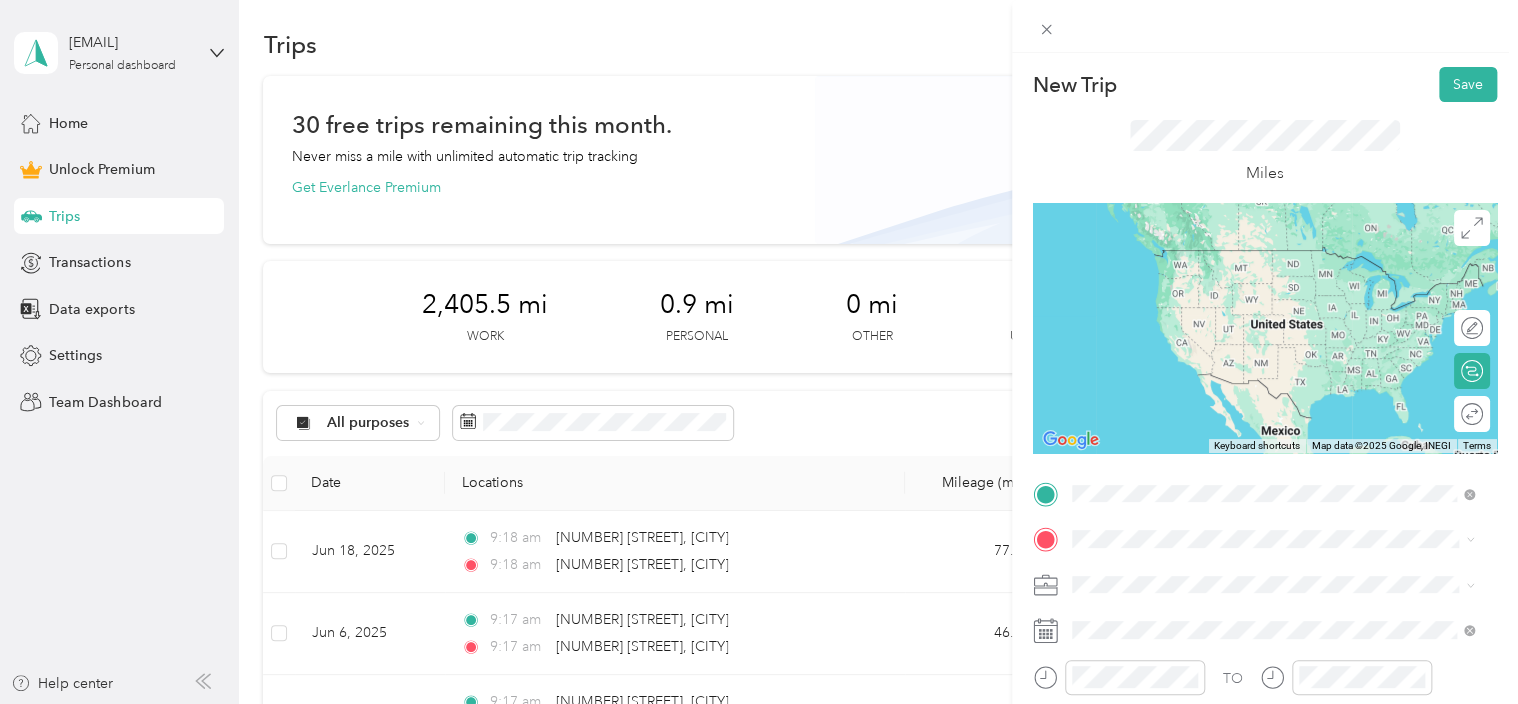 click on "[NUMBER] [STREET]
[CITY], [STATE] [POSTAL_CODE], [COUNTRY]" at bounding box center [1273, 259] 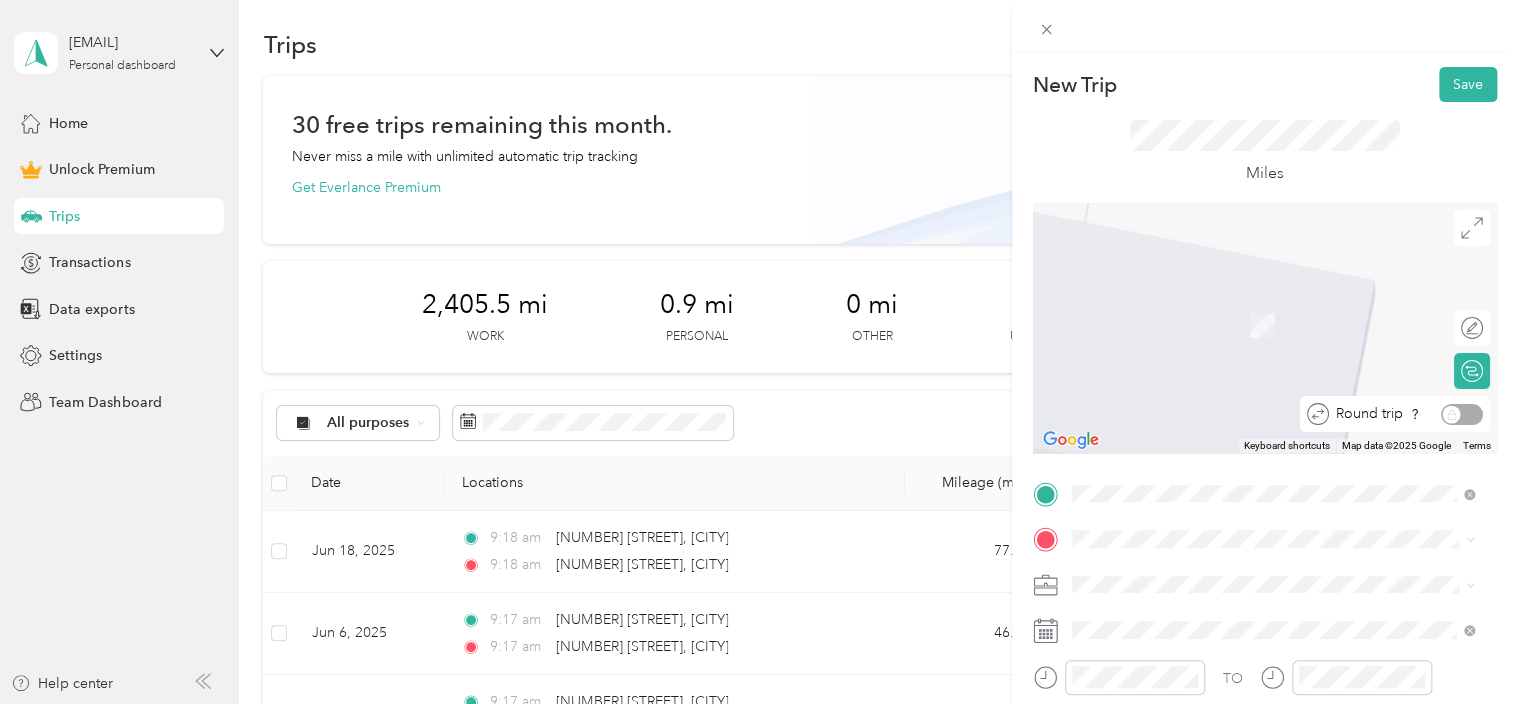 click on "Round trip" at bounding box center (1406, 414) 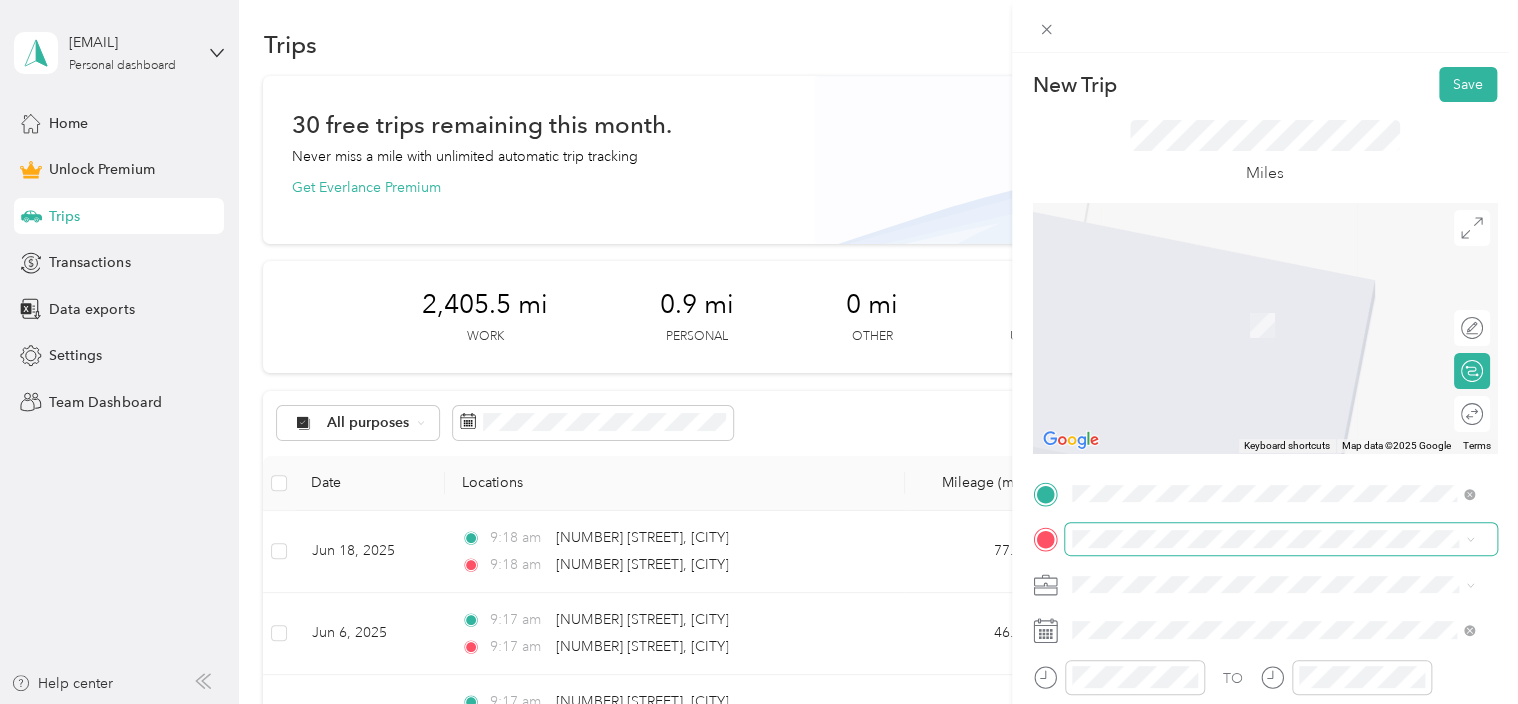 click at bounding box center (1281, 539) 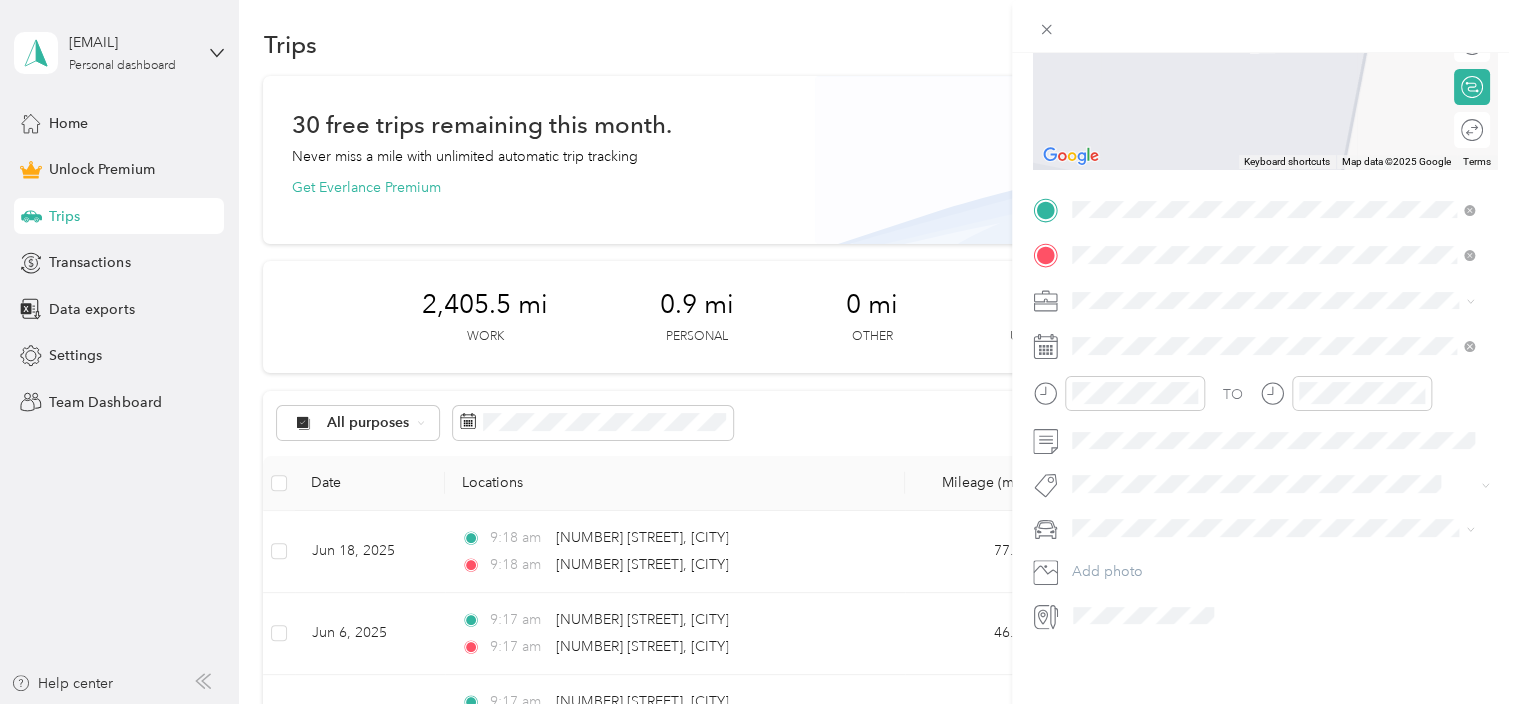 click on "[NUMBER] [STREET]
[CITY], [STATE] [ZIP], [COUNTRY]" at bounding box center (1213, 320) 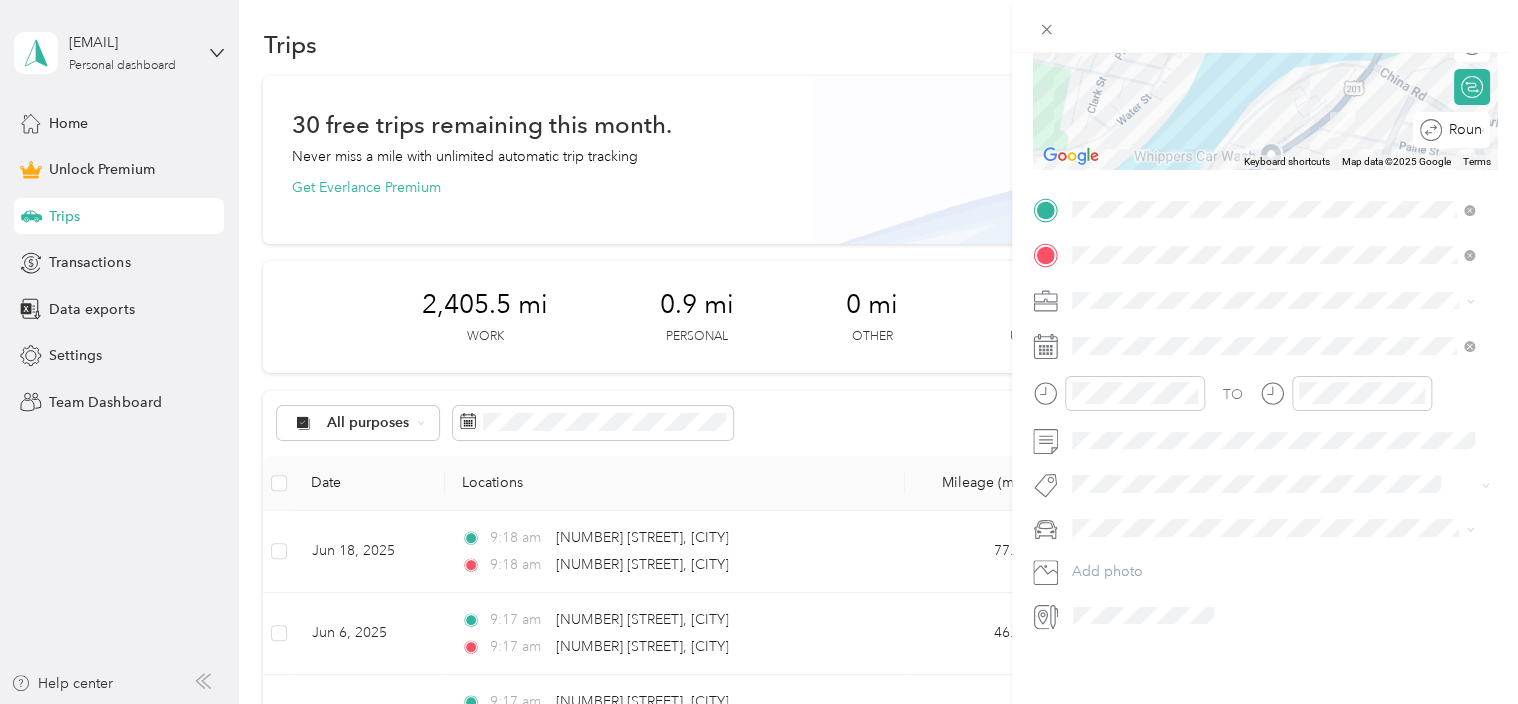 click at bounding box center (1554, 130) 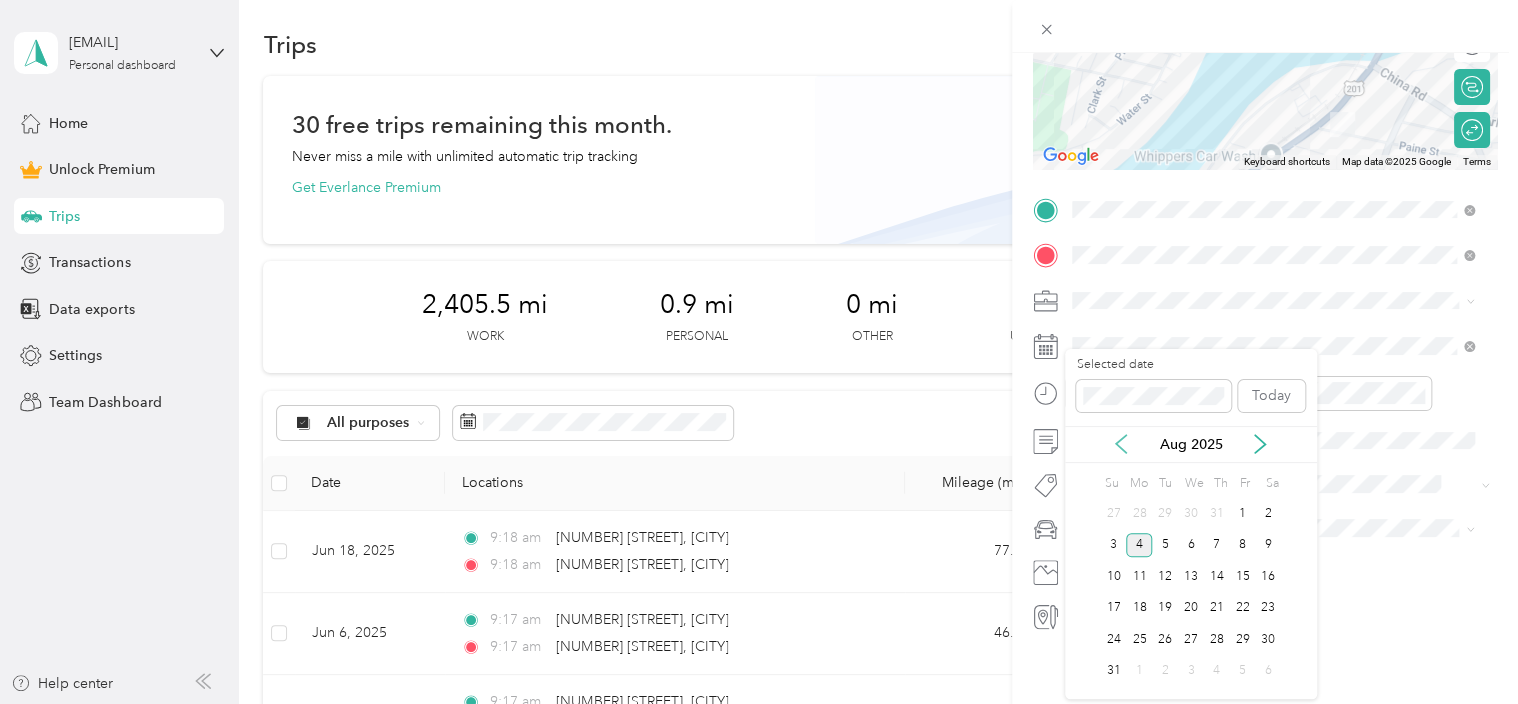 click 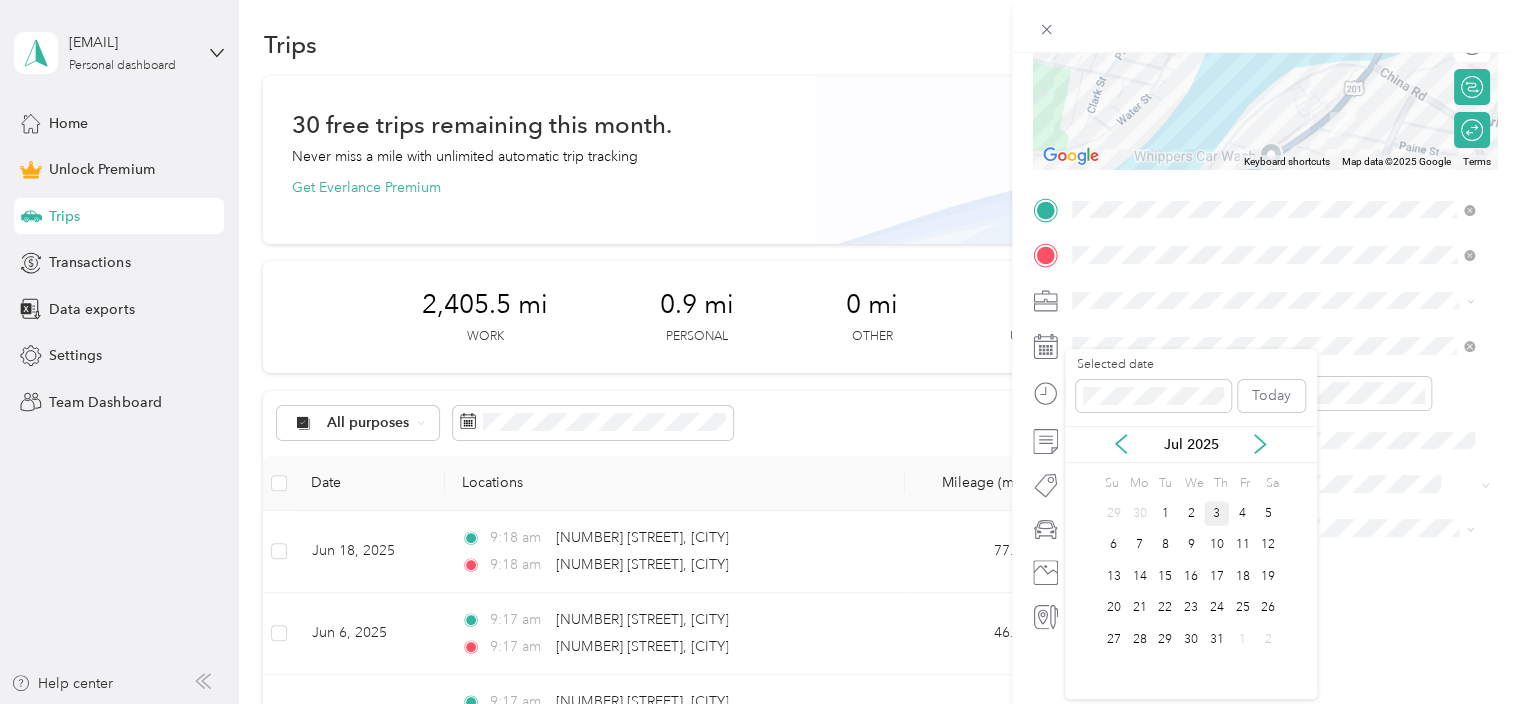 click on "3" at bounding box center [1217, 513] 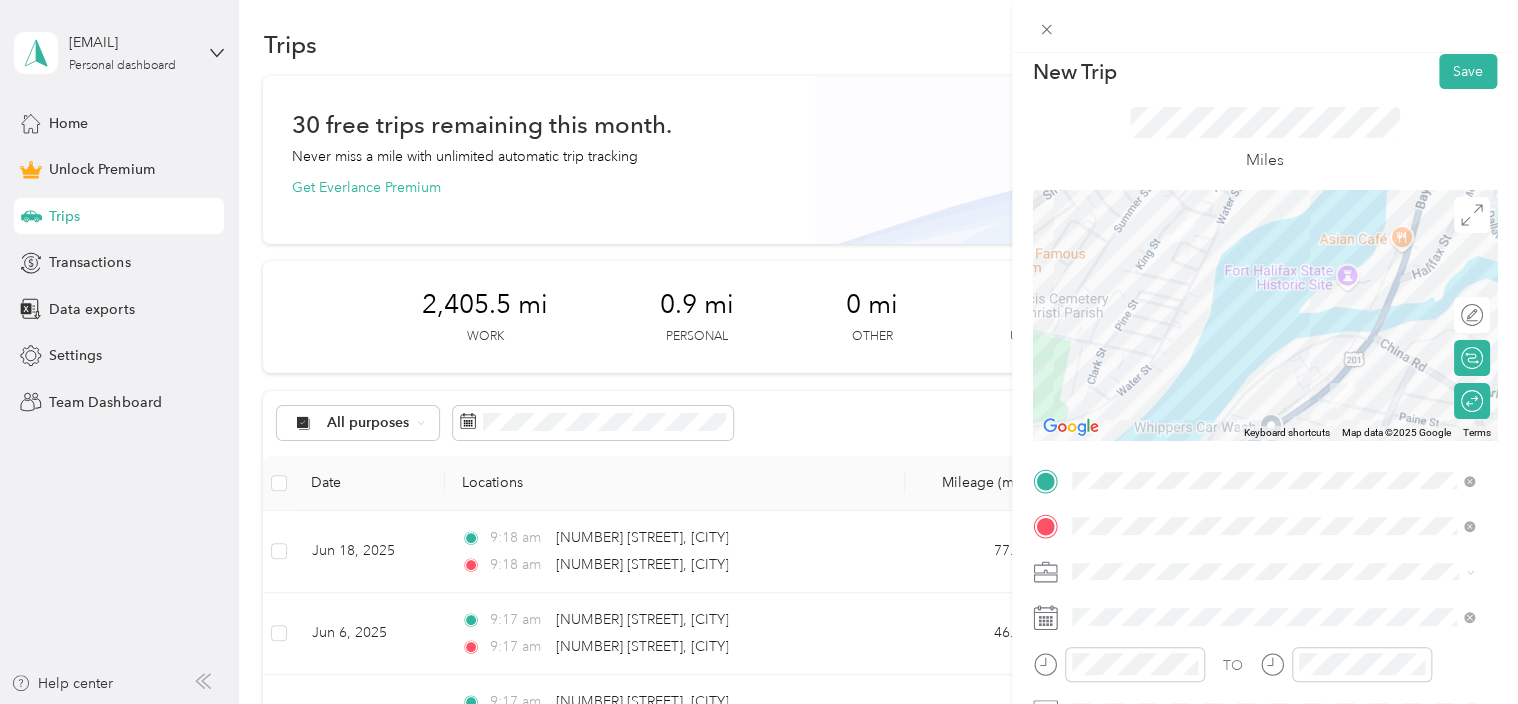 scroll, scrollTop: 9, scrollLeft: 0, axis: vertical 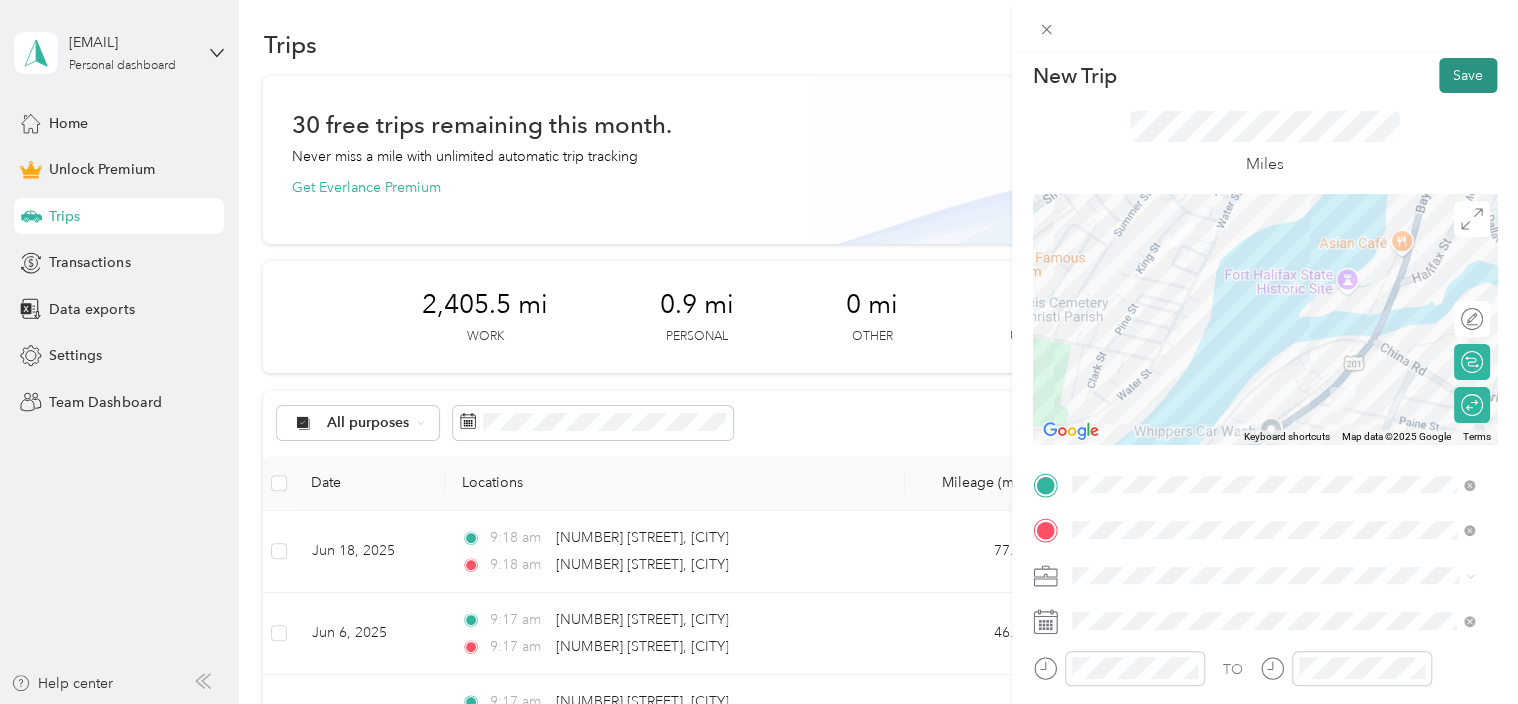click on "Save" at bounding box center [1468, 75] 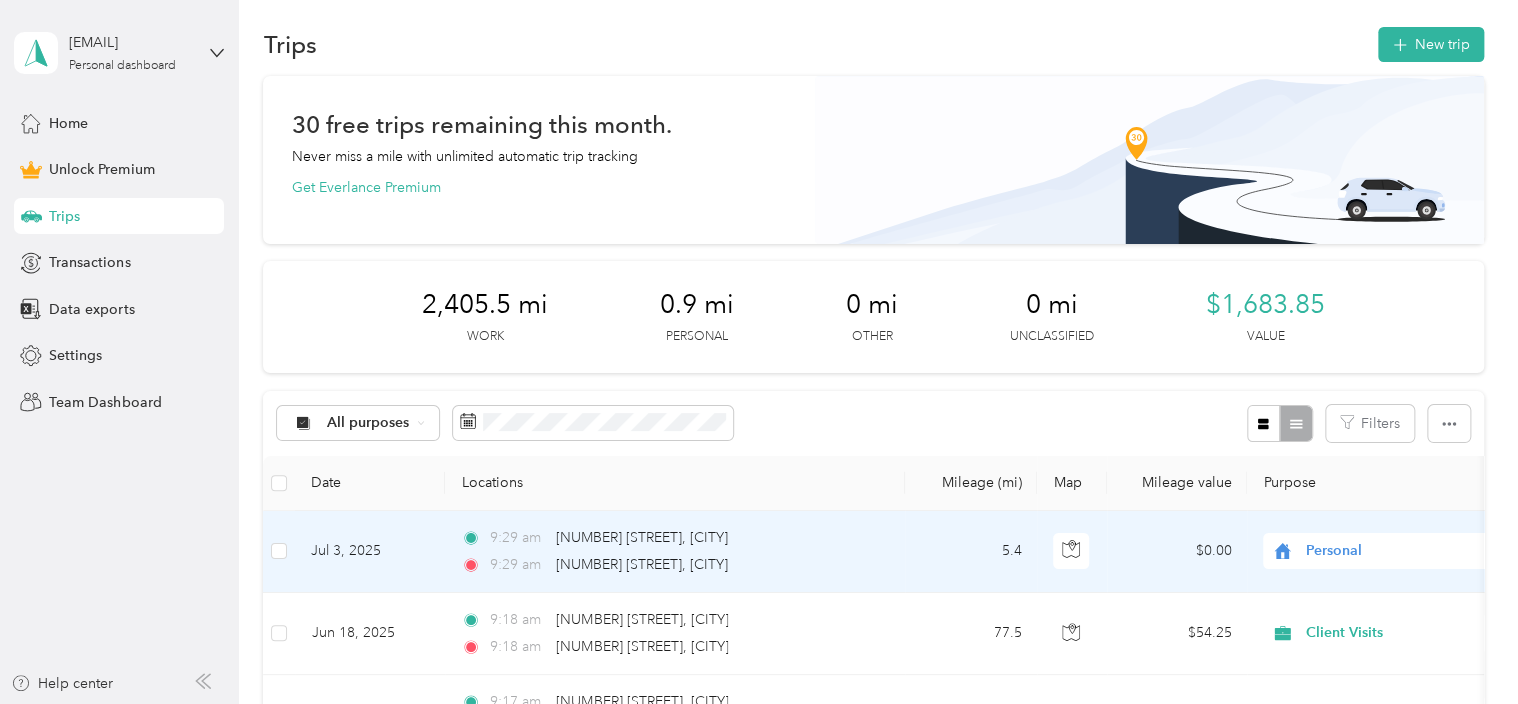 click on "Personal" at bounding box center [1397, 551] 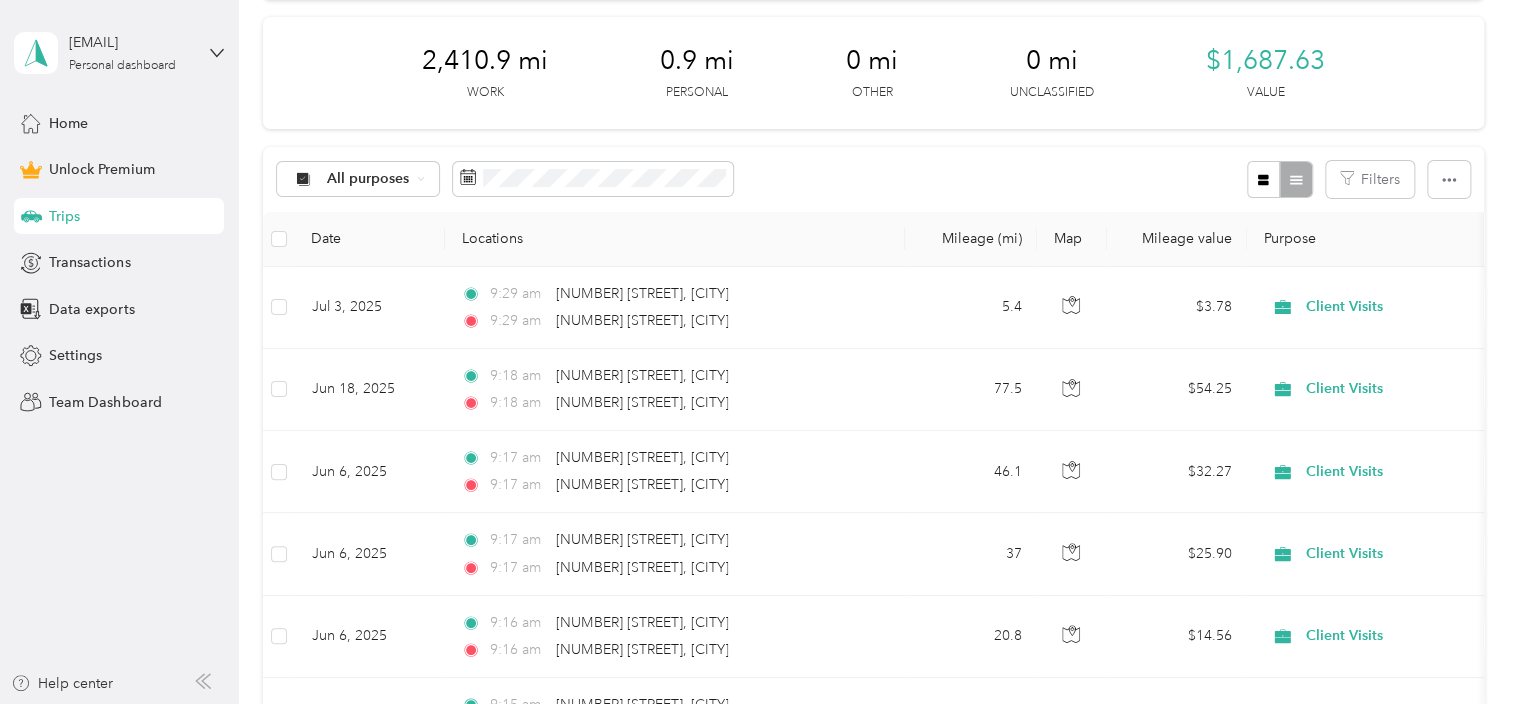 scroll, scrollTop: 0, scrollLeft: 0, axis: both 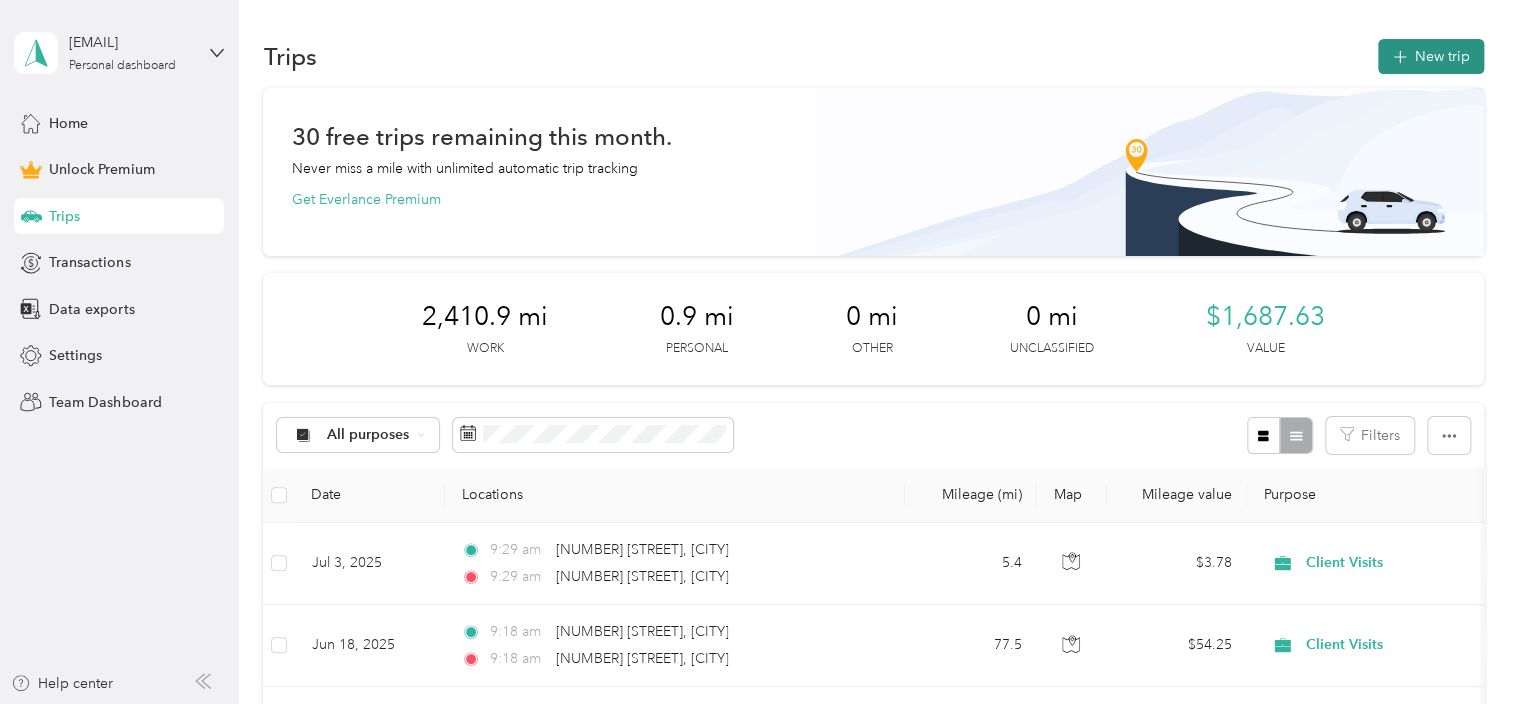 click on "New trip" at bounding box center (1431, 56) 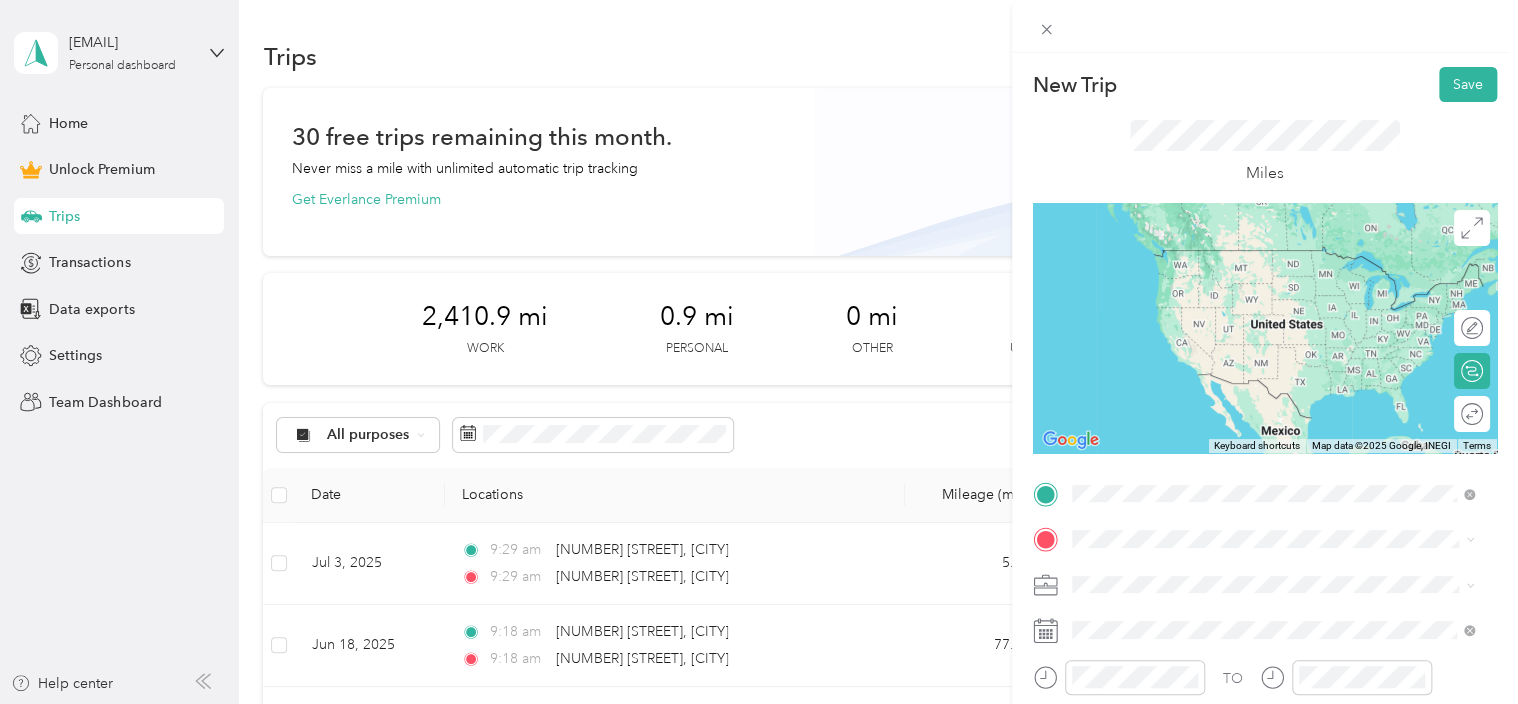 click on "[NUMBER] [STREET]
[CITY], [STATE] [POSTAL_CODE], [COUNTRY]" at bounding box center (1273, 280) 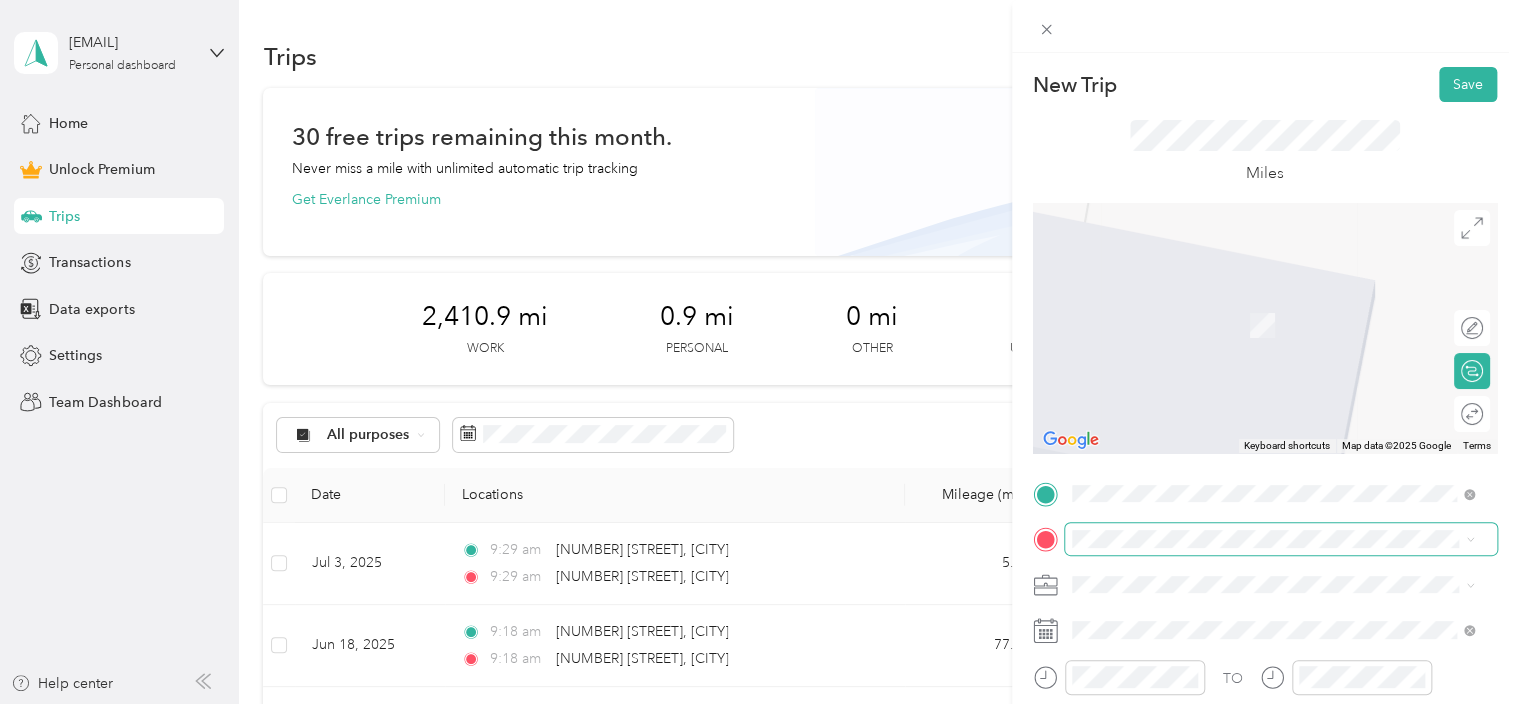 click at bounding box center [1281, 539] 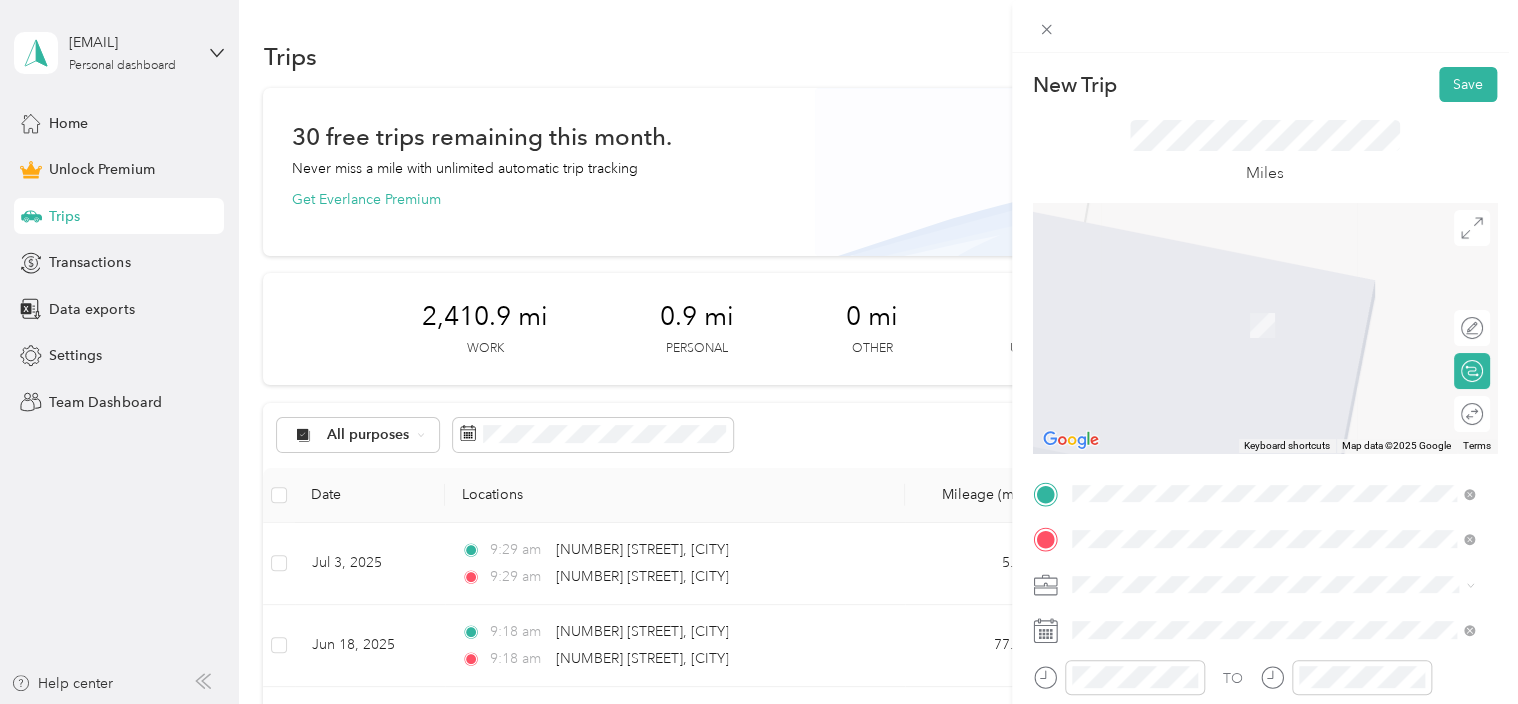 click on "[STATE]
[CITY], [COUNTRY]" at bounding box center [1169, 619] 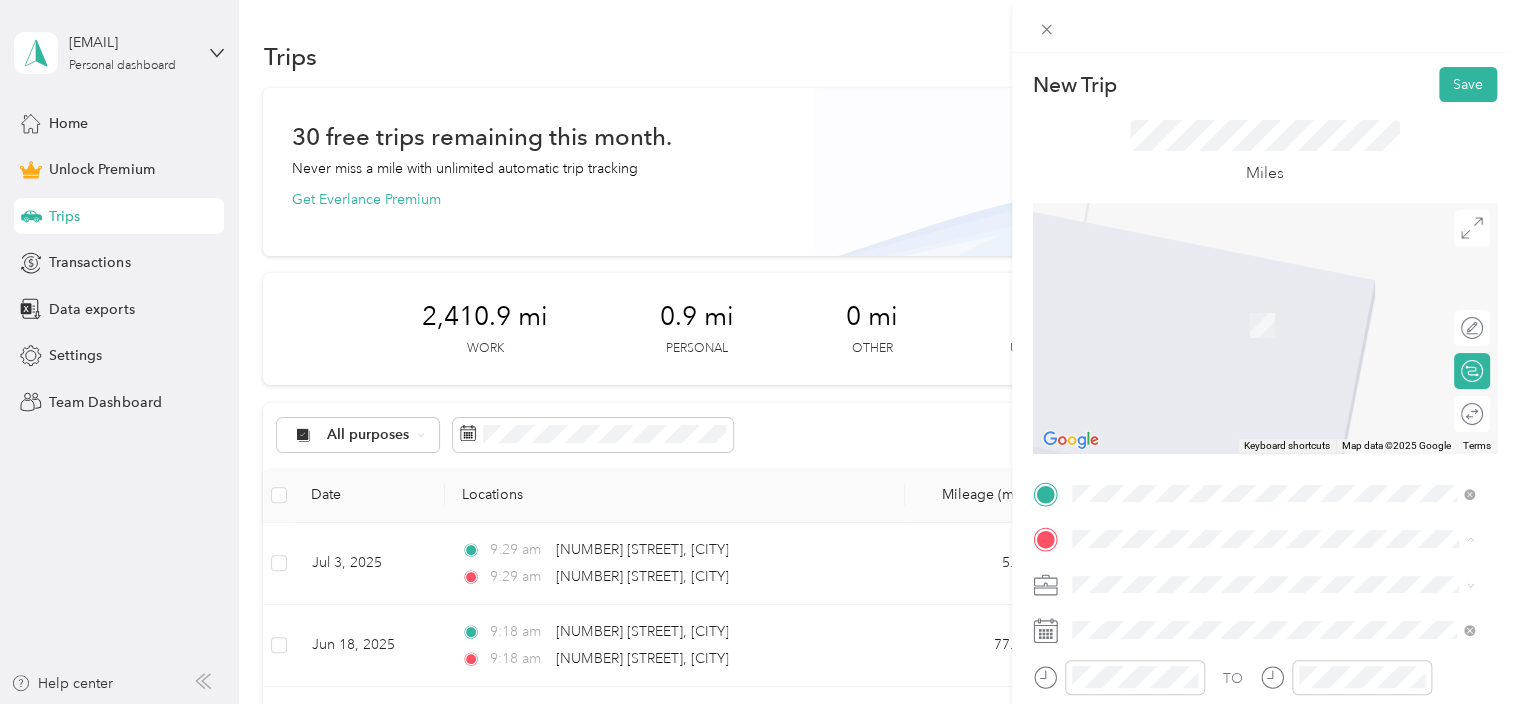 click on "[NUMBER] [STREET]
[CITY], [STATE] [POSTAL_CODE], [COUNTRY]" at bounding box center [1253, 304] 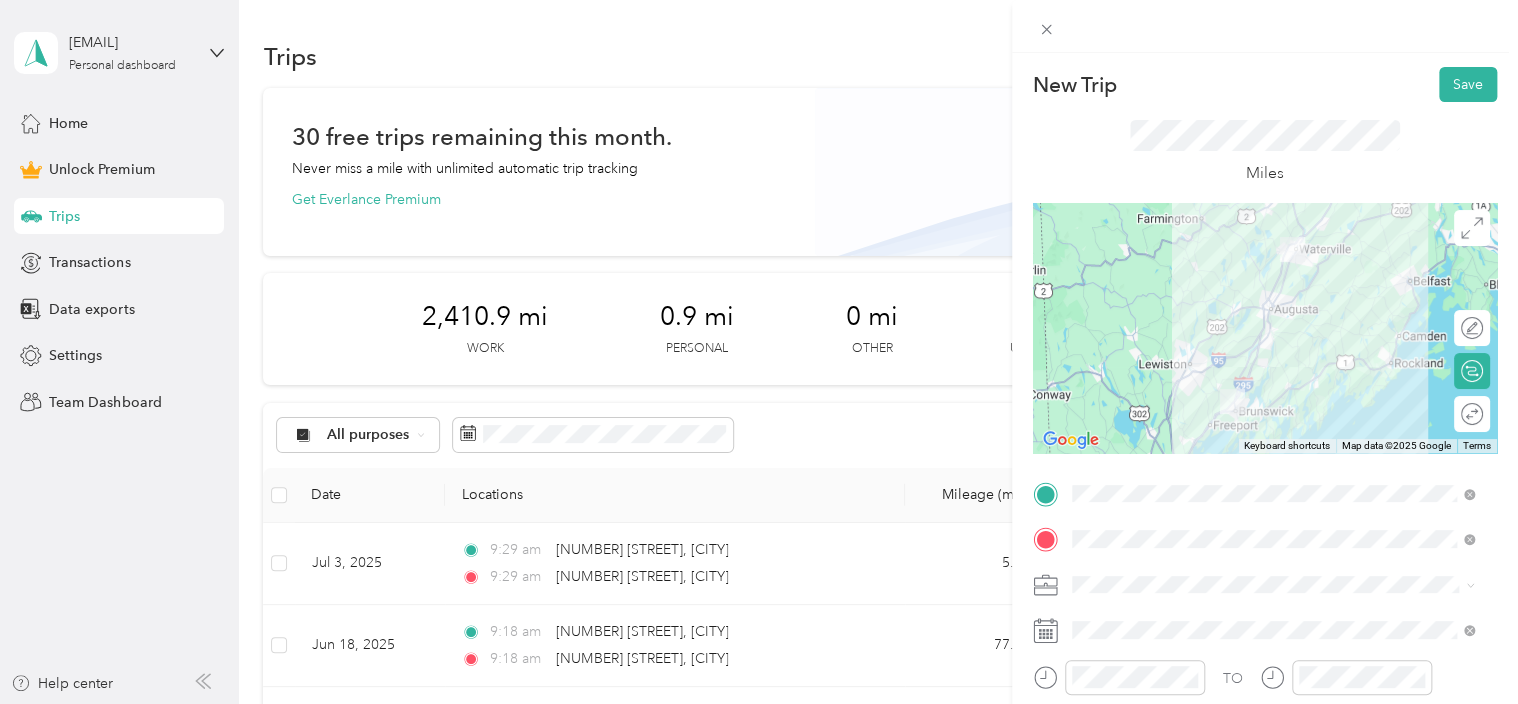 click on "Round trip" at bounding box center [1472, 414] 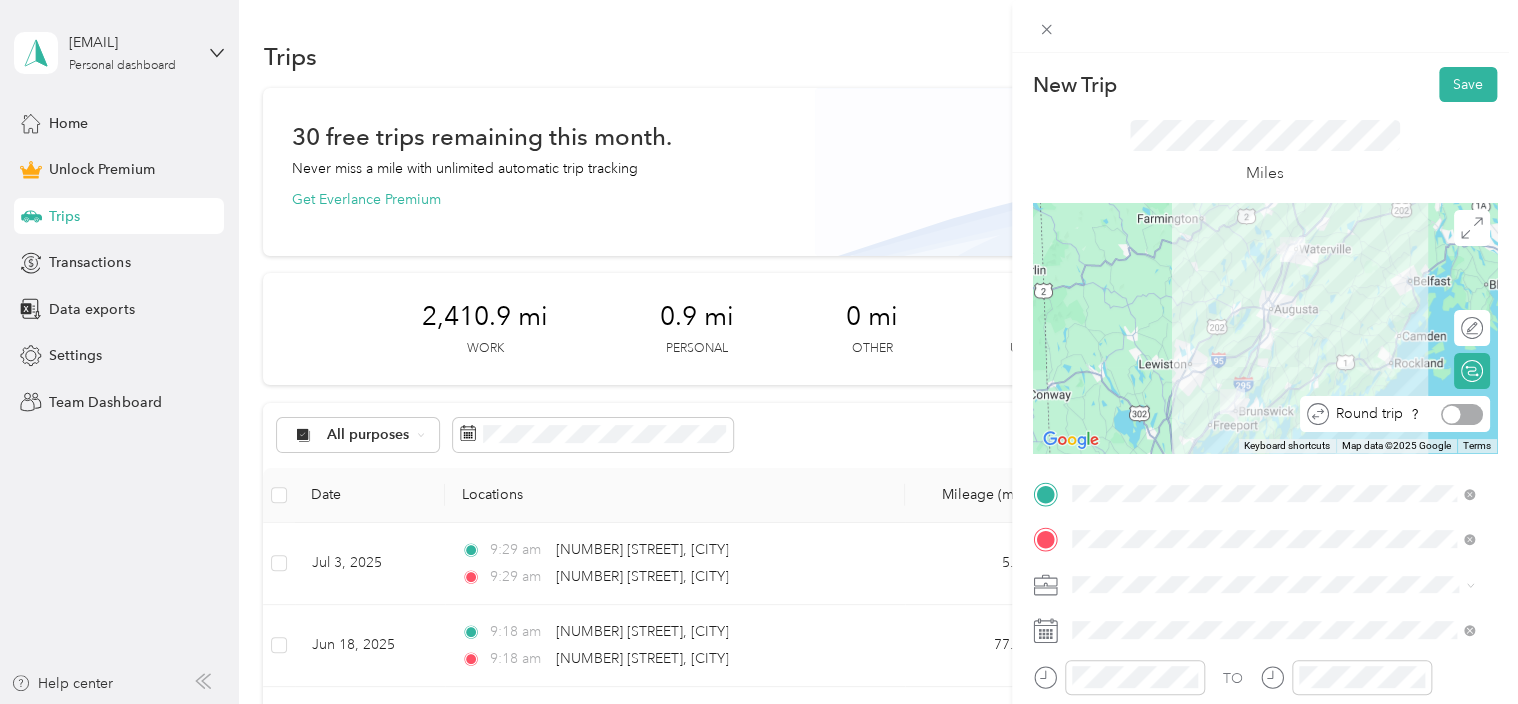 click at bounding box center [1462, 414] 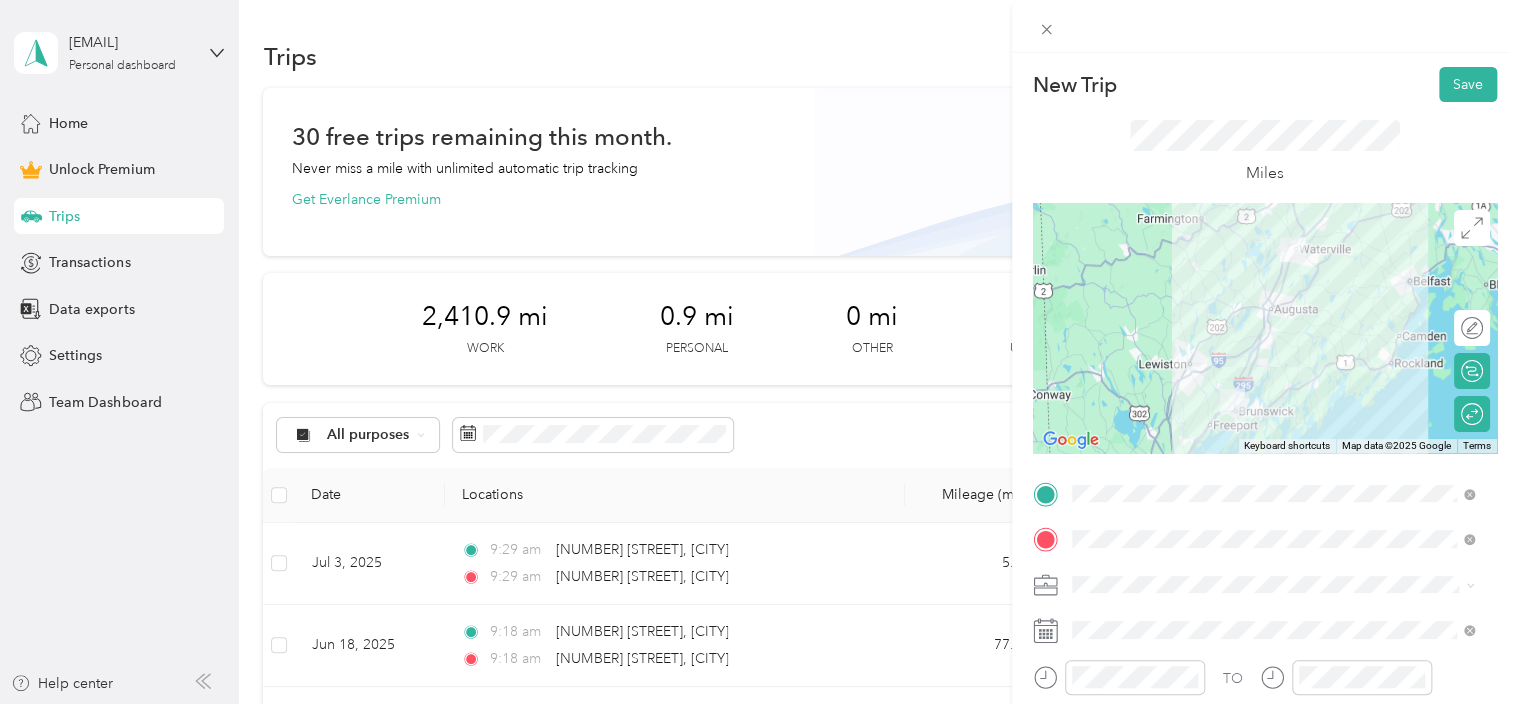 click on "Client Visits" at bounding box center (1273, 369) 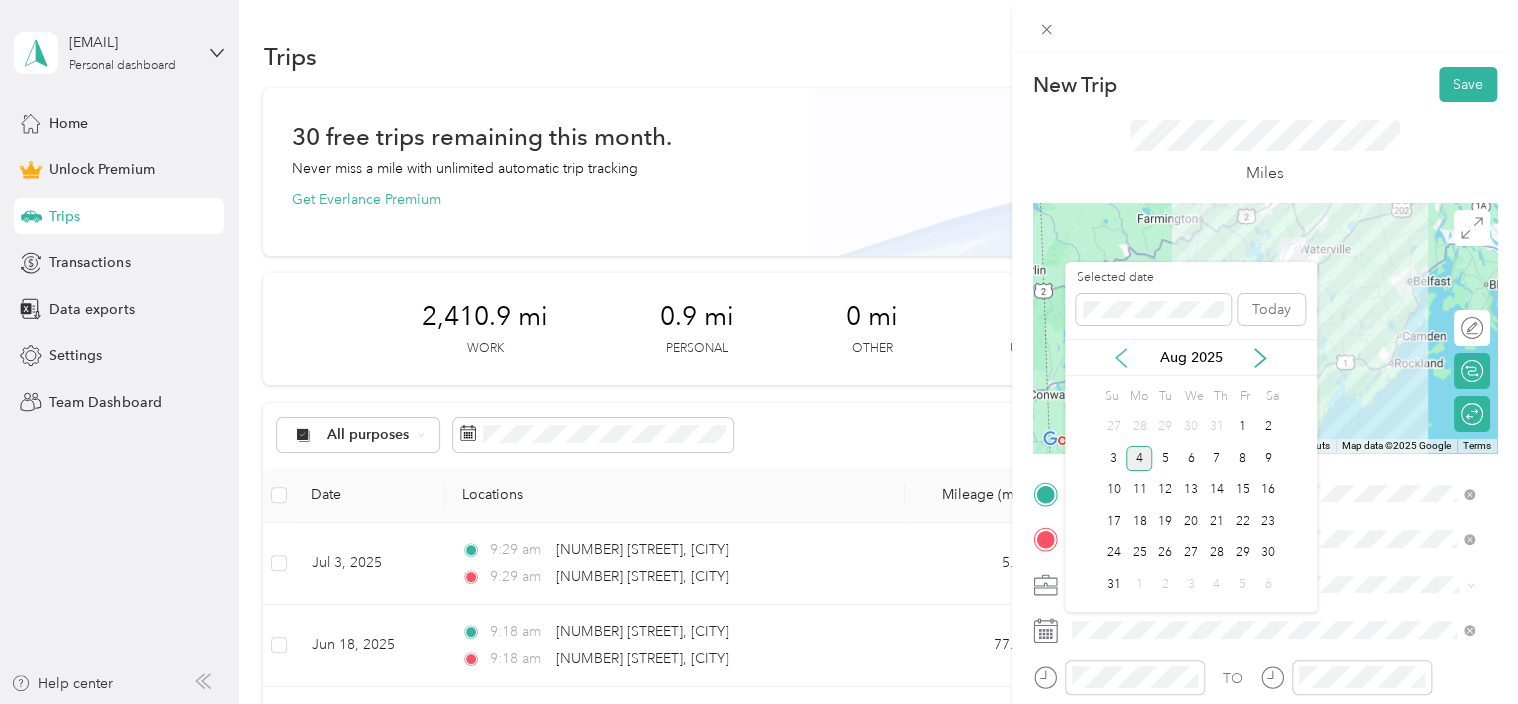 click 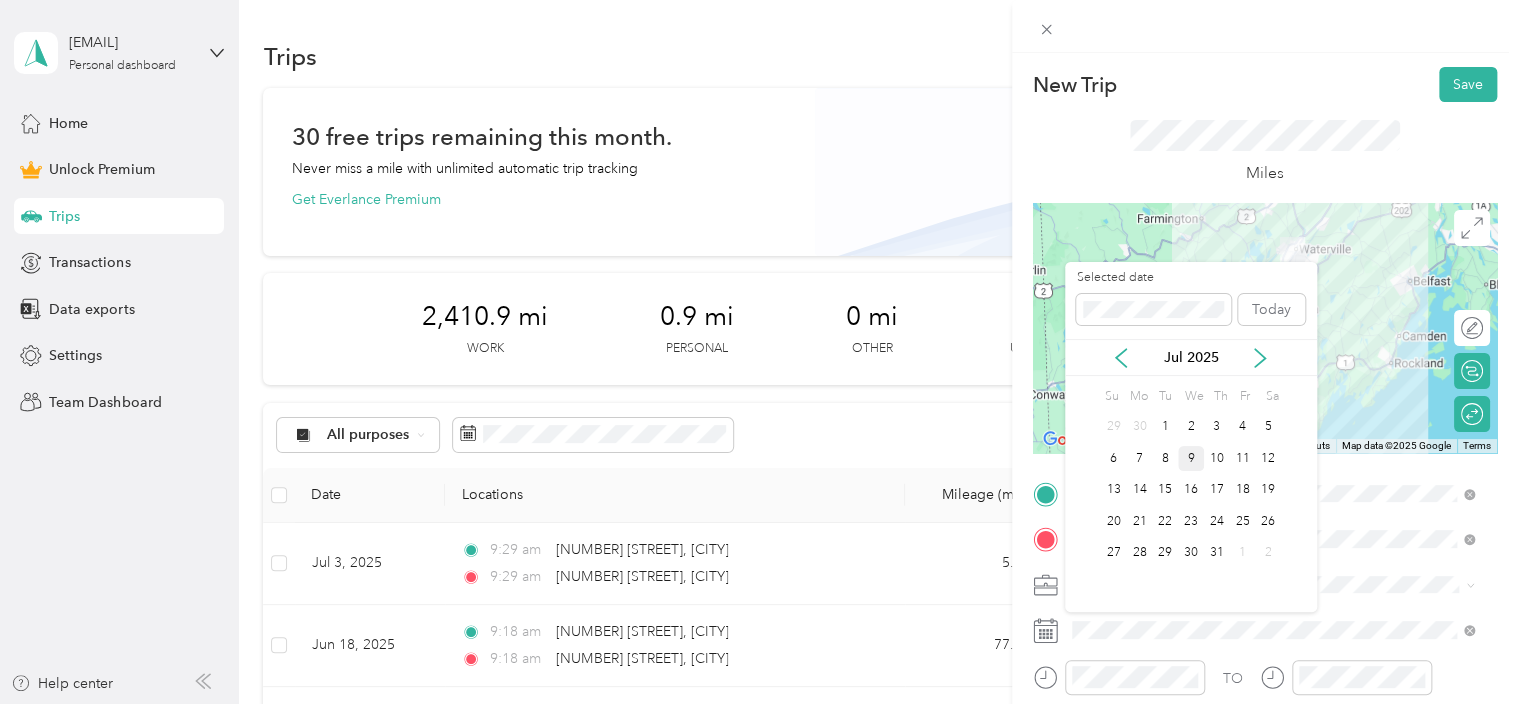 click on "9" at bounding box center [1191, 458] 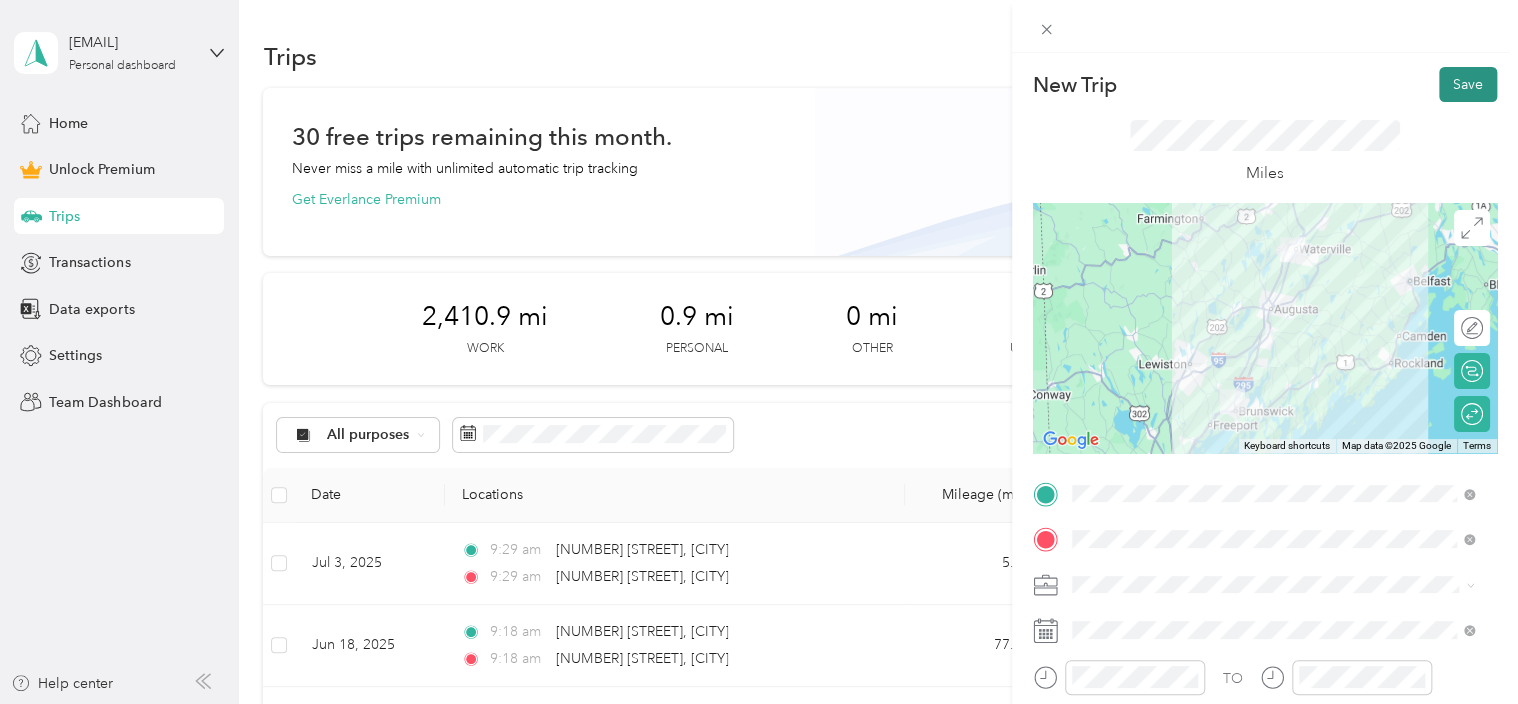 click on "Save" at bounding box center [1468, 84] 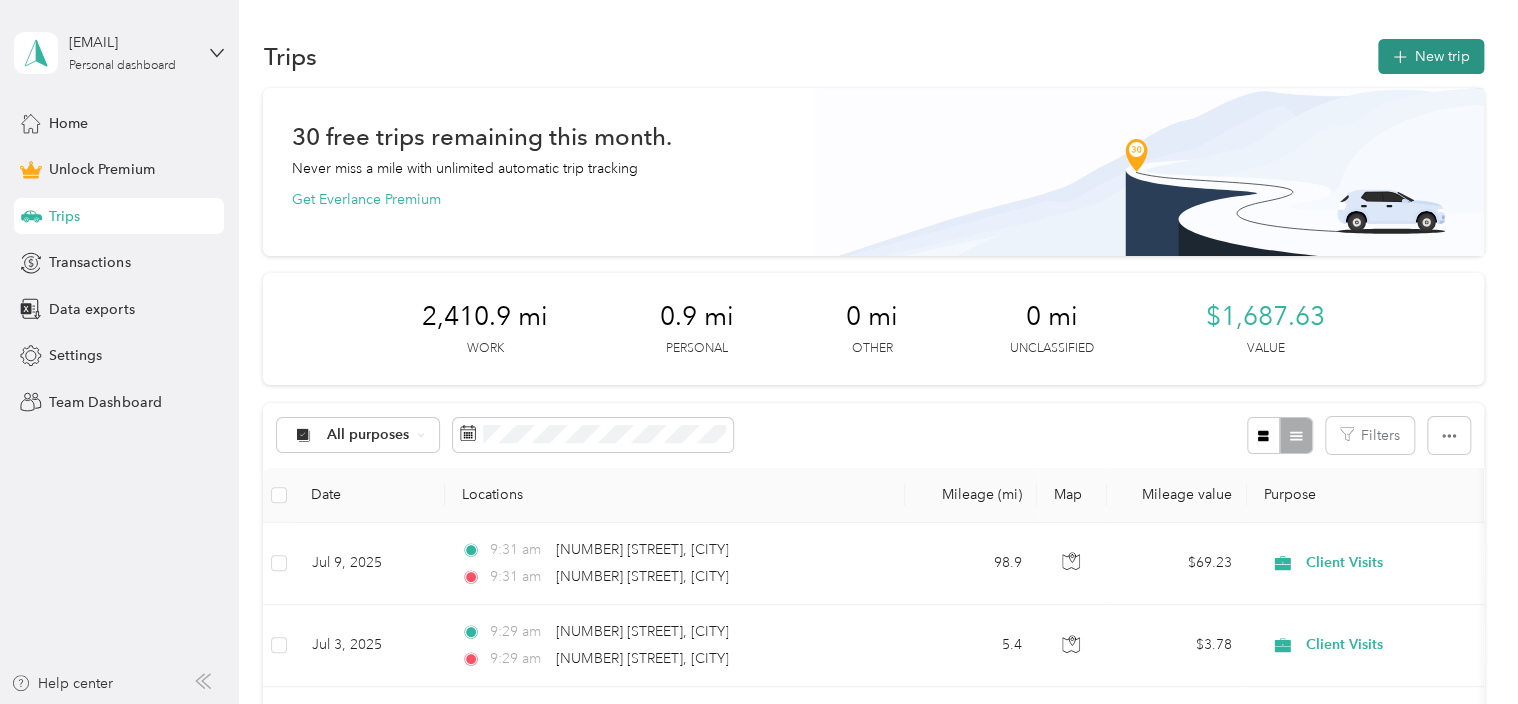 click on "New trip" at bounding box center [1431, 56] 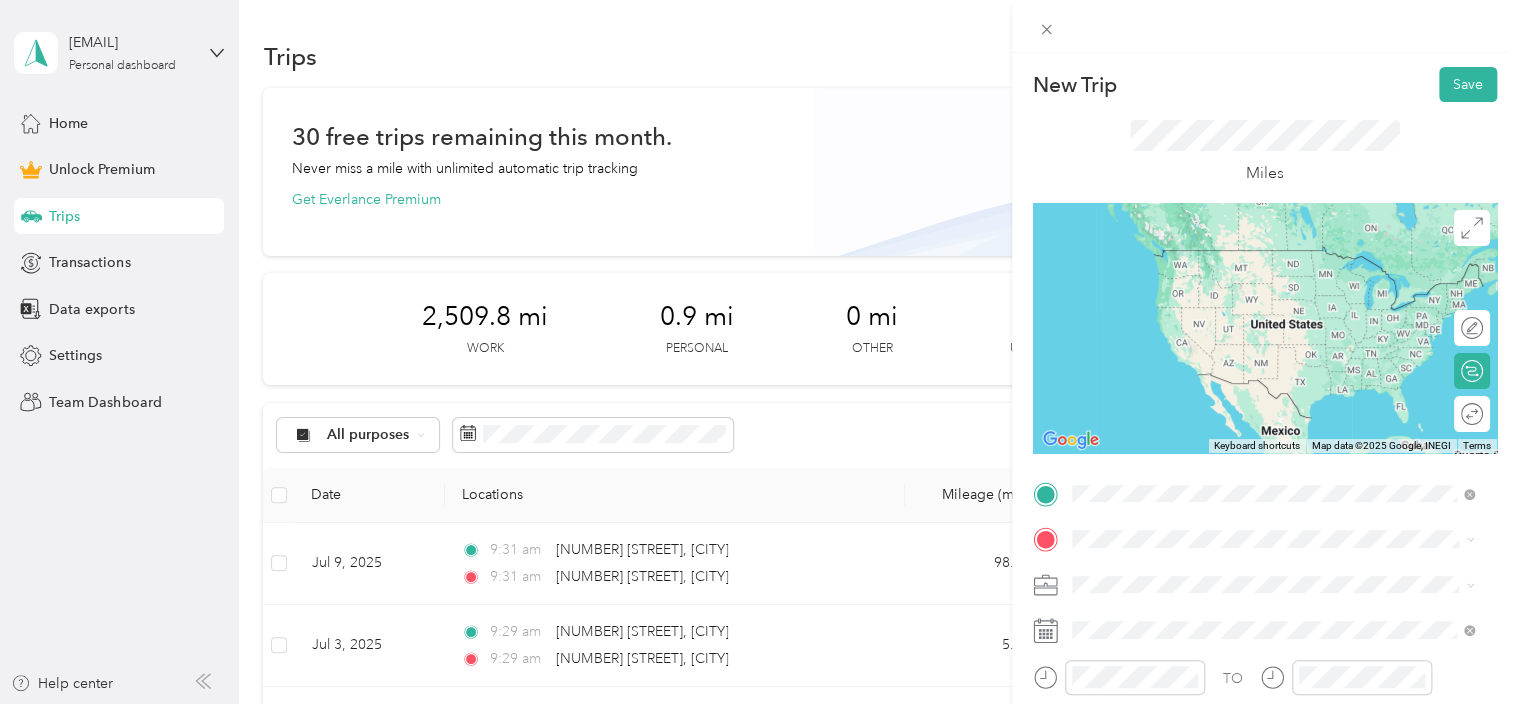 click on "[NUMBER] [STREET]
[CITY], [STATE] [POSTAL_CODE], [COUNTRY]" at bounding box center [1253, 279] 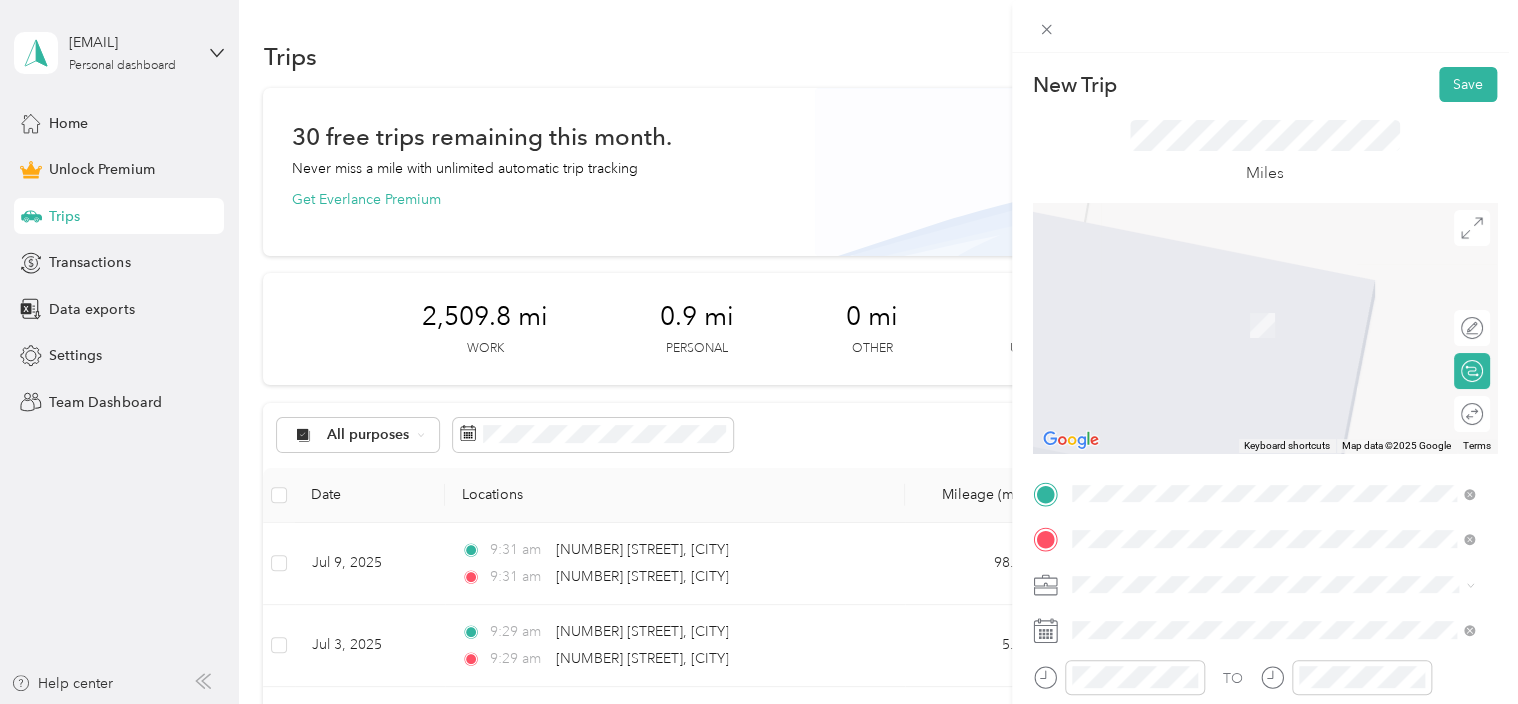 click on "[NUMBER] [STREET]
[CITY], [STATE] [POSTAL_CODE], [COUNTRY]" at bounding box center [1253, 381] 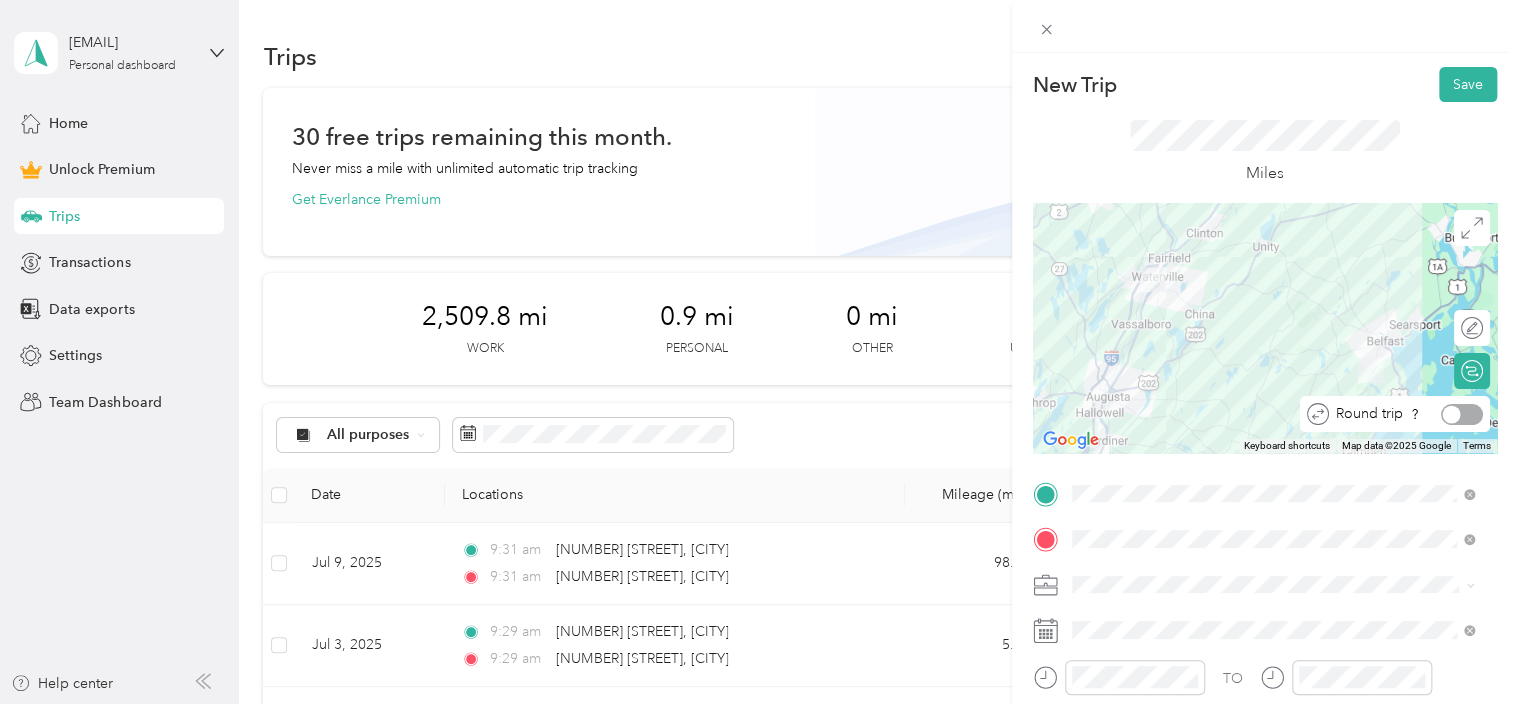 click at bounding box center [1462, 414] 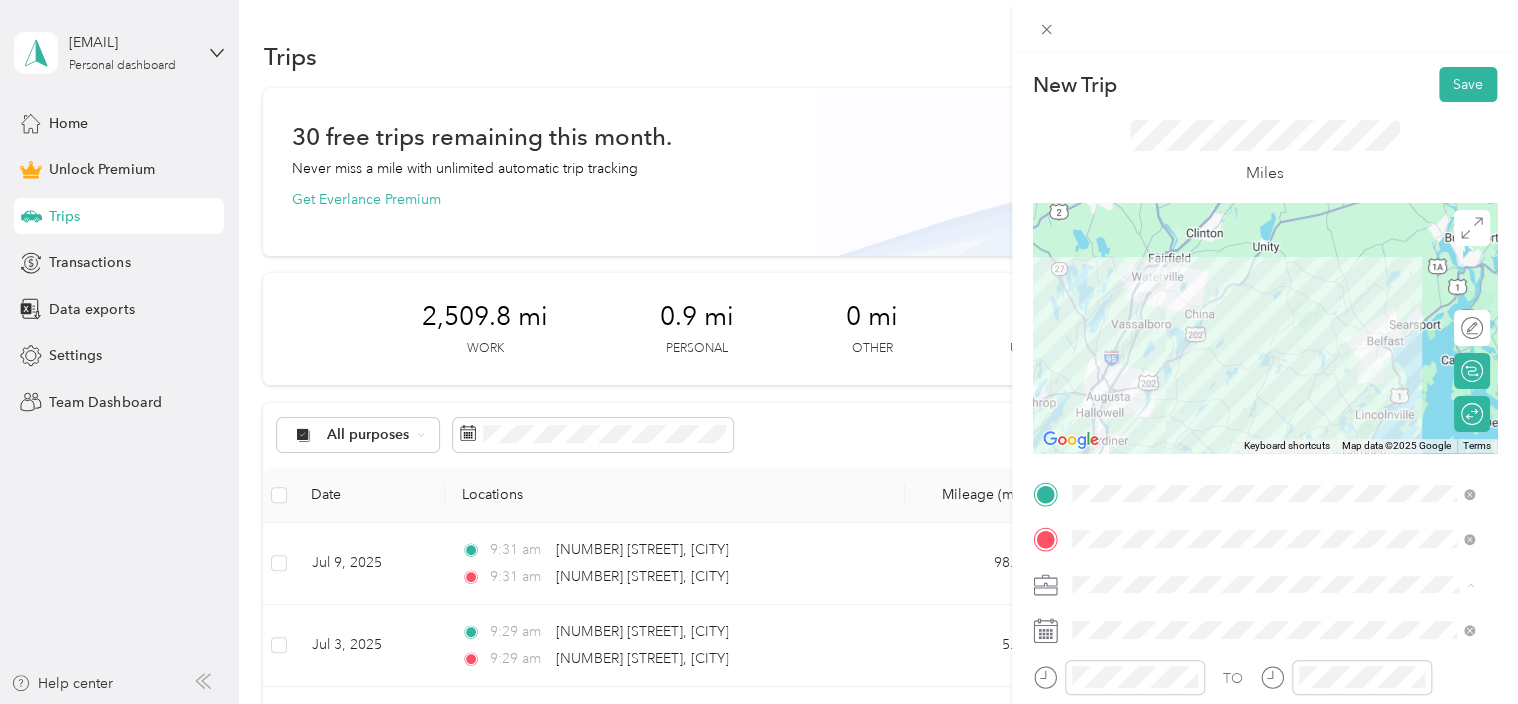 click on "Client Visits" at bounding box center (1114, 374) 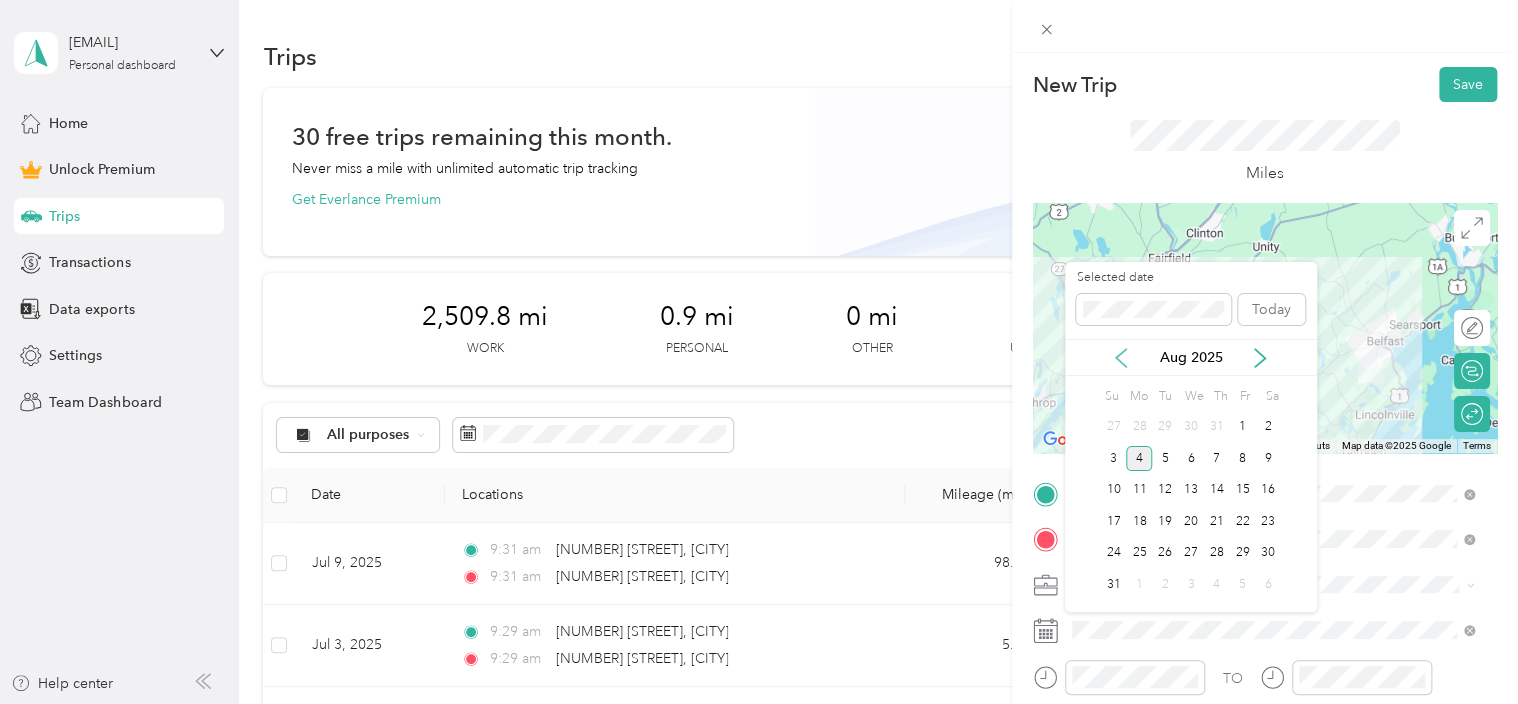 click 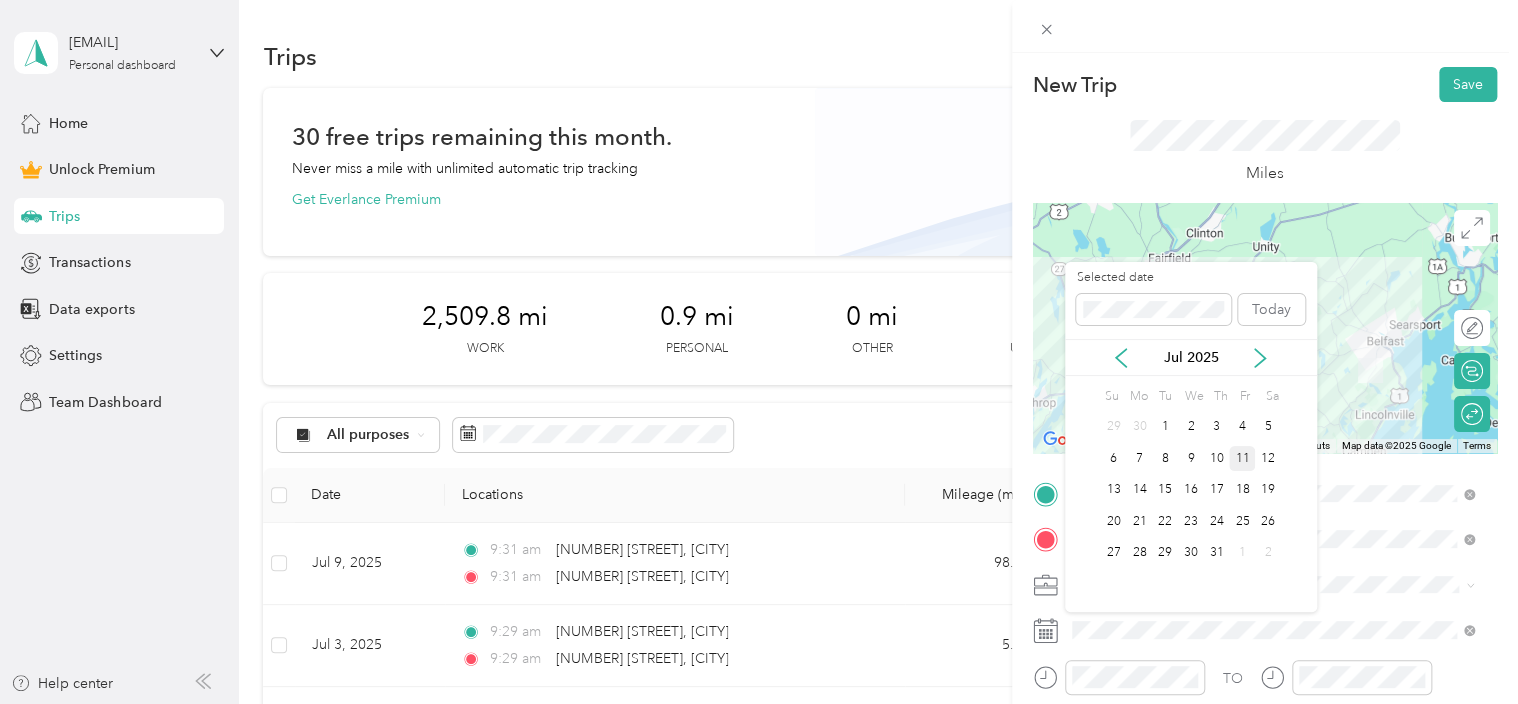 click on "11" at bounding box center (1242, 458) 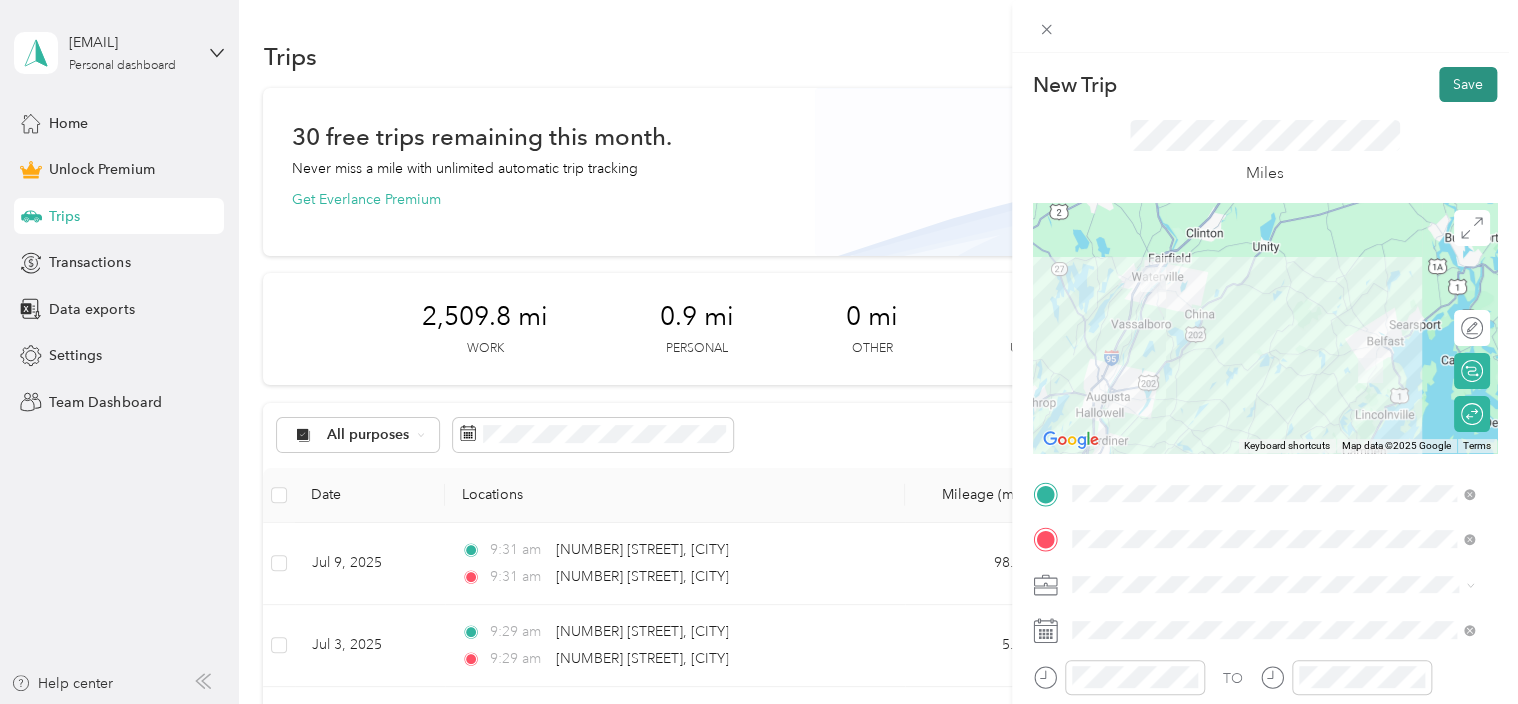 click on "Save" at bounding box center [1468, 84] 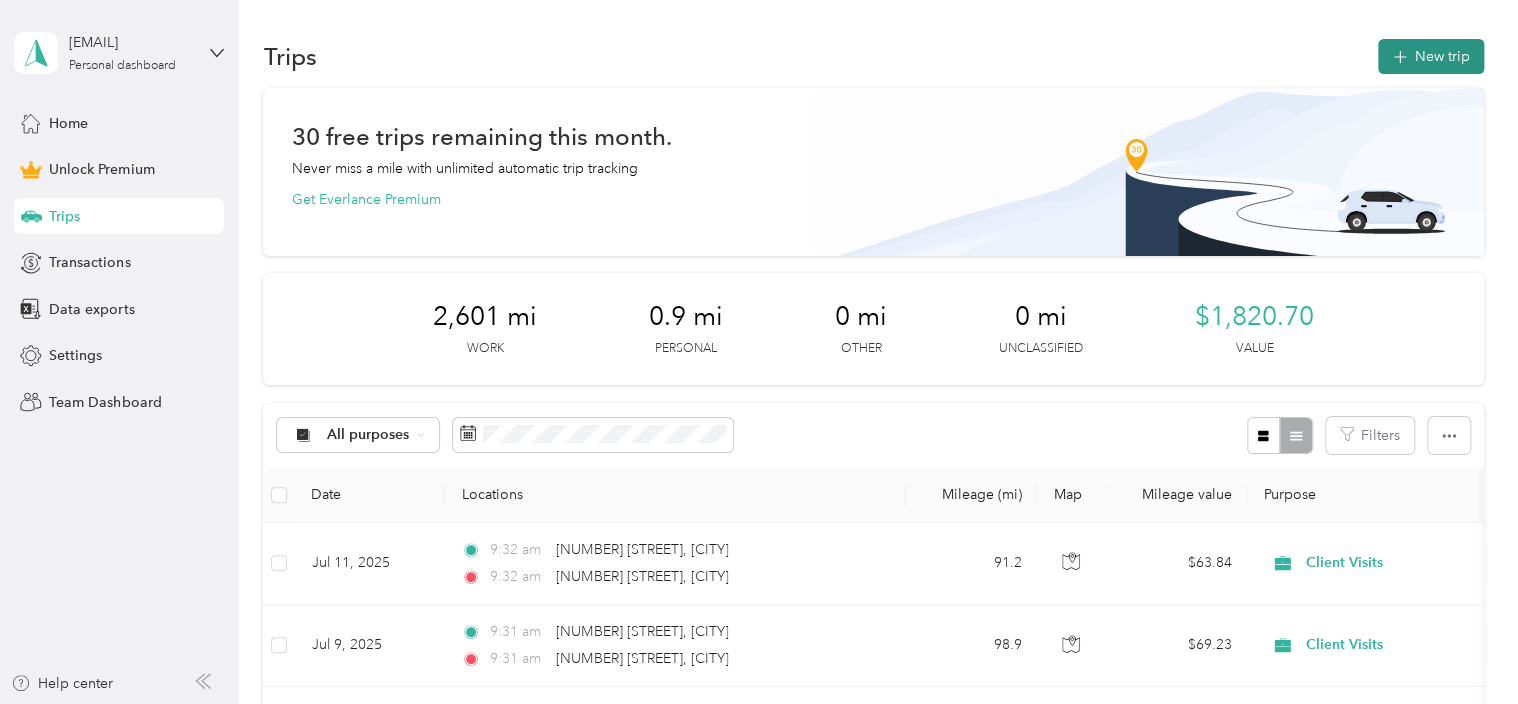 click on "New trip" at bounding box center [1431, 56] 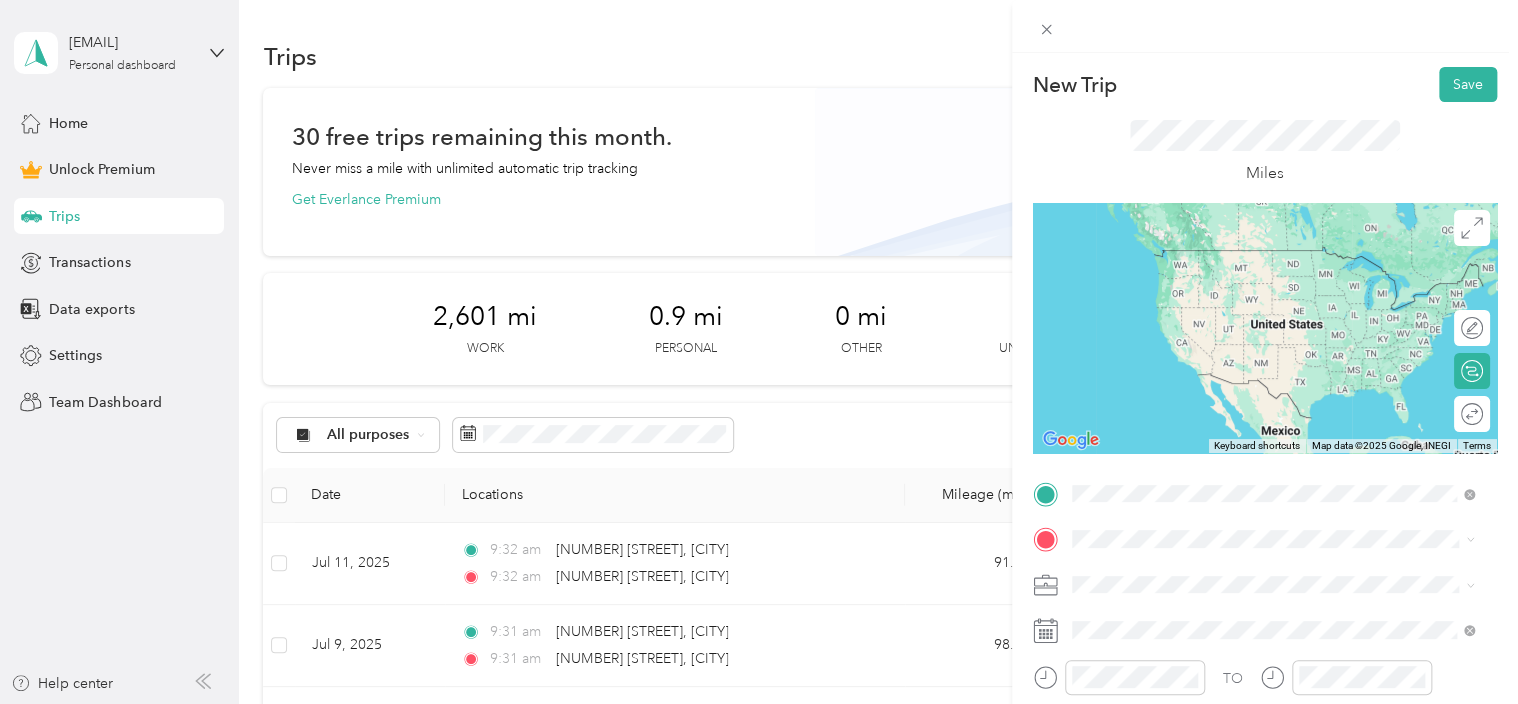 click on "[NUMBER] [STREET]
[CITY], [STATE] [POSTAL_CODE], [COUNTRY]" at bounding box center (1273, 259) 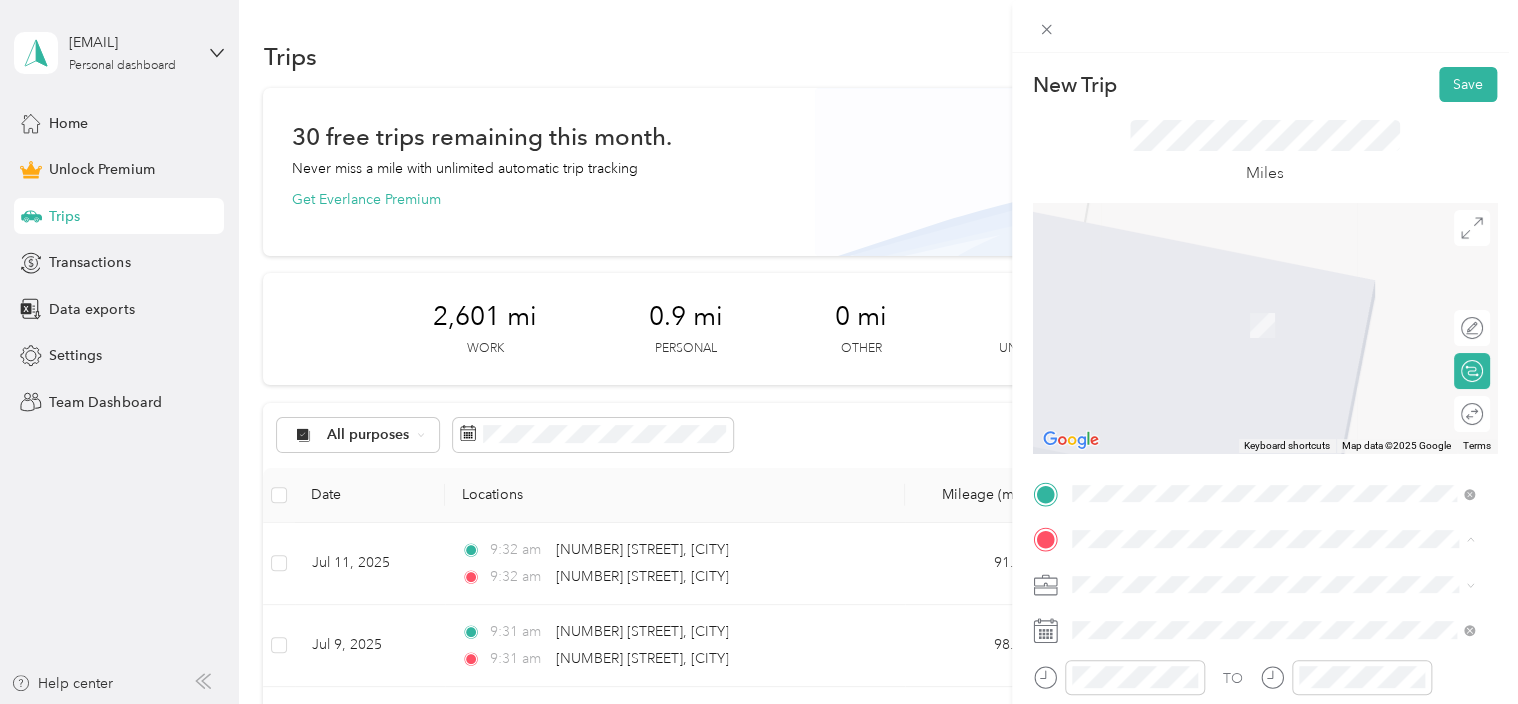 click on "[NUMBER] [STREET]
[CITY], [STATE] [POSTAL_CODE], [COUNTRY]" at bounding box center [1253, 360] 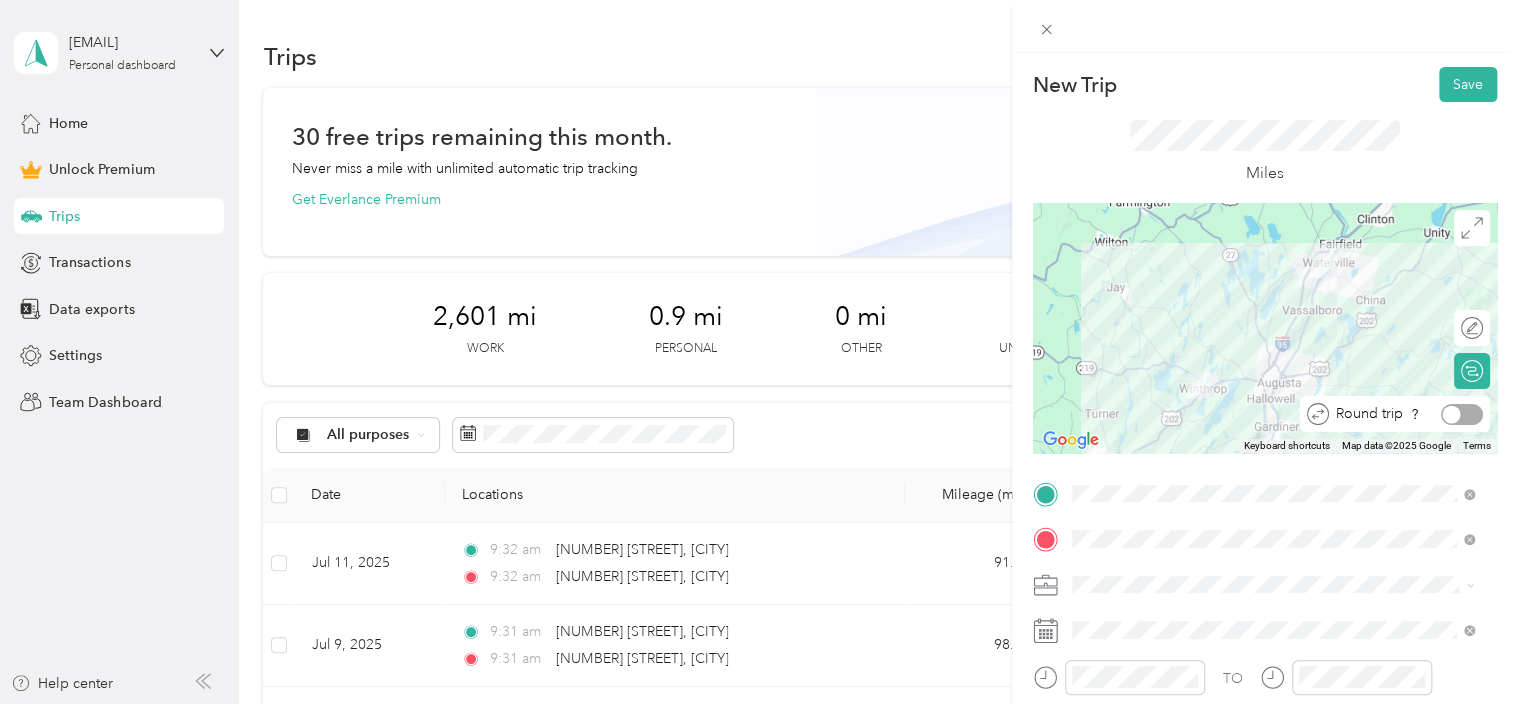 click at bounding box center [1462, 414] 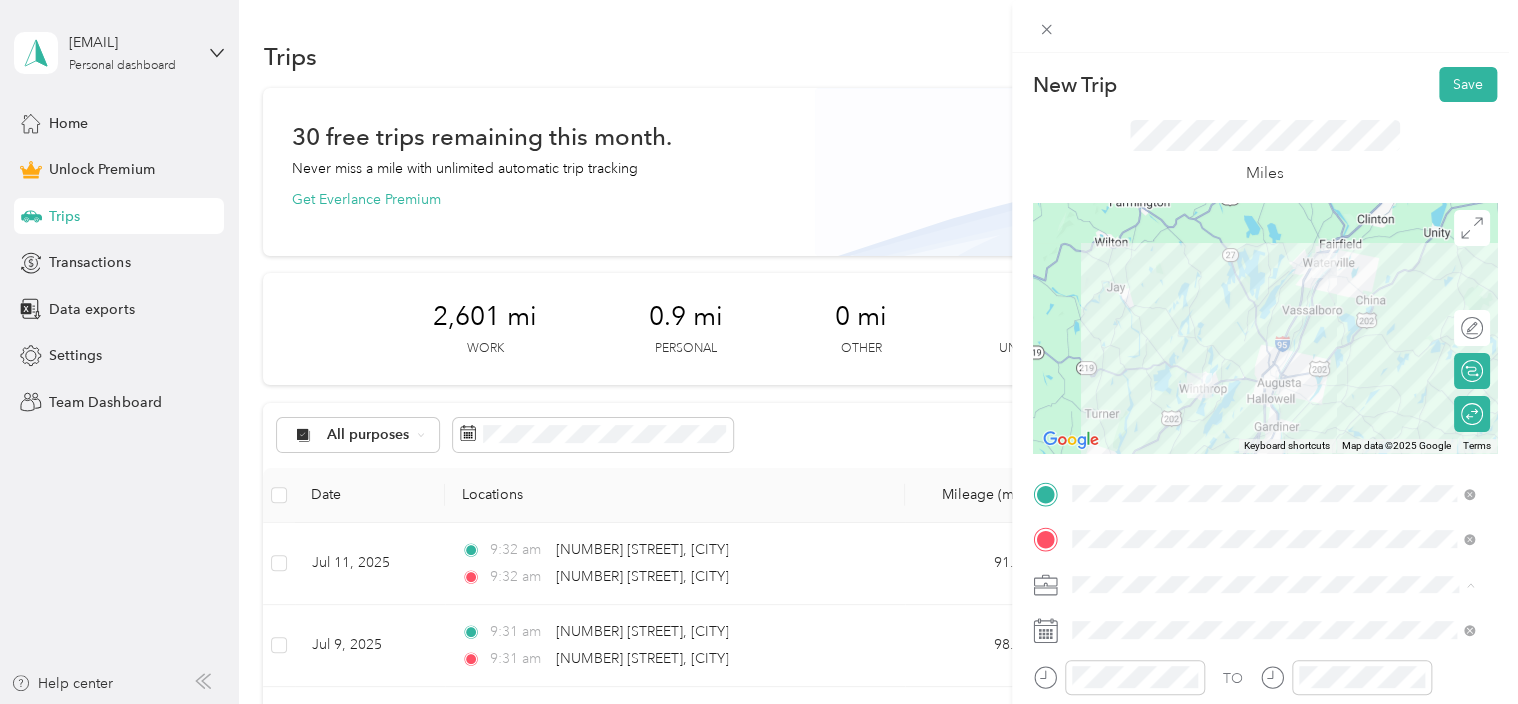 click on "Client Visits" at bounding box center [1273, 374] 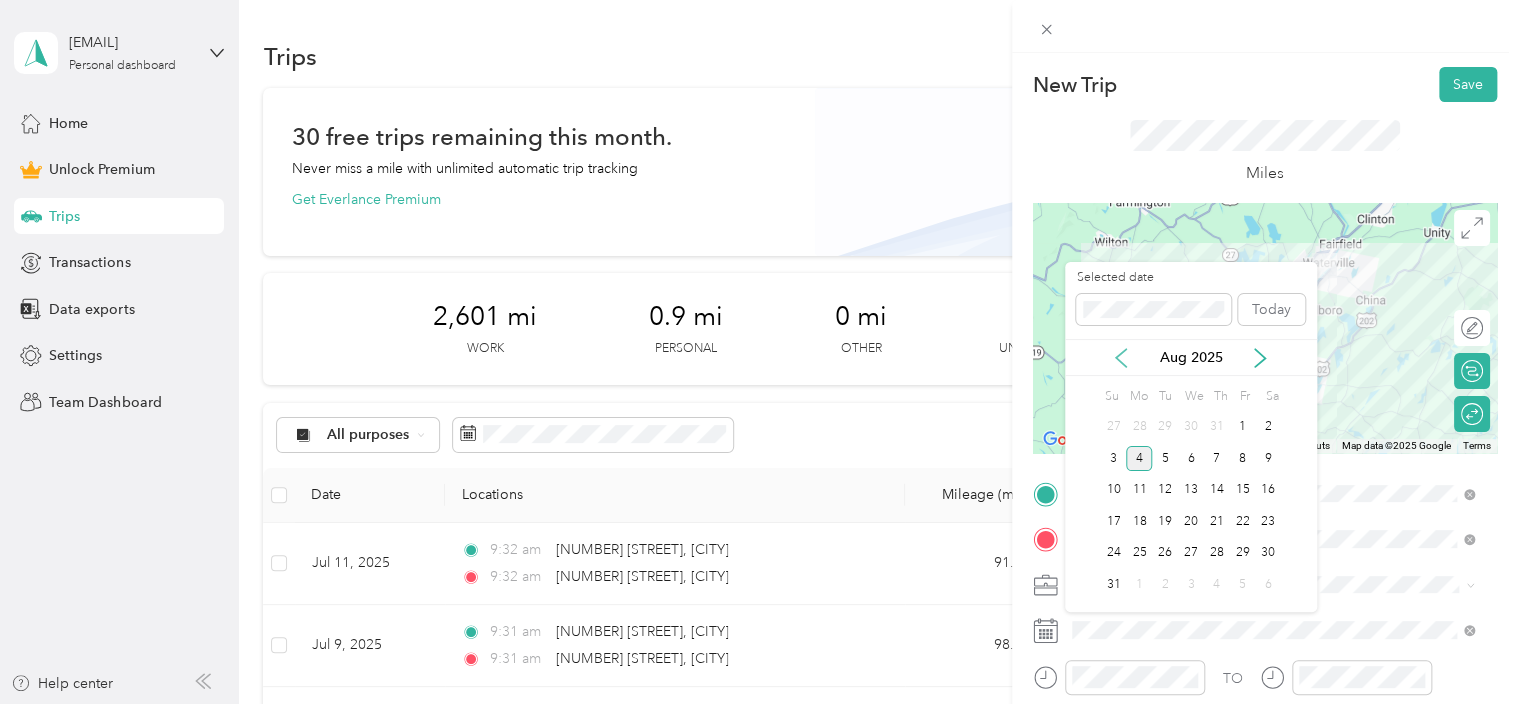 click 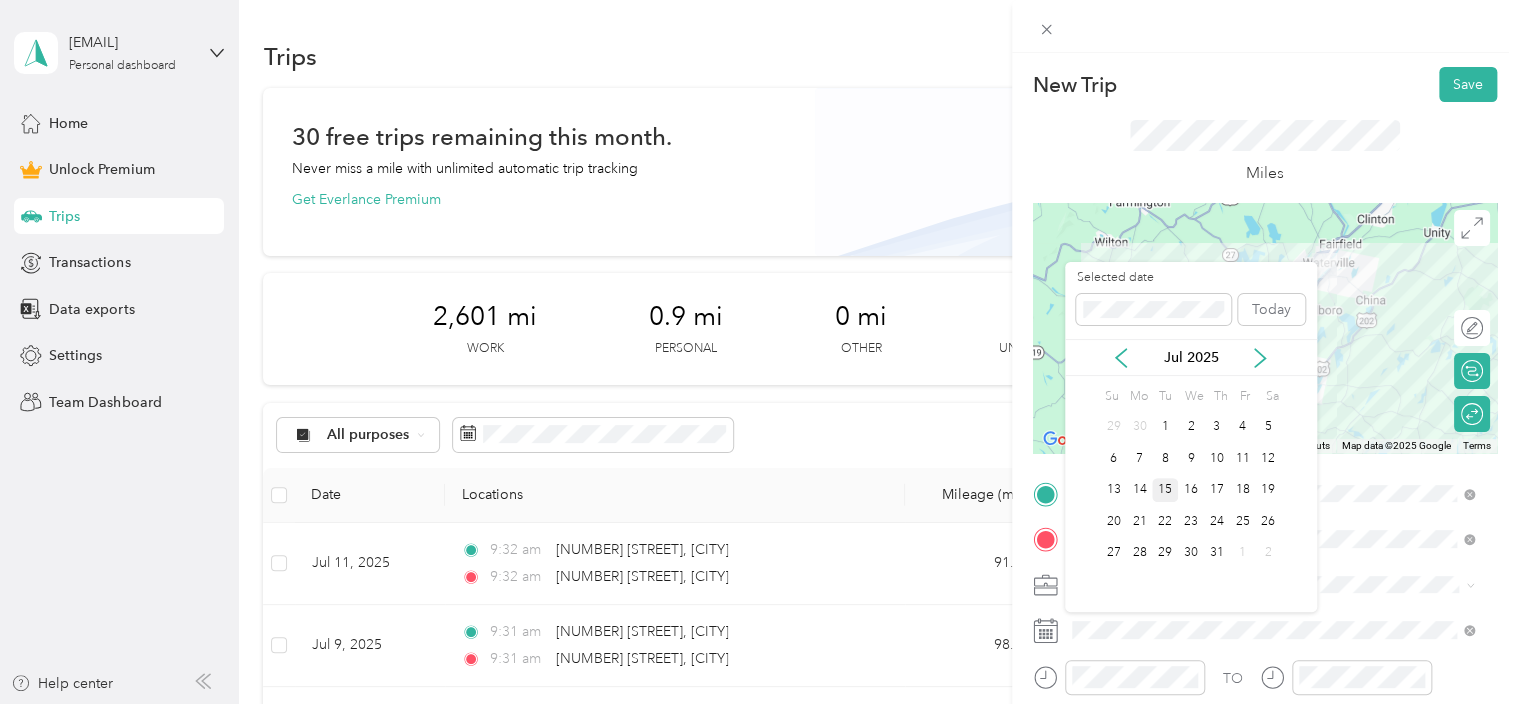 click on "15" at bounding box center (1165, 490) 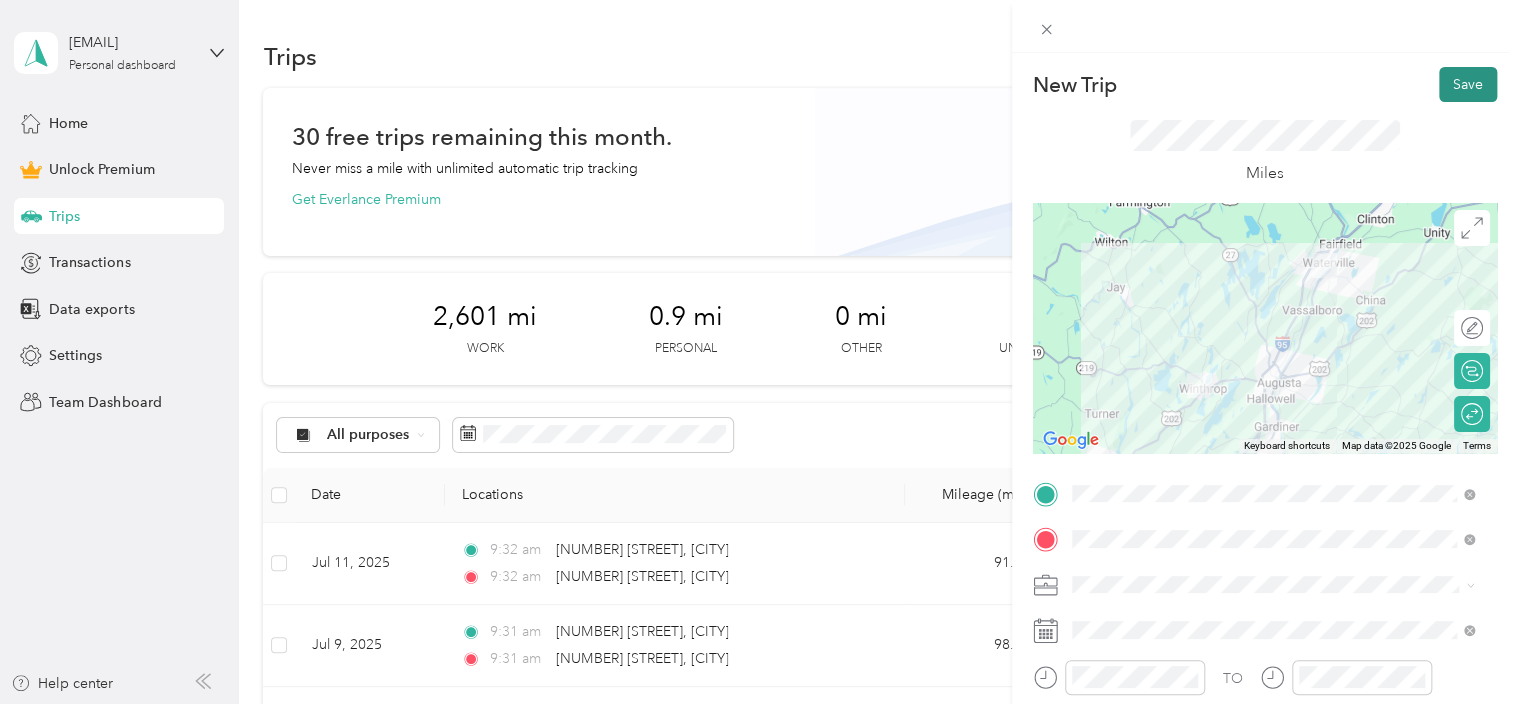 click on "Save" at bounding box center (1468, 84) 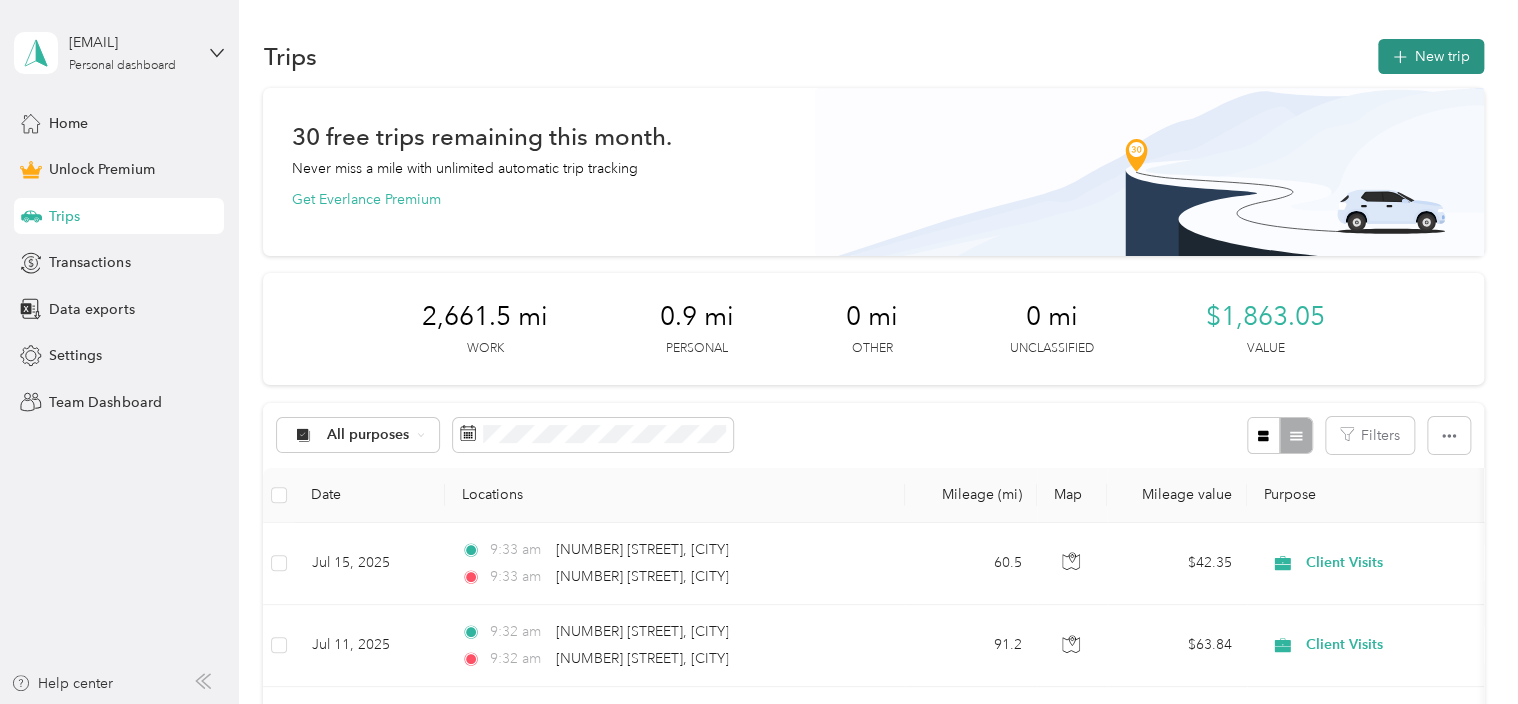 click on "New trip" at bounding box center (1431, 56) 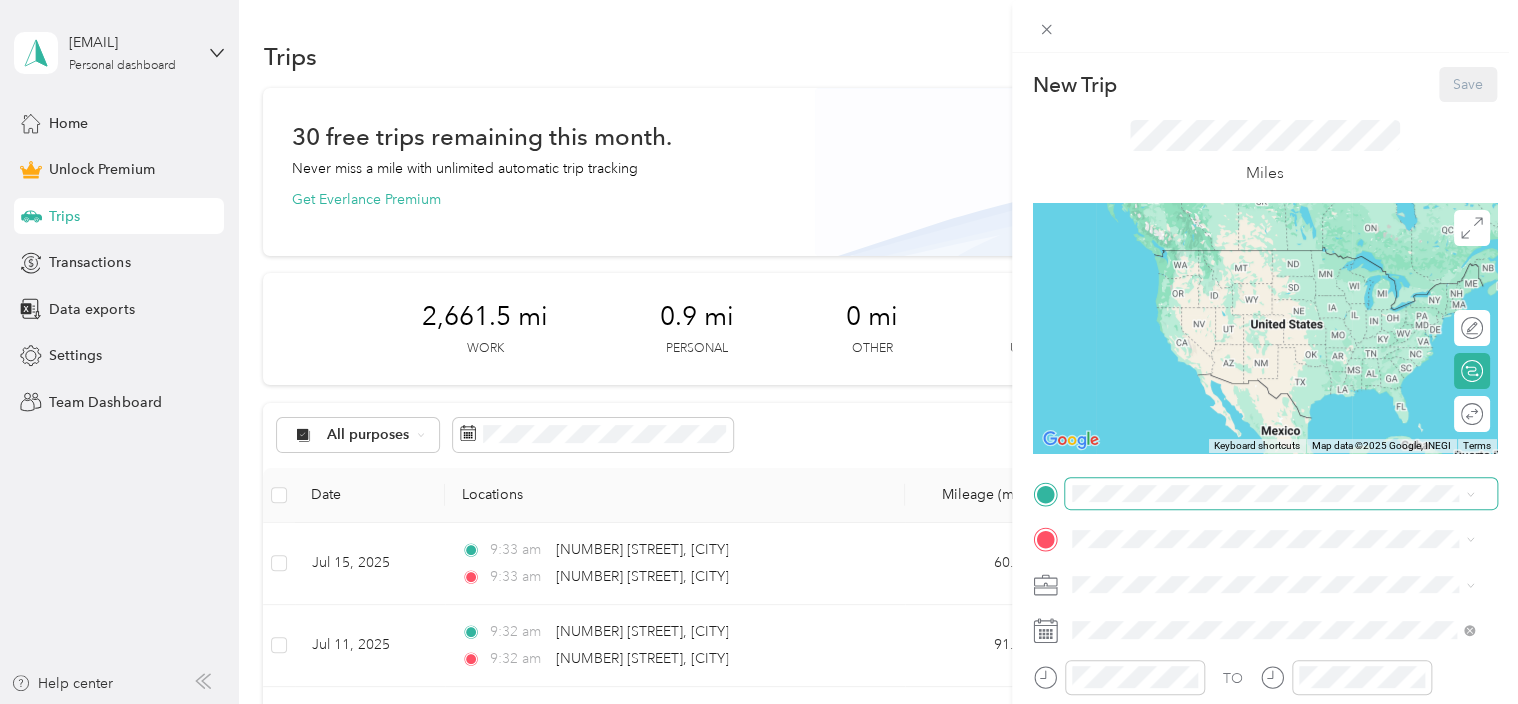 click at bounding box center [1281, 494] 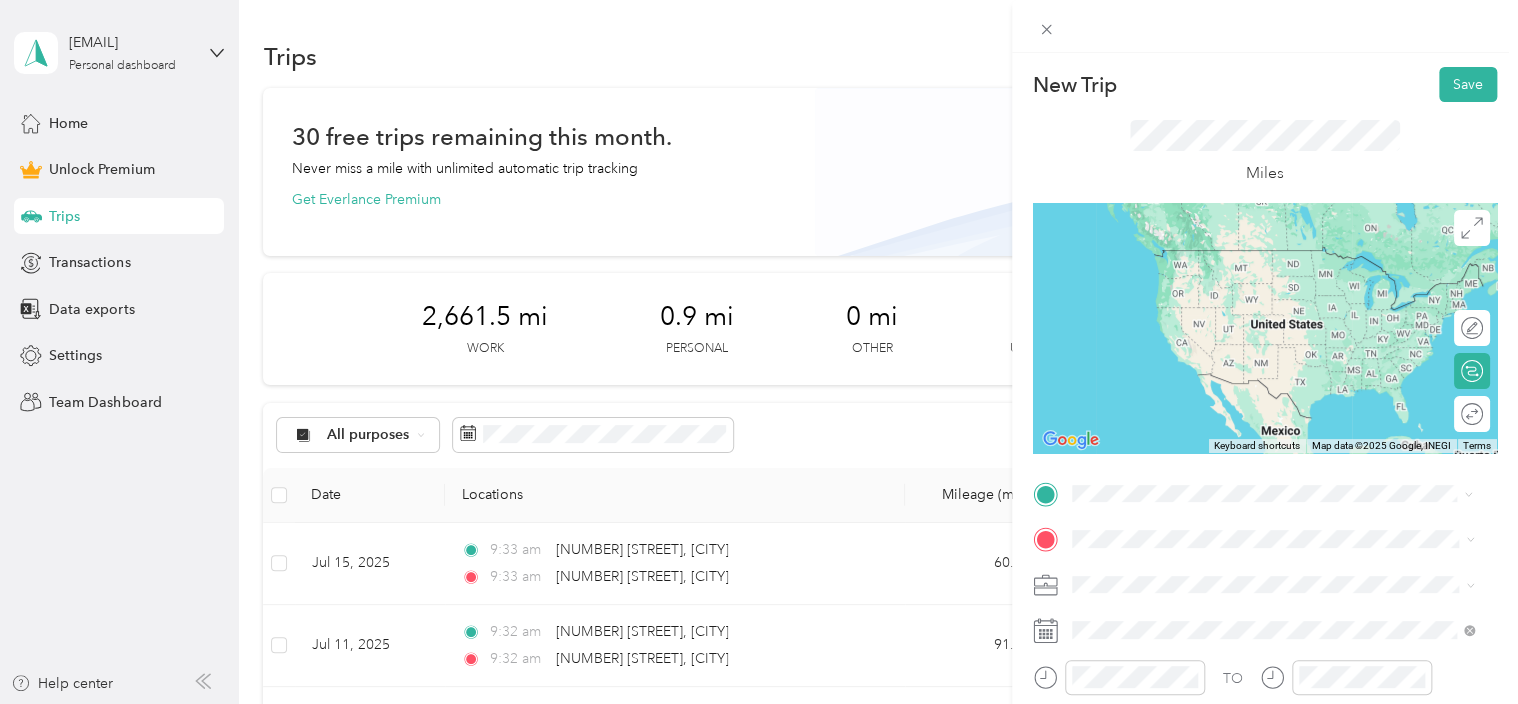 click on "[NUMBER] [STREET]
[CITY], [STATE] [POSTAL_CODE], [COUNTRY]" at bounding box center (1253, 279) 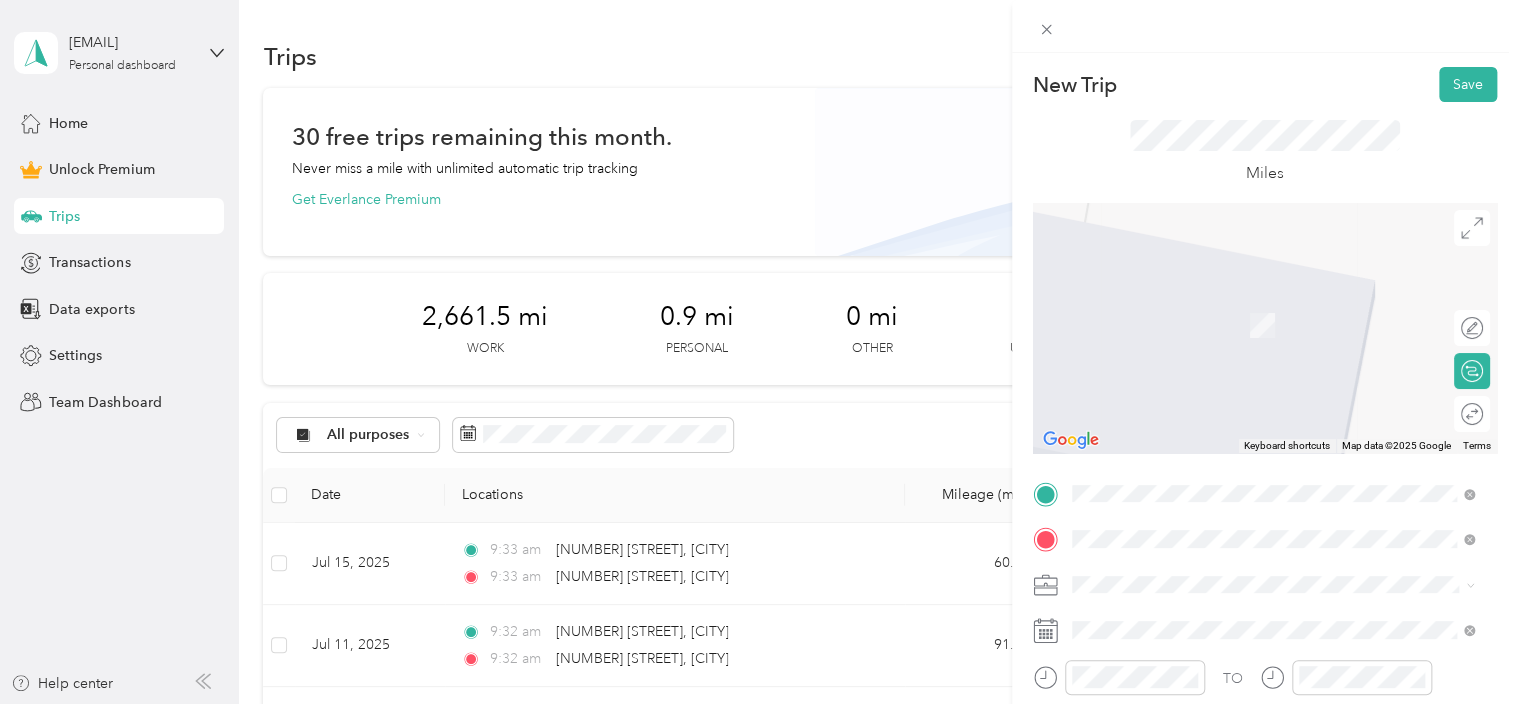 click on "[NUMBER] [STREET]
[CITY], [STATE] [POSTAL_CODE], [COUNTRY]" at bounding box center [1253, 304] 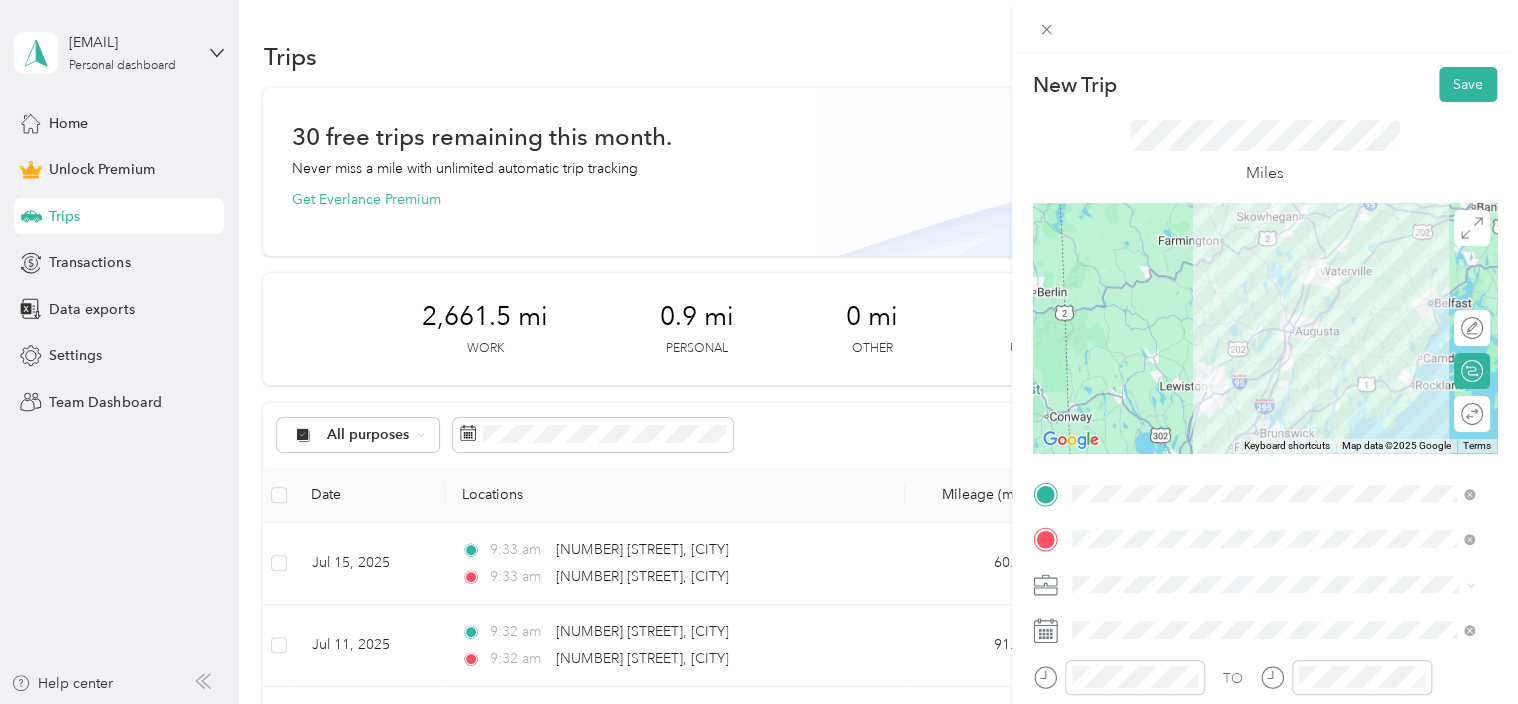 click 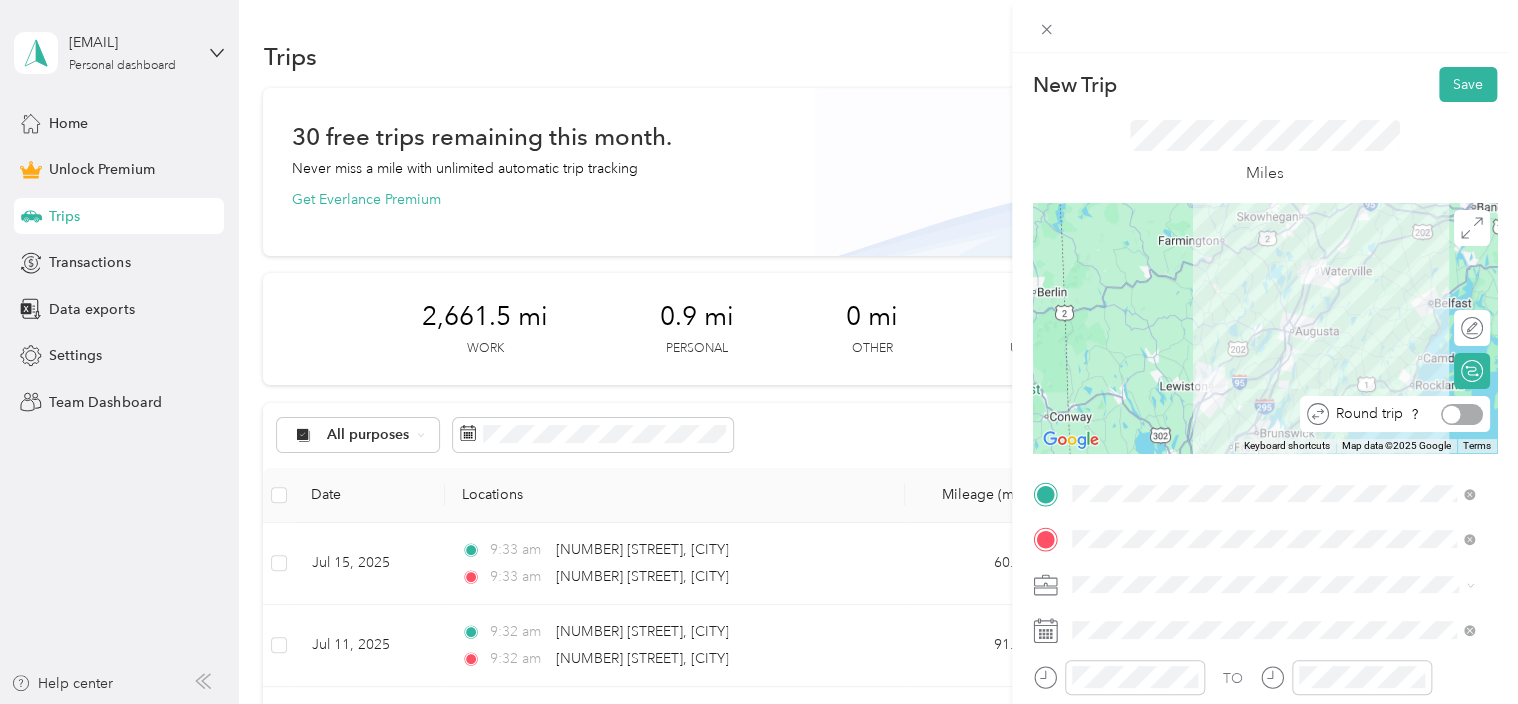 click at bounding box center [1462, 414] 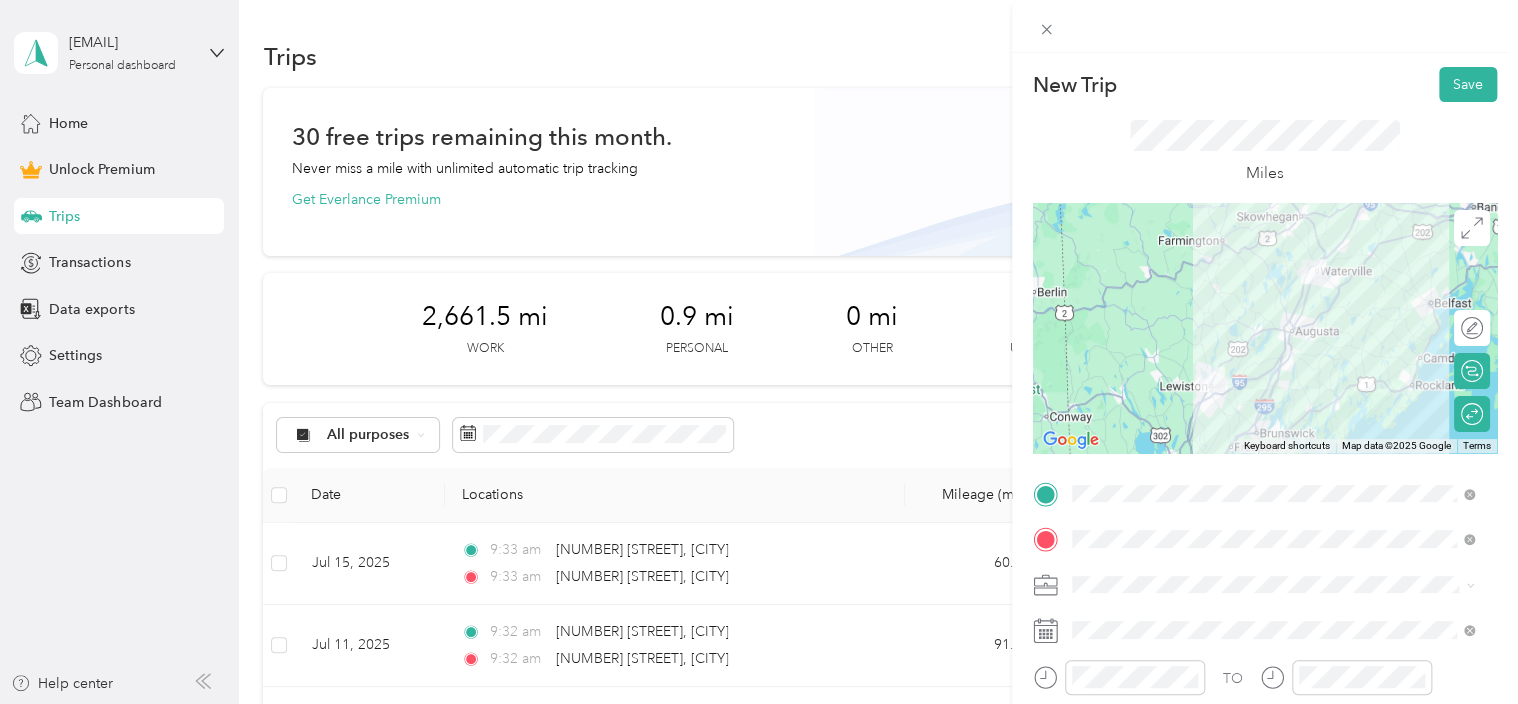 click on "Client Visits" at bounding box center [1114, 373] 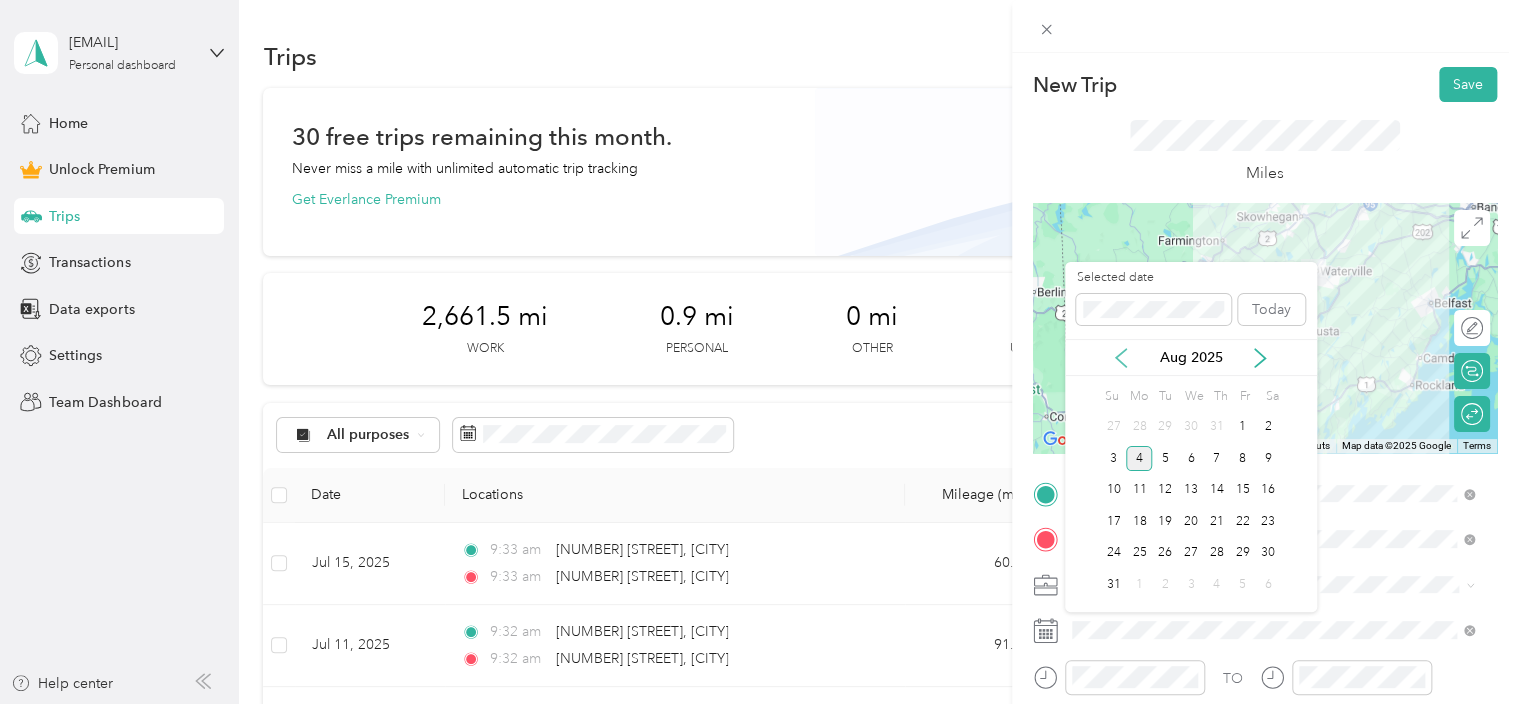 click 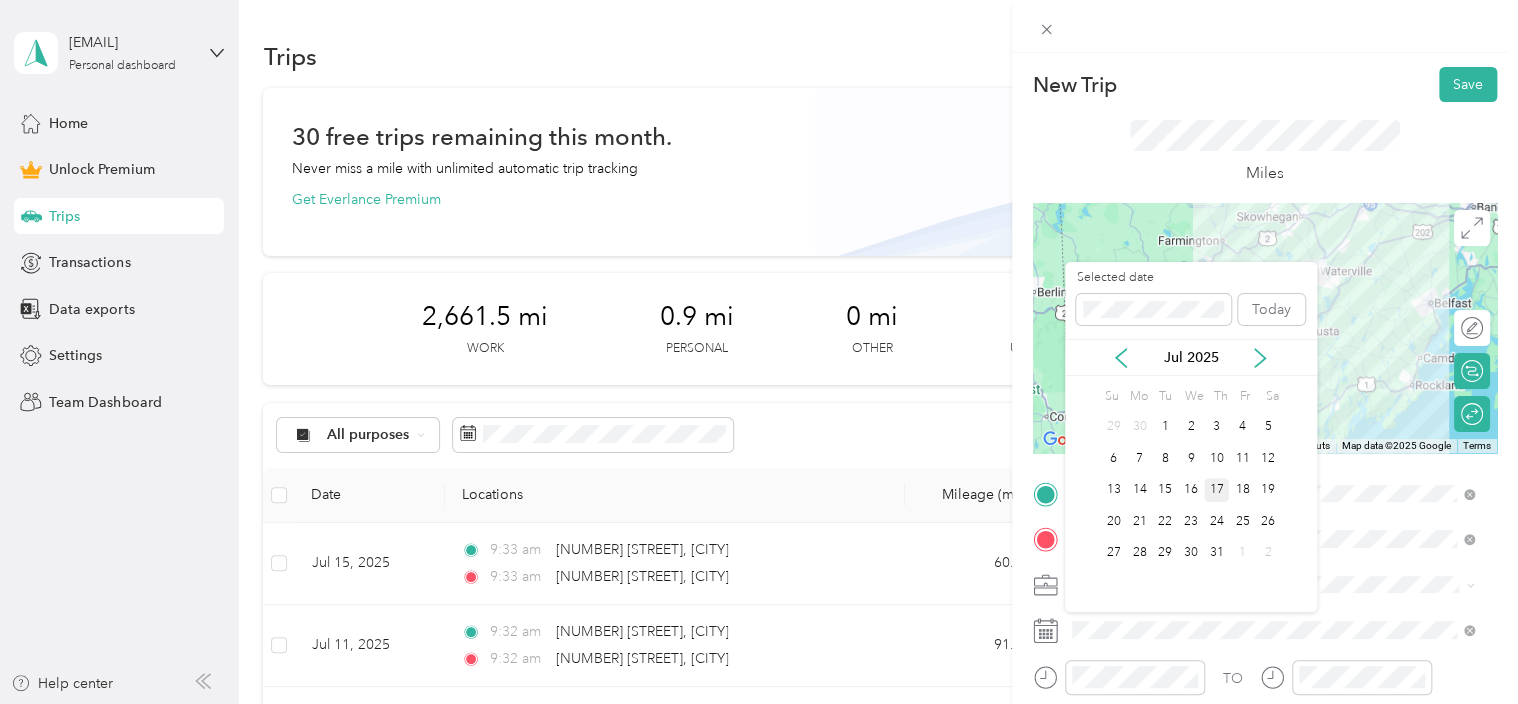click on "17" at bounding box center (1217, 490) 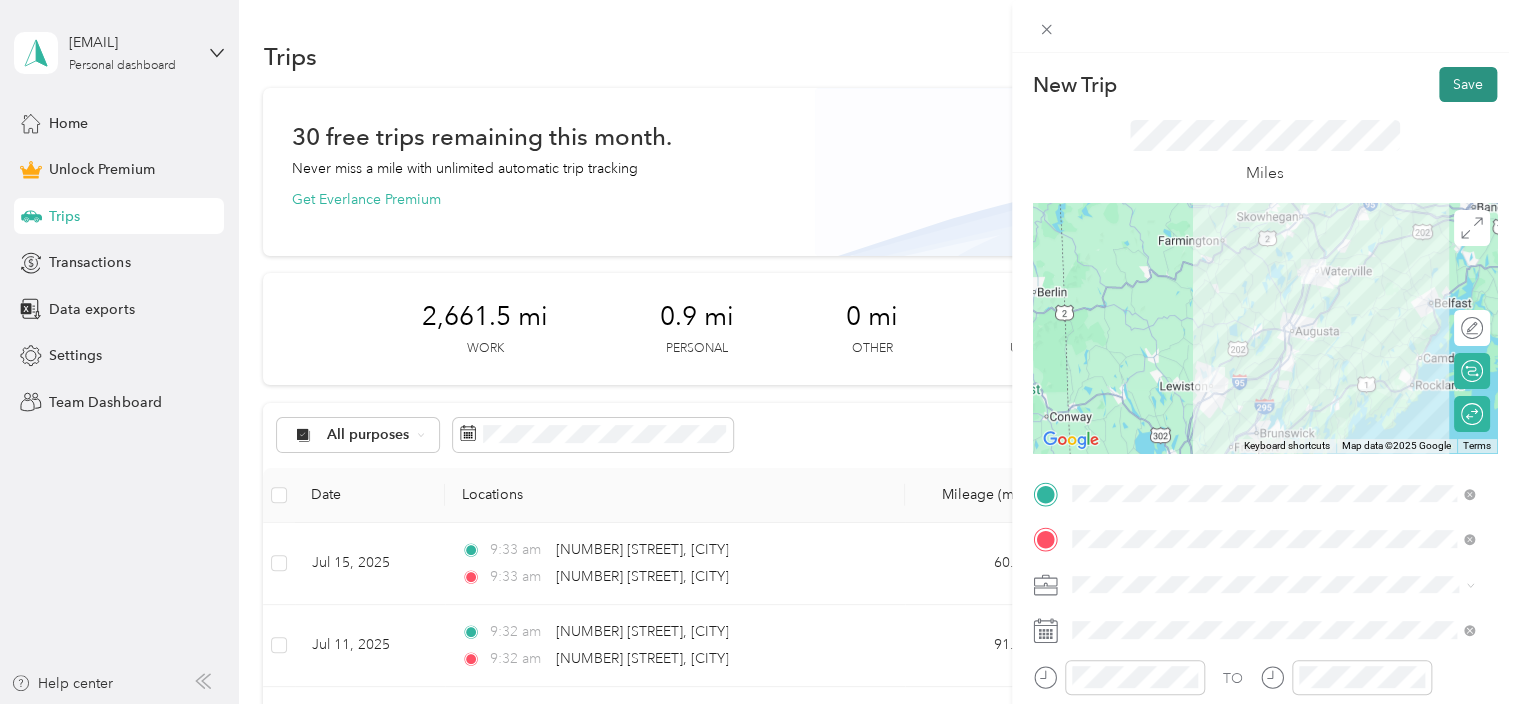 click on "Save" at bounding box center [1468, 84] 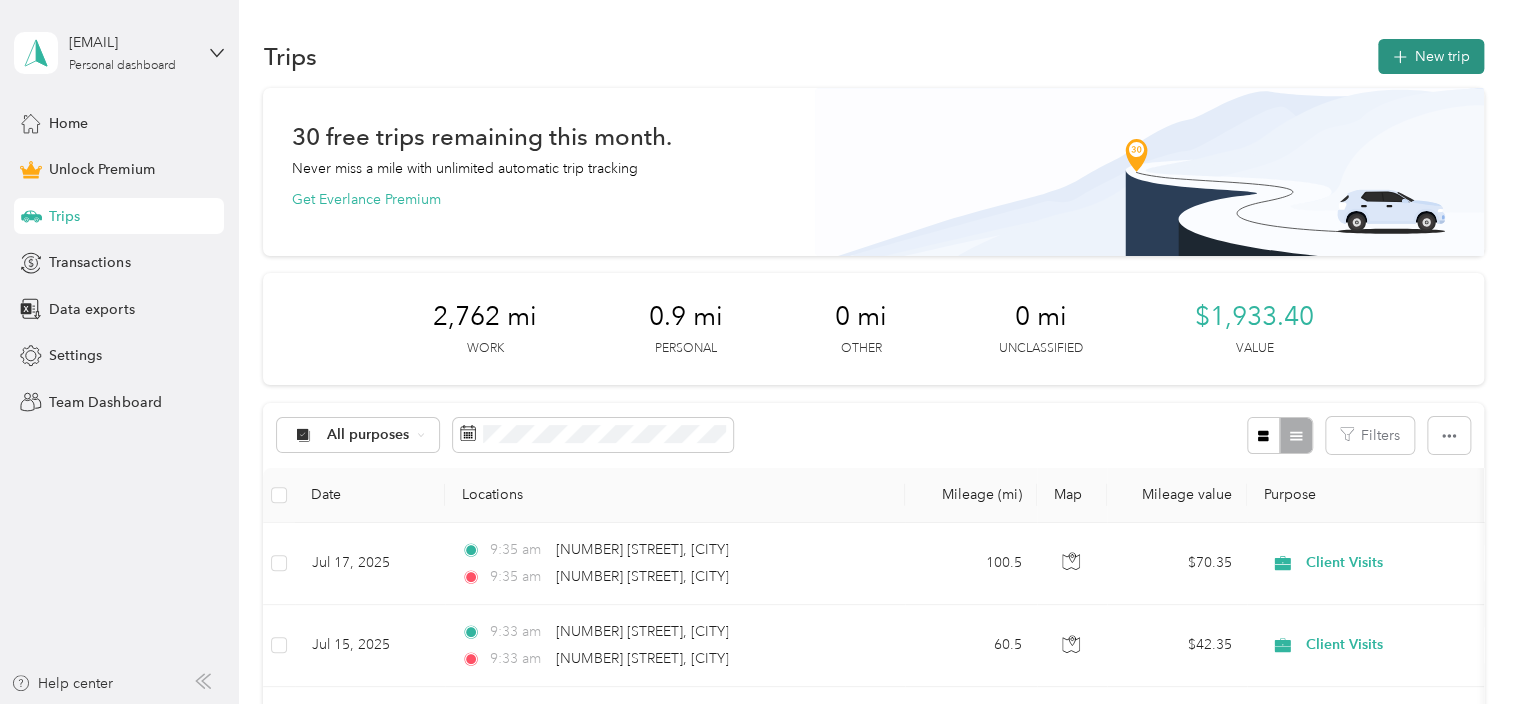 click on "New trip" at bounding box center [1431, 56] 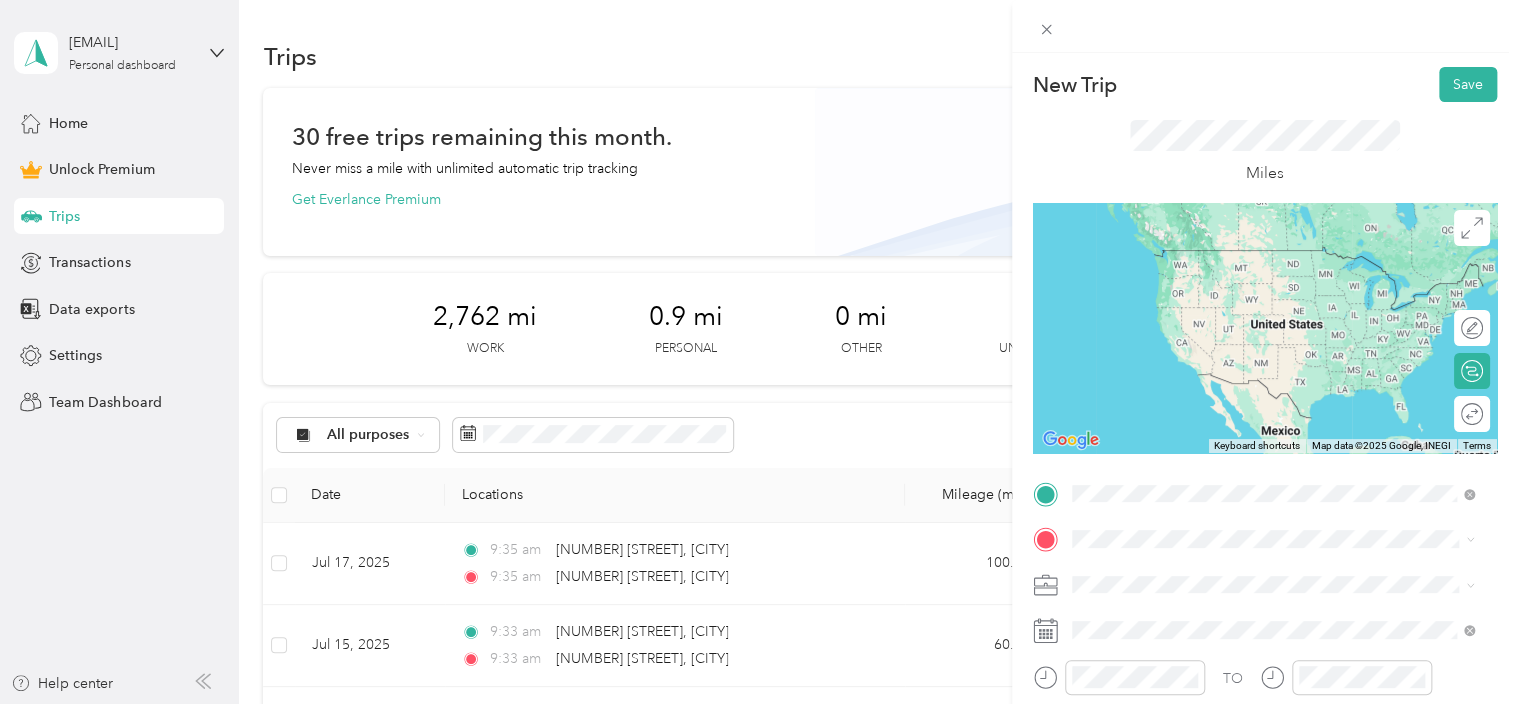 click on "[NUMBER] [STREET]
[CITY], [STATE] [POSTAL_CODE], [COUNTRY]" at bounding box center (1253, 279) 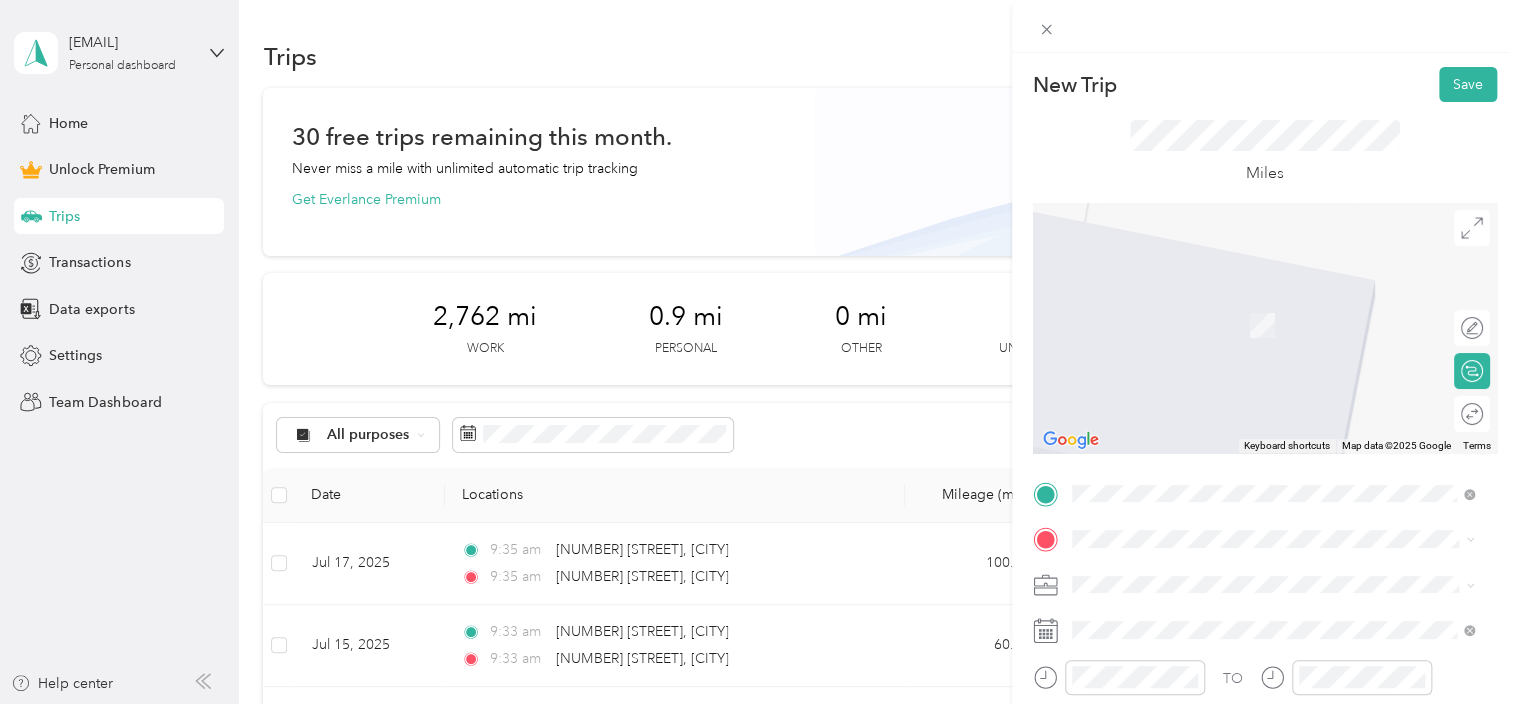 click on "[NUMBER] [STREET]
[CITY], [STATE] [POSTAL_CODE], [COUNTRY]" at bounding box center [1253, 302] 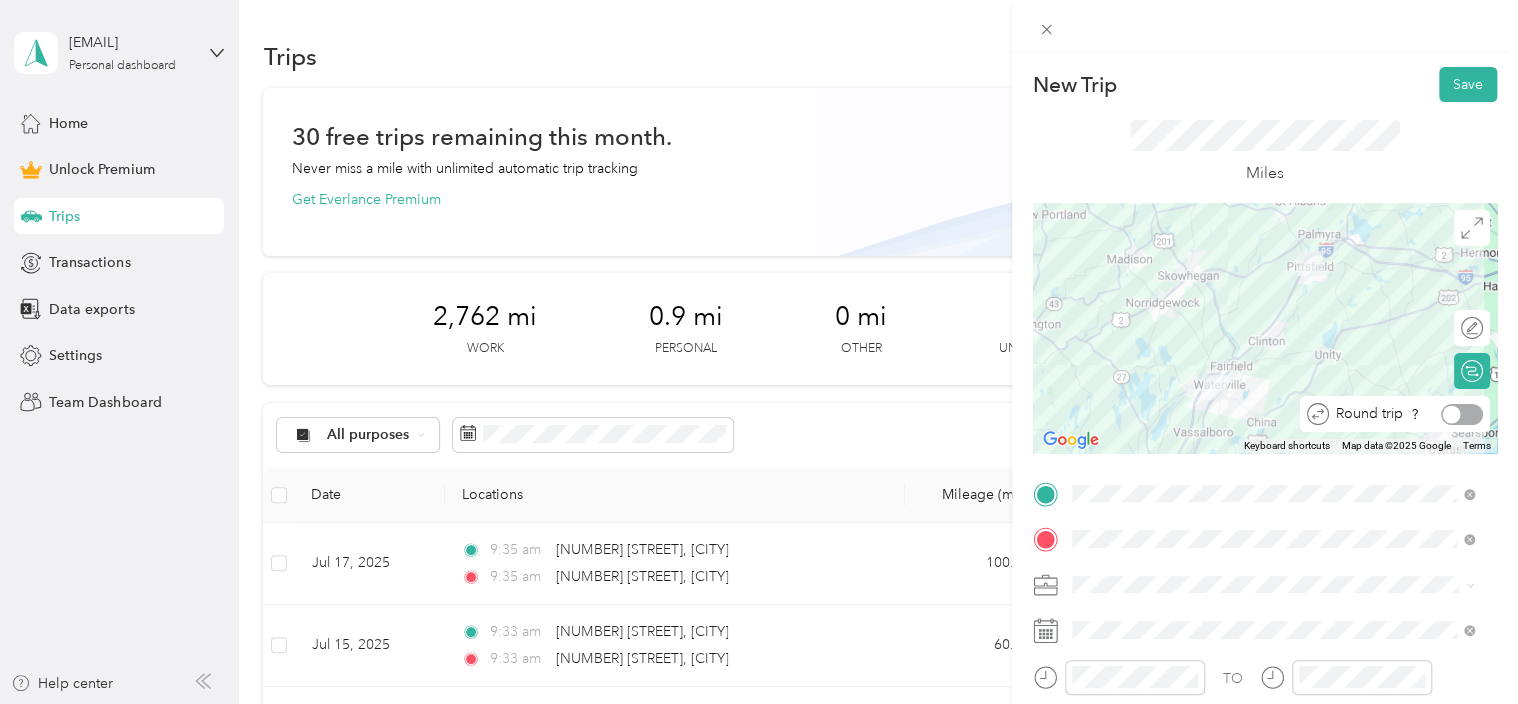 click at bounding box center [1462, 414] 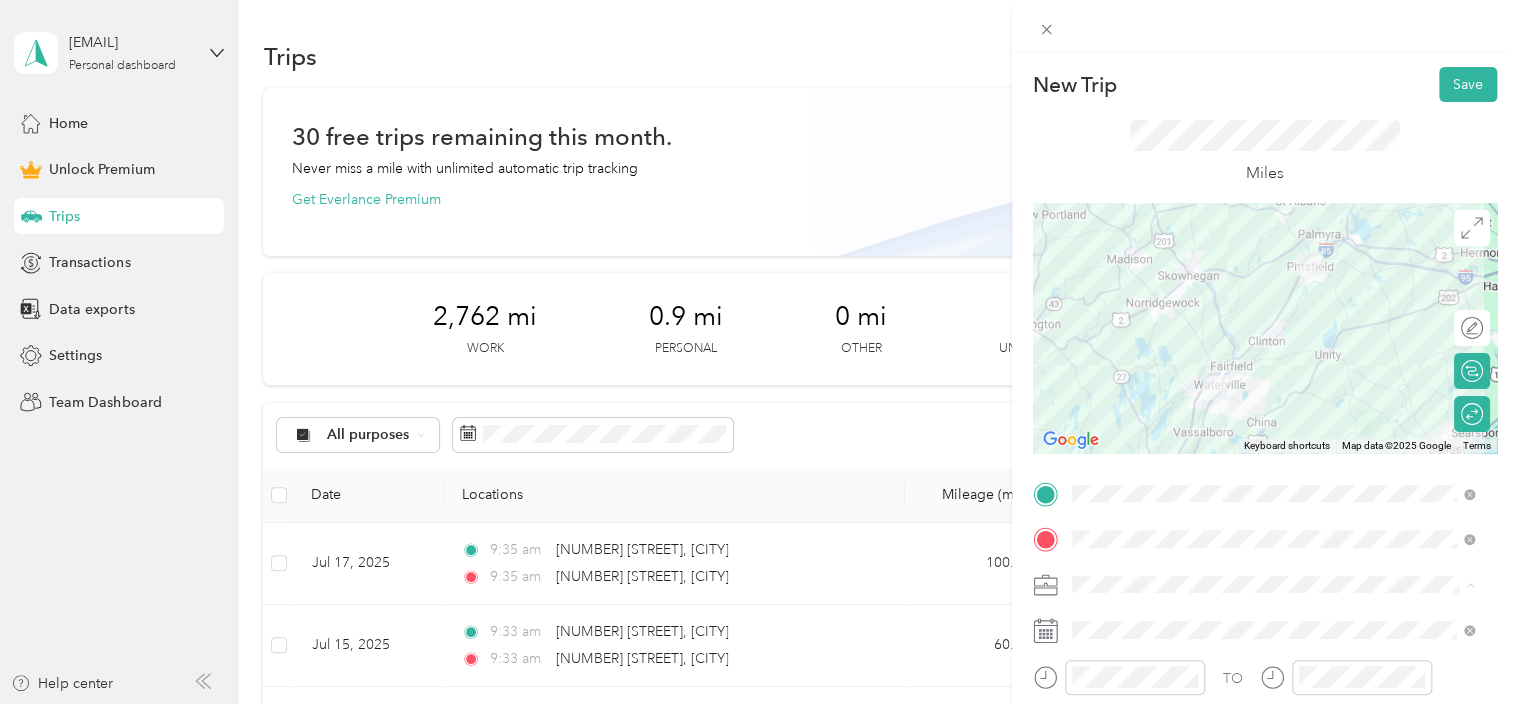 click on "Client Visits" at bounding box center (1273, 374) 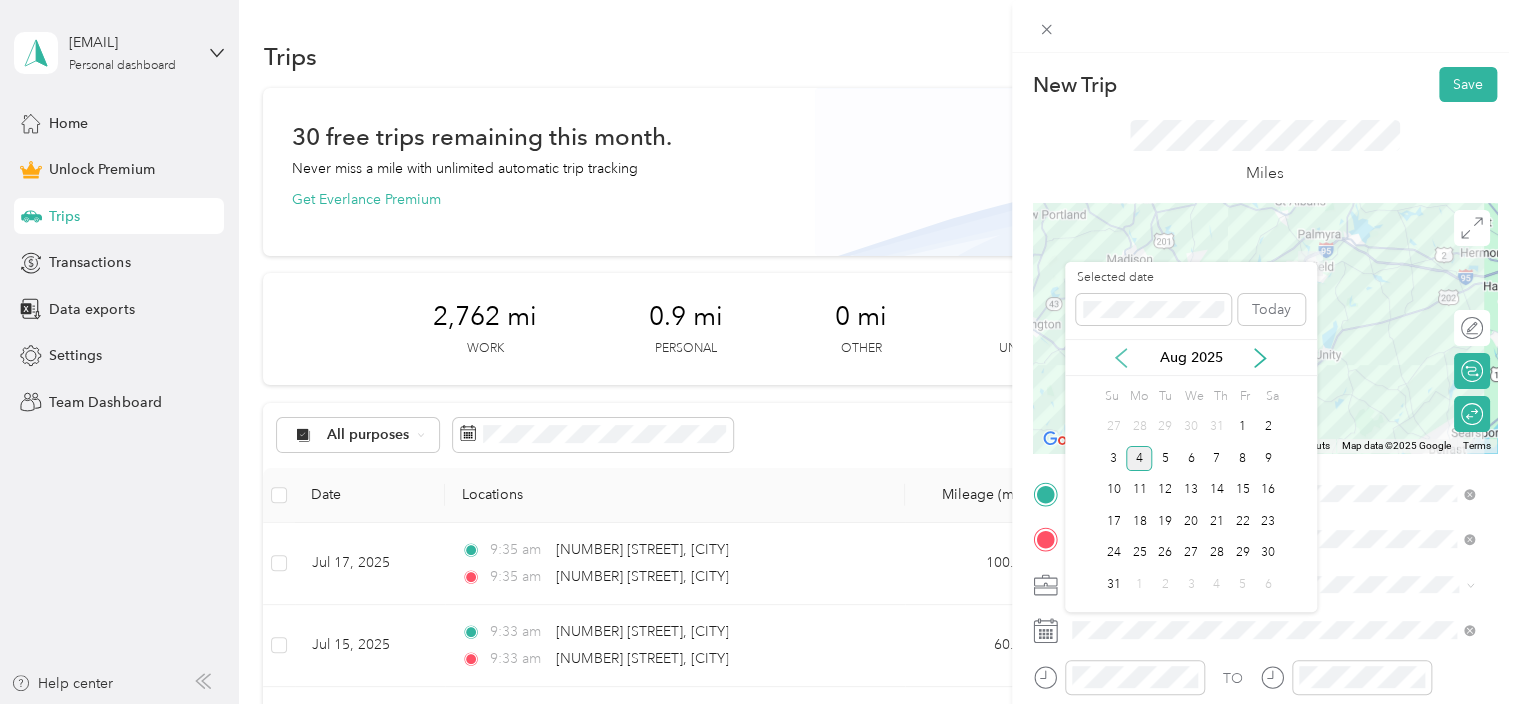 click 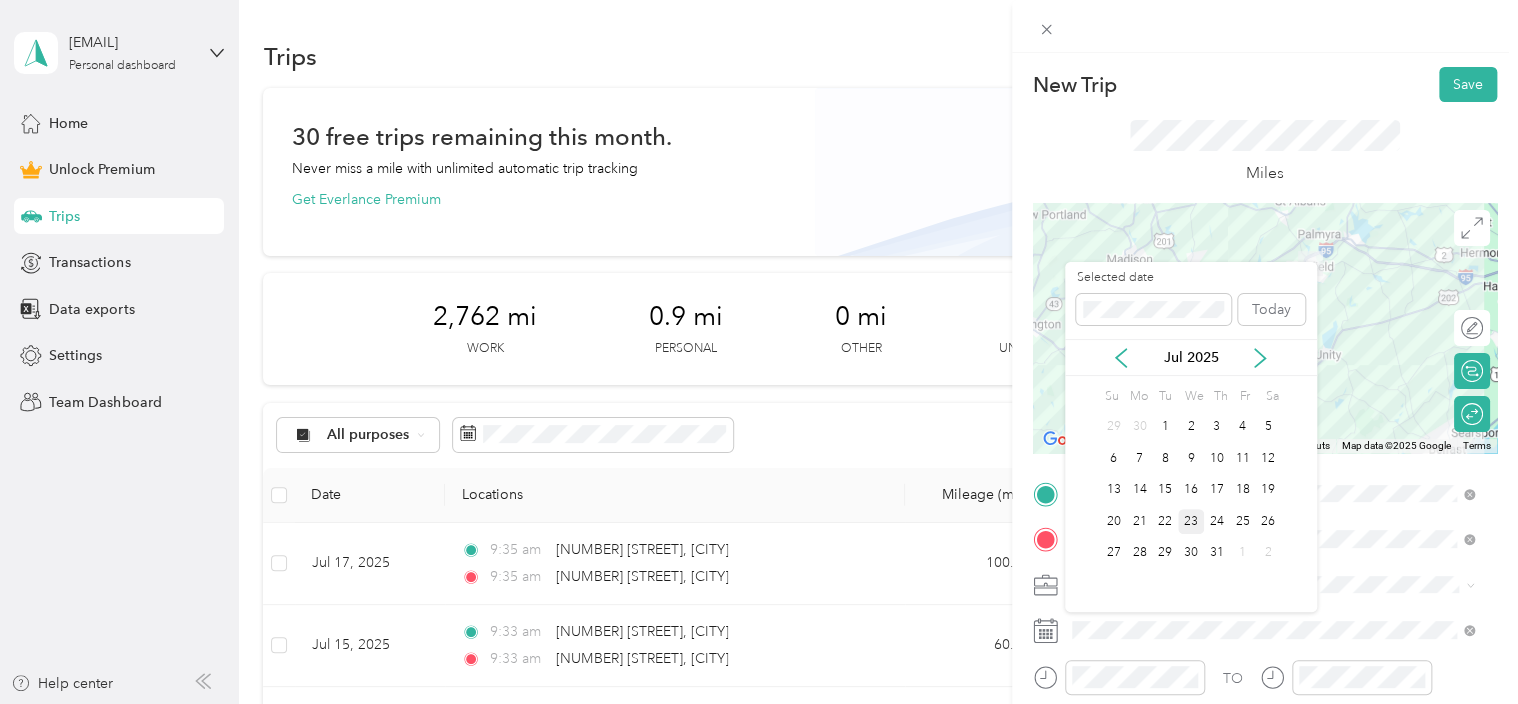 click on "23" at bounding box center (1191, 521) 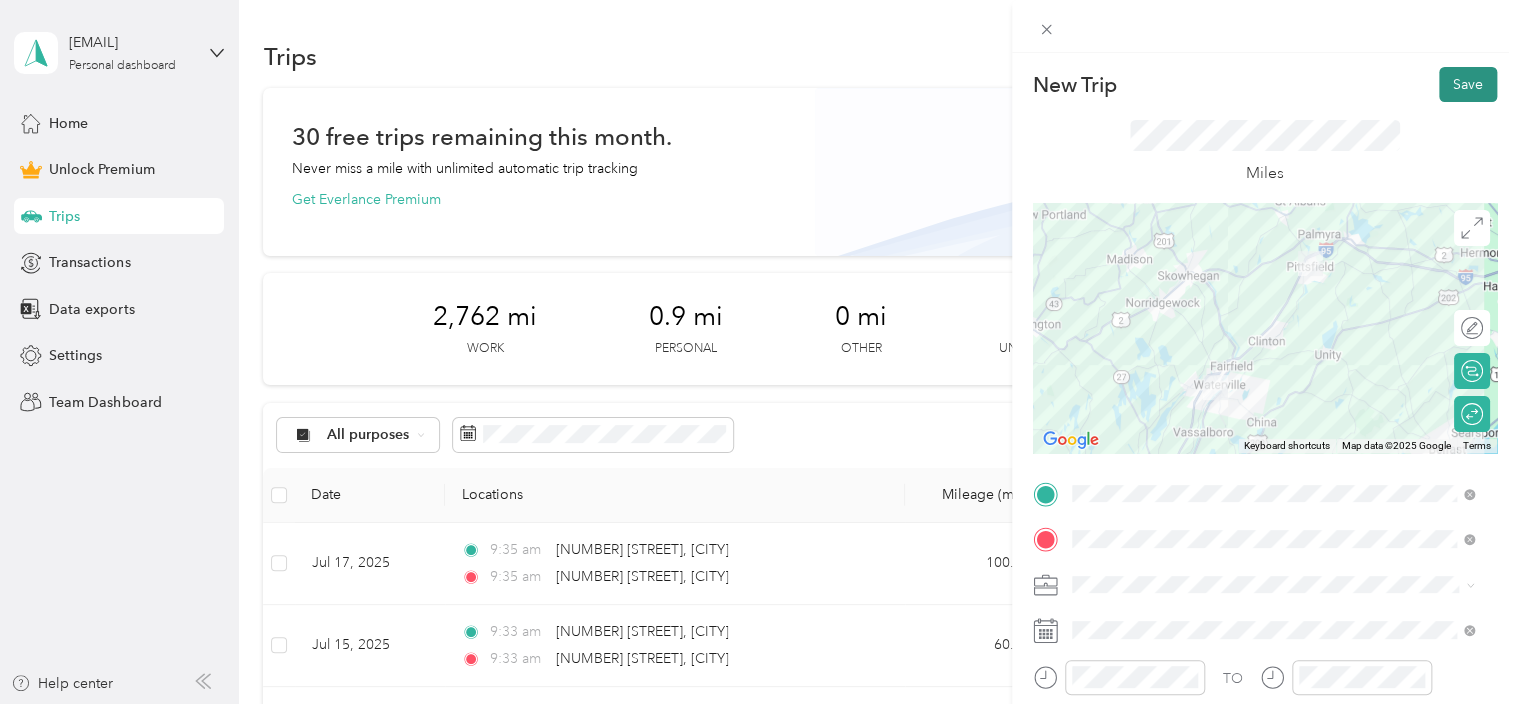 click on "Save" at bounding box center (1468, 84) 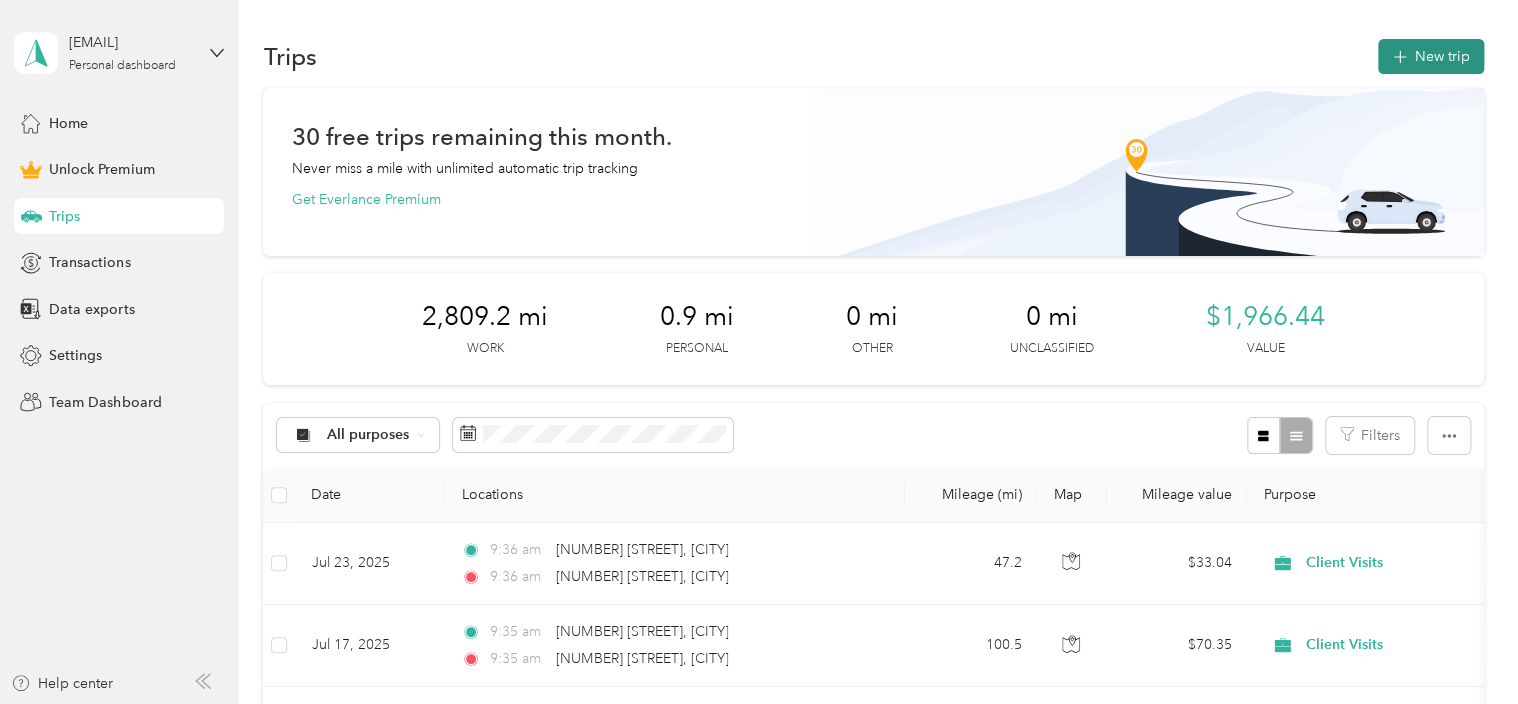 click on "New trip" at bounding box center [1431, 56] 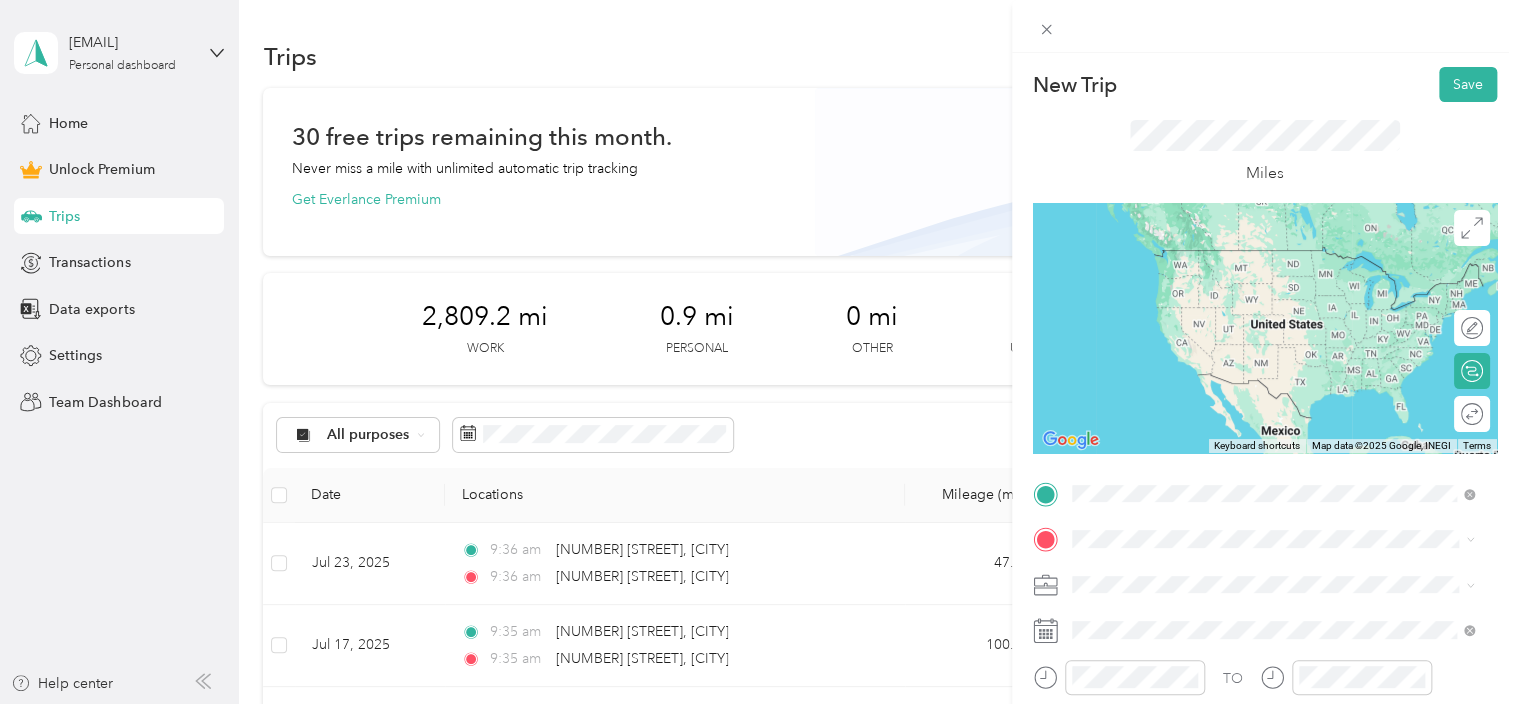click on "[NUMBER] [STREET]
[CITY], [STATE] [POSTAL_CODE], [COUNTRY]" at bounding box center (1253, 258) 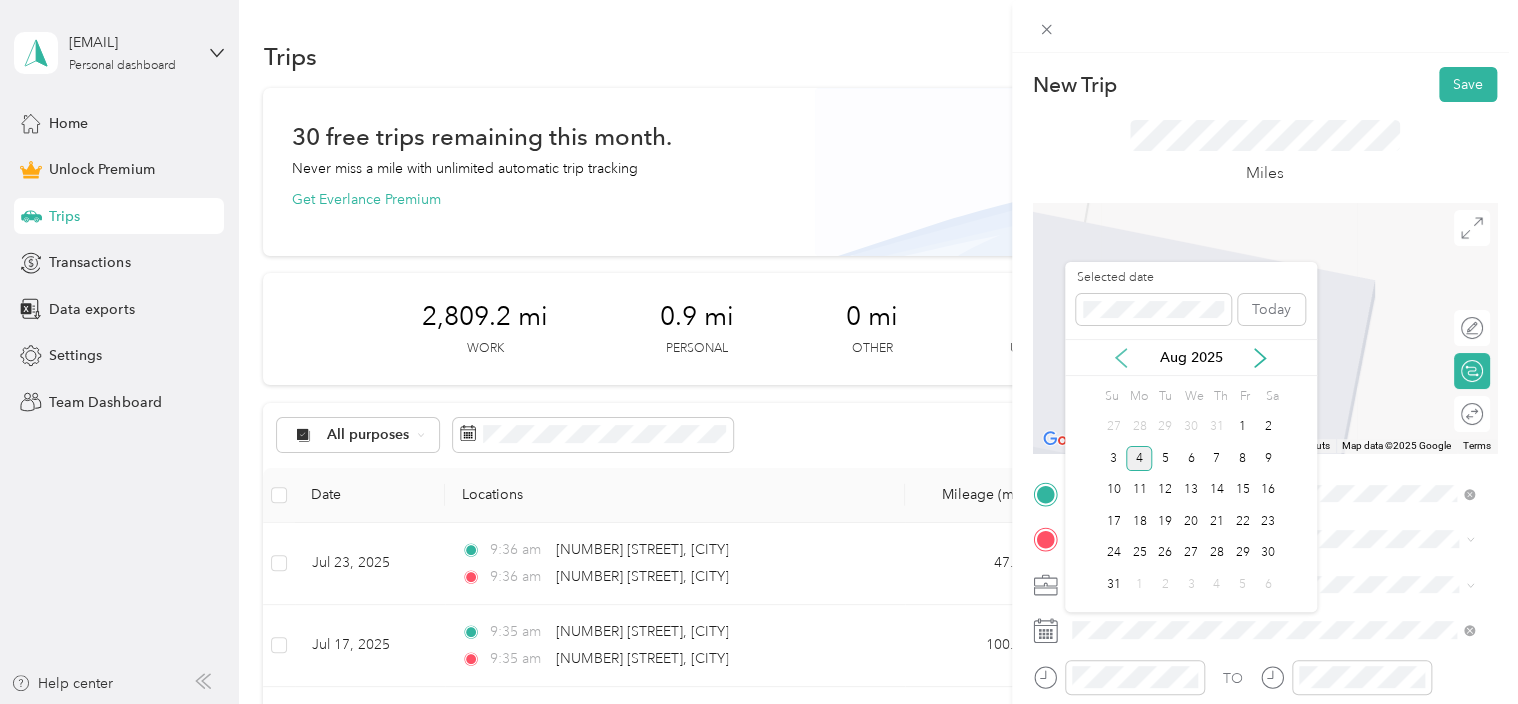 click 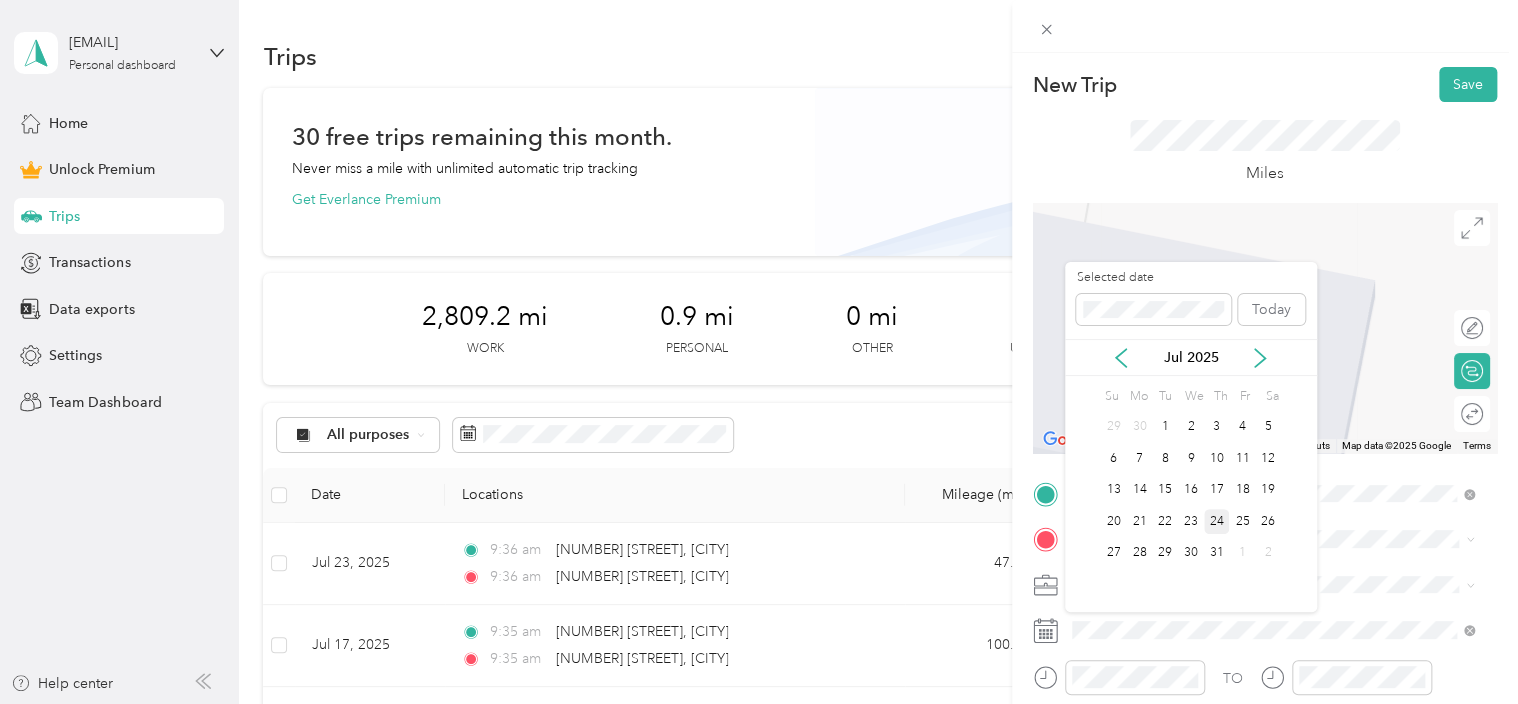click on "24" at bounding box center [1217, 521] 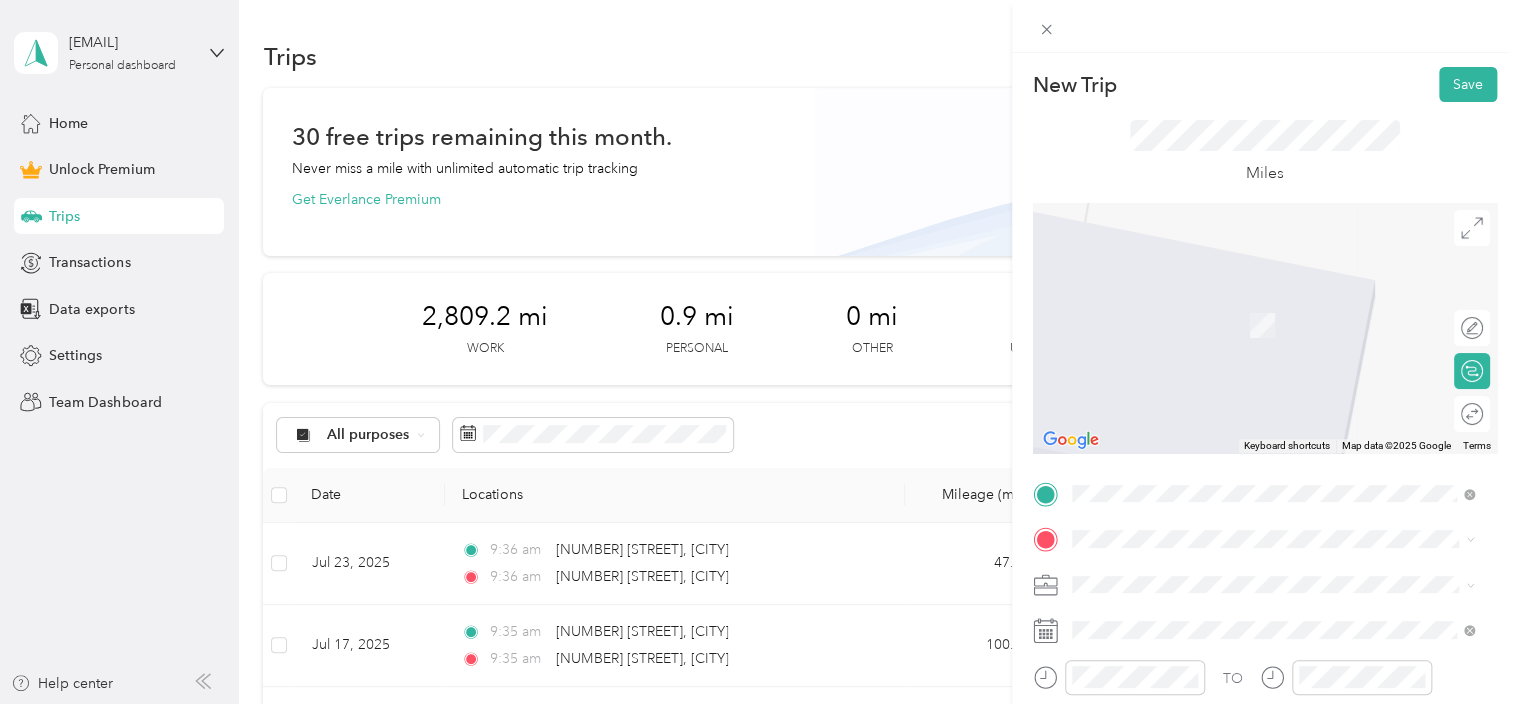 click on "[NUMBER] [STREET]
[CITY], [STATE] [POSTAL_CODE], [COUNTRY]" at bounding box center (1253, 303) 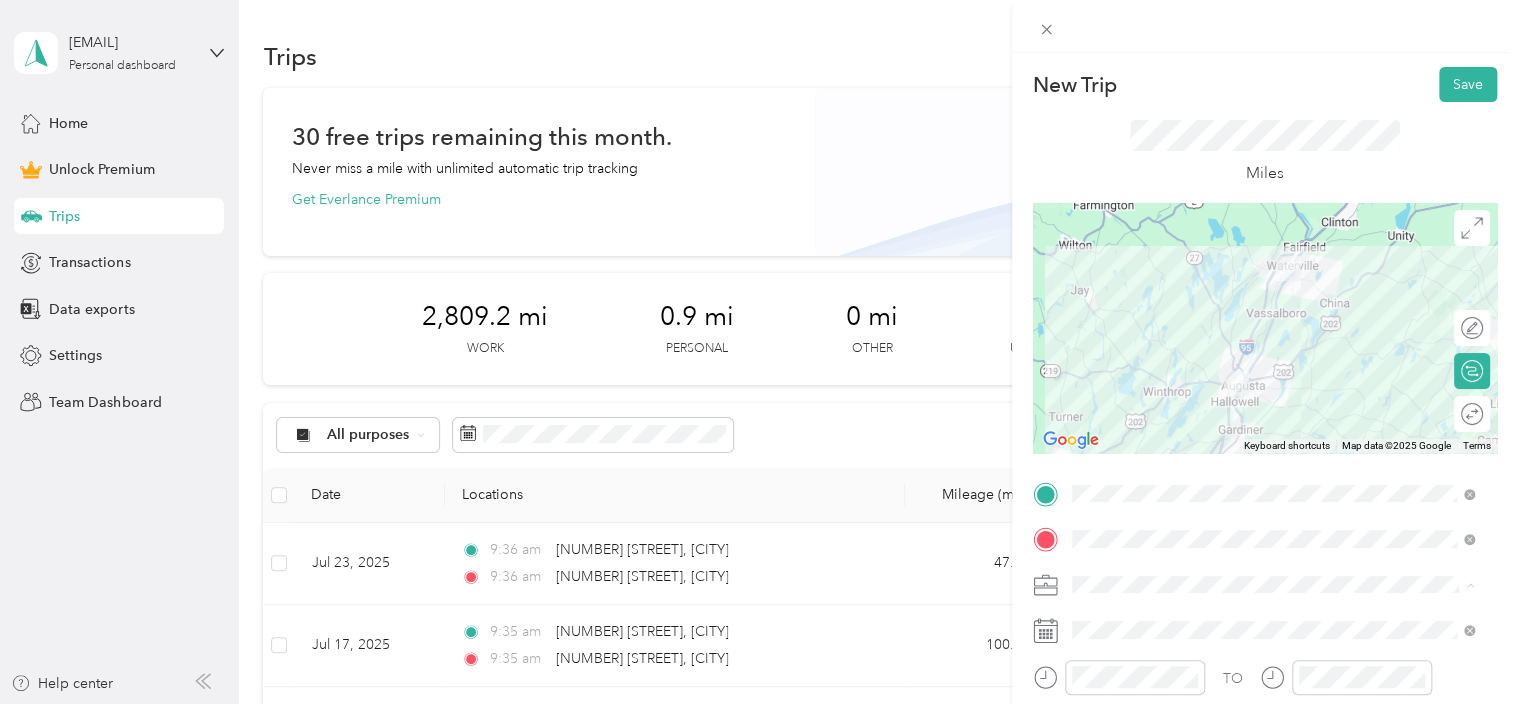 click on "Work Personal Client Visits Other Charity Medical Moving Commute" at bounding box center [1273, 427] 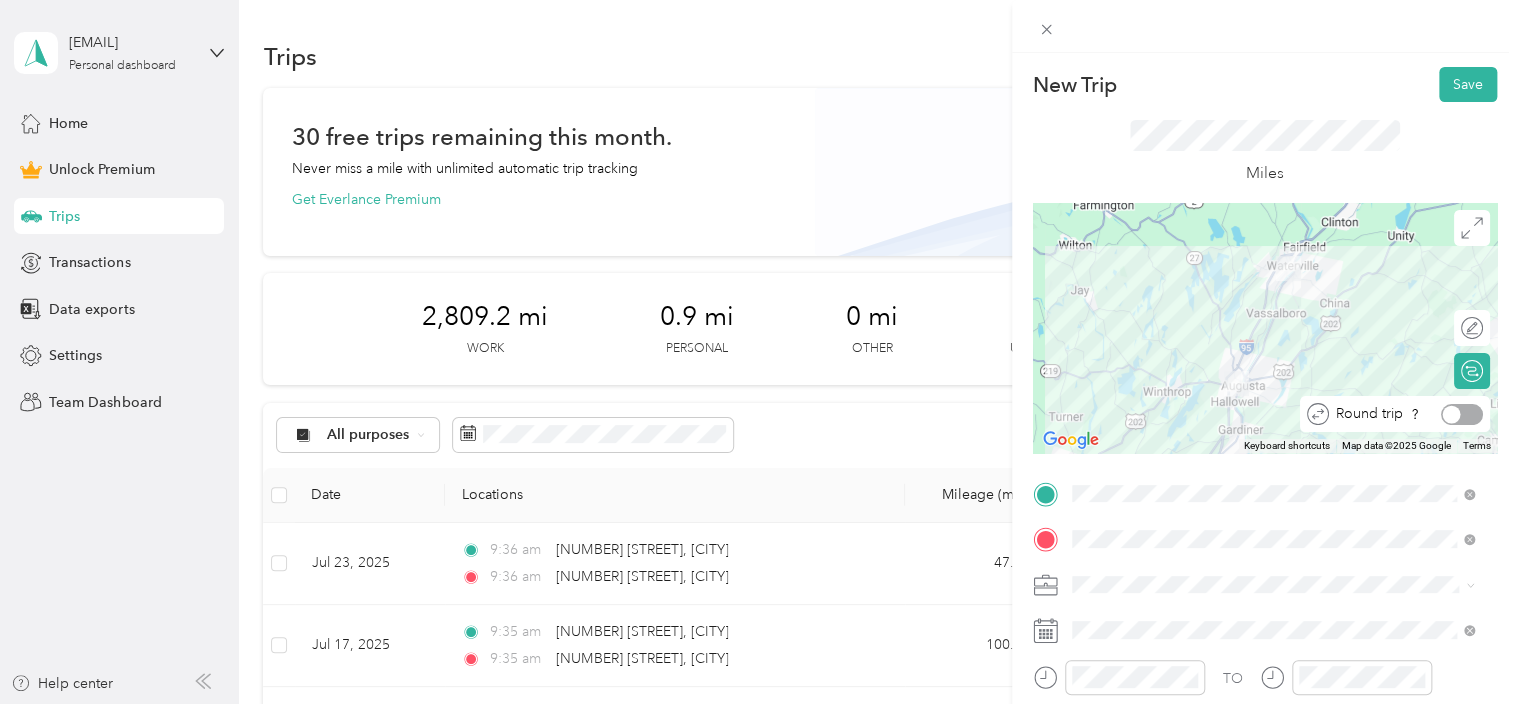 click at bounding box center (1452, 414) 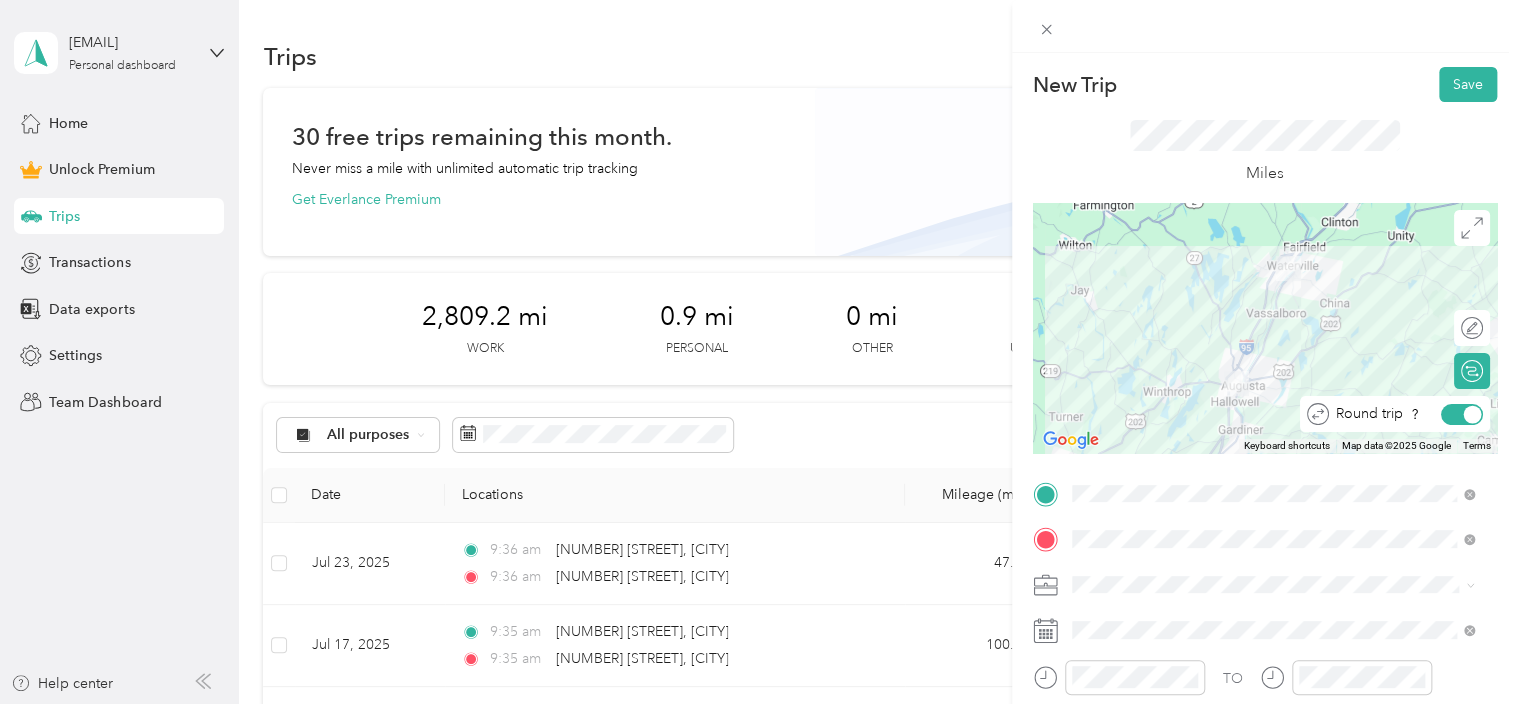 click at bounding box center [1462, 414] 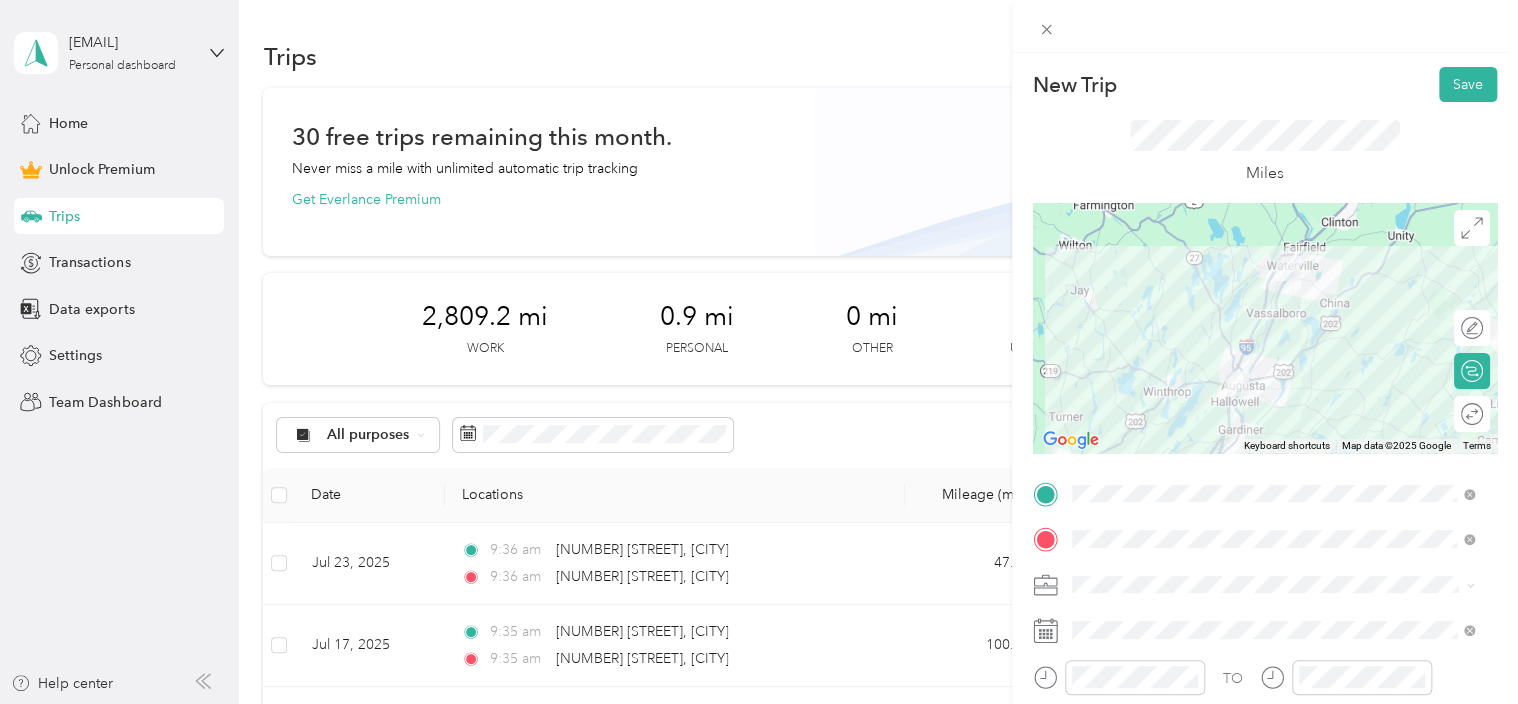 click on "Client Visits" at bounding box center (1114, 372) 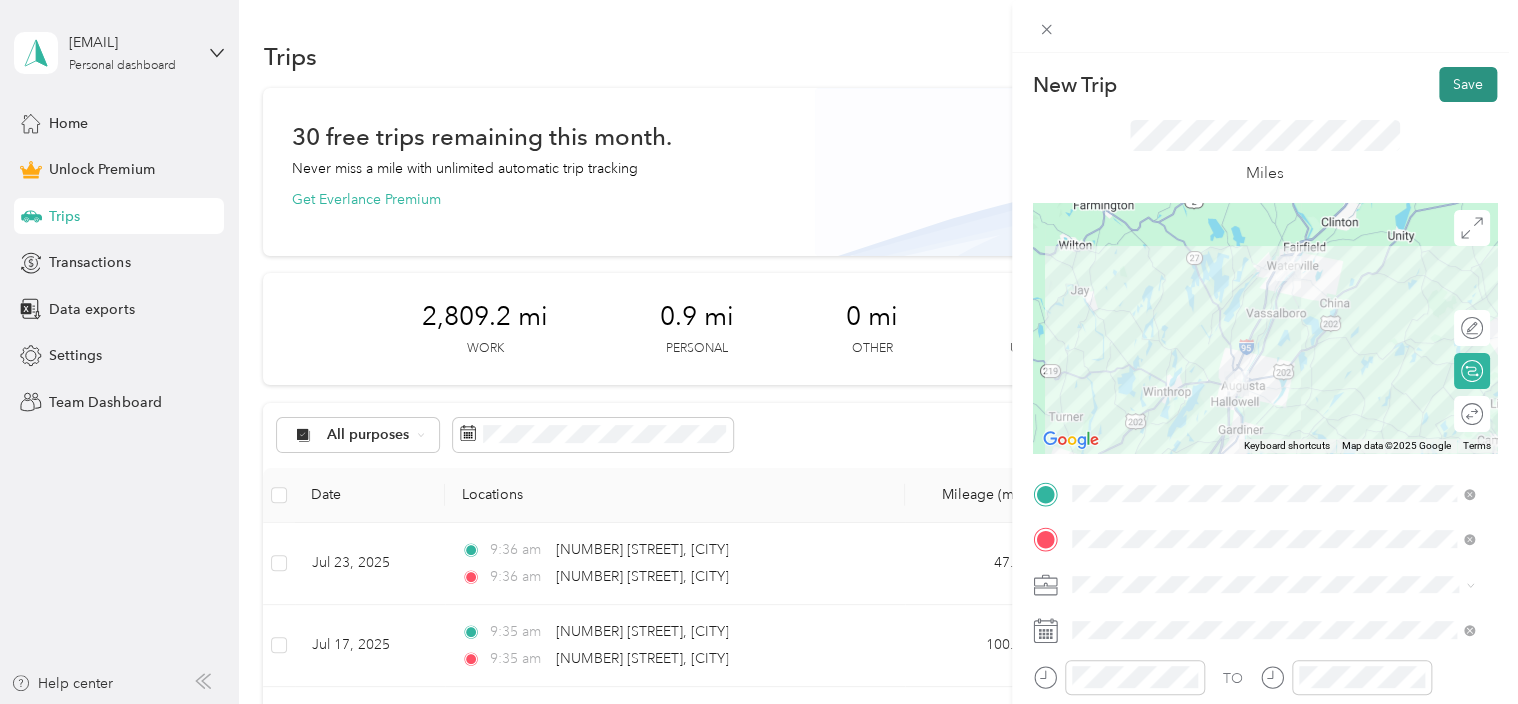 click on "Save" at bounding box center [1468, 84] 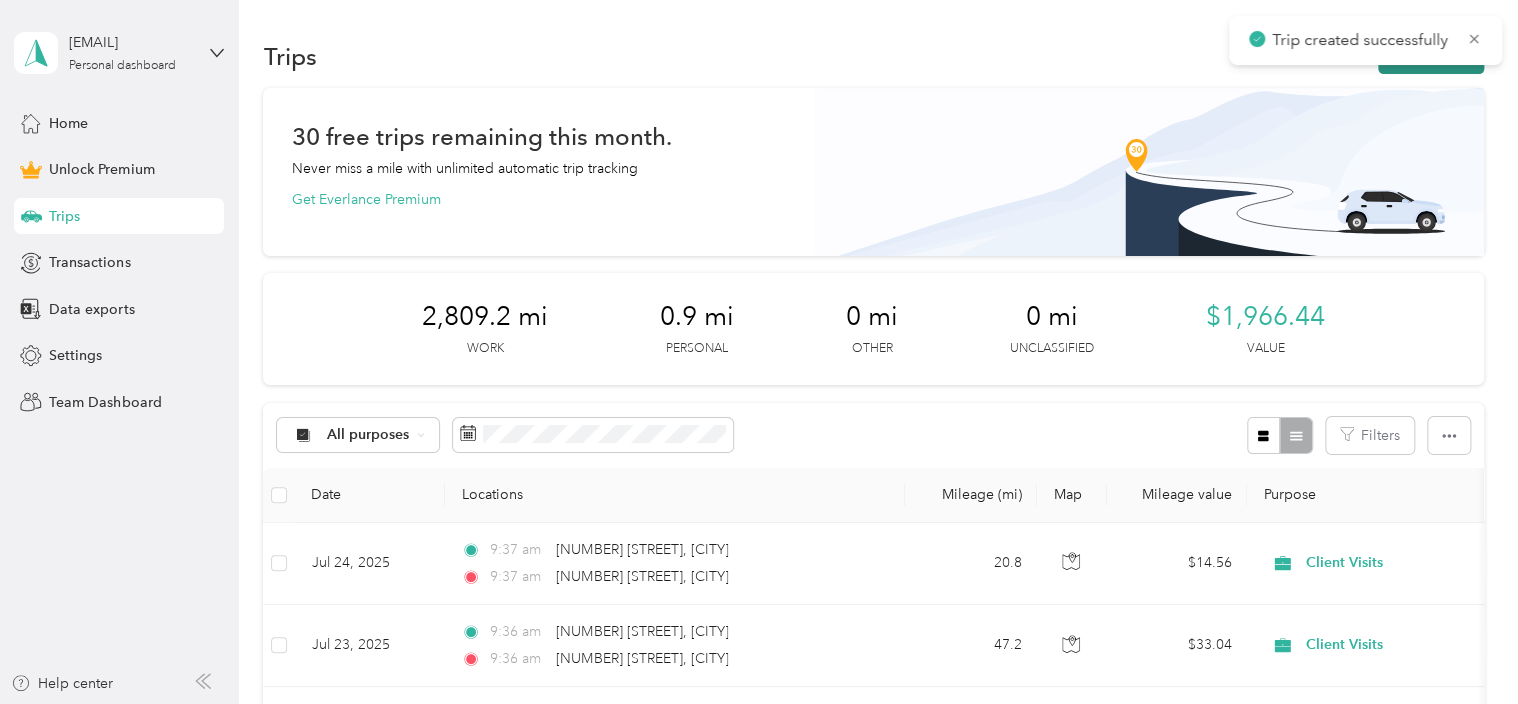 click on "New trip" at bounding box center [1431, 56] 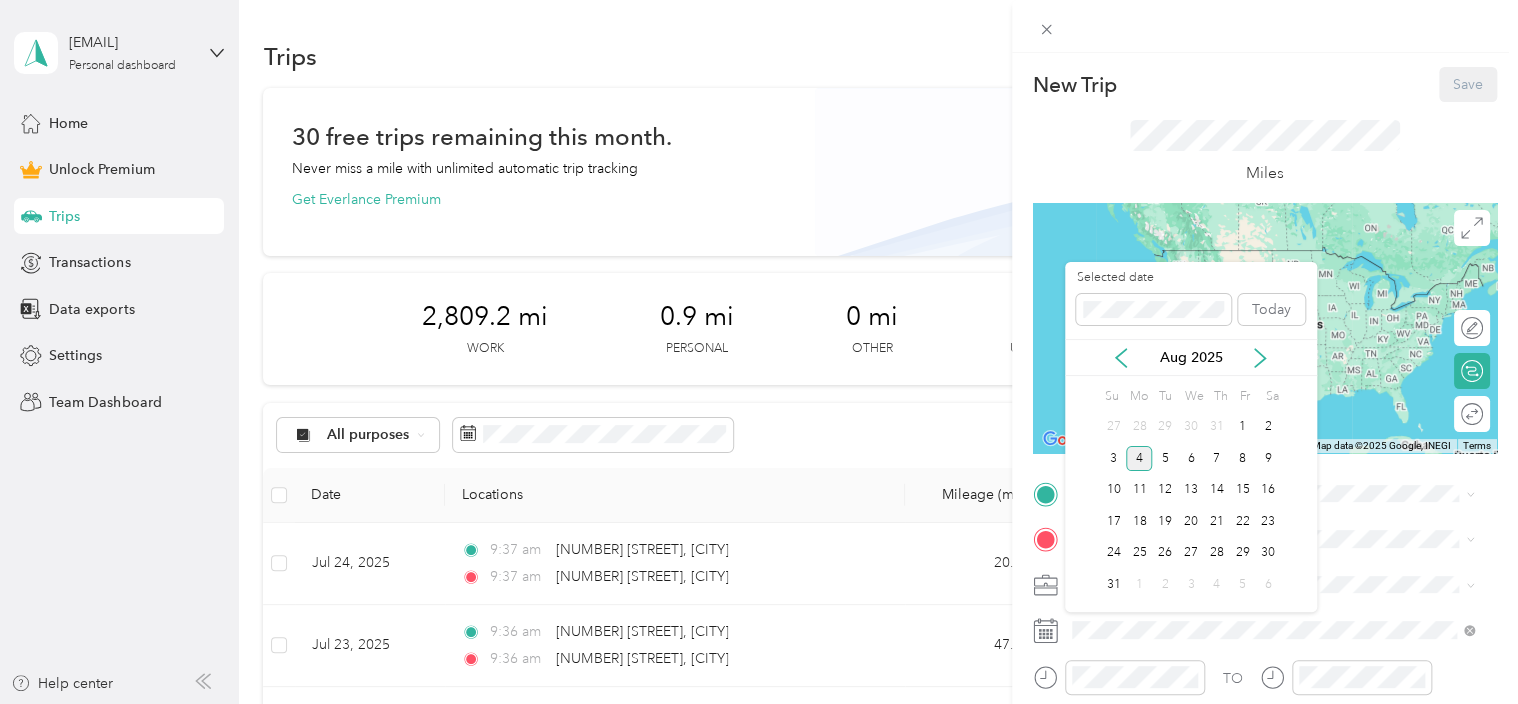 click on "Aug 2025" at bounding box center (1191, 357) 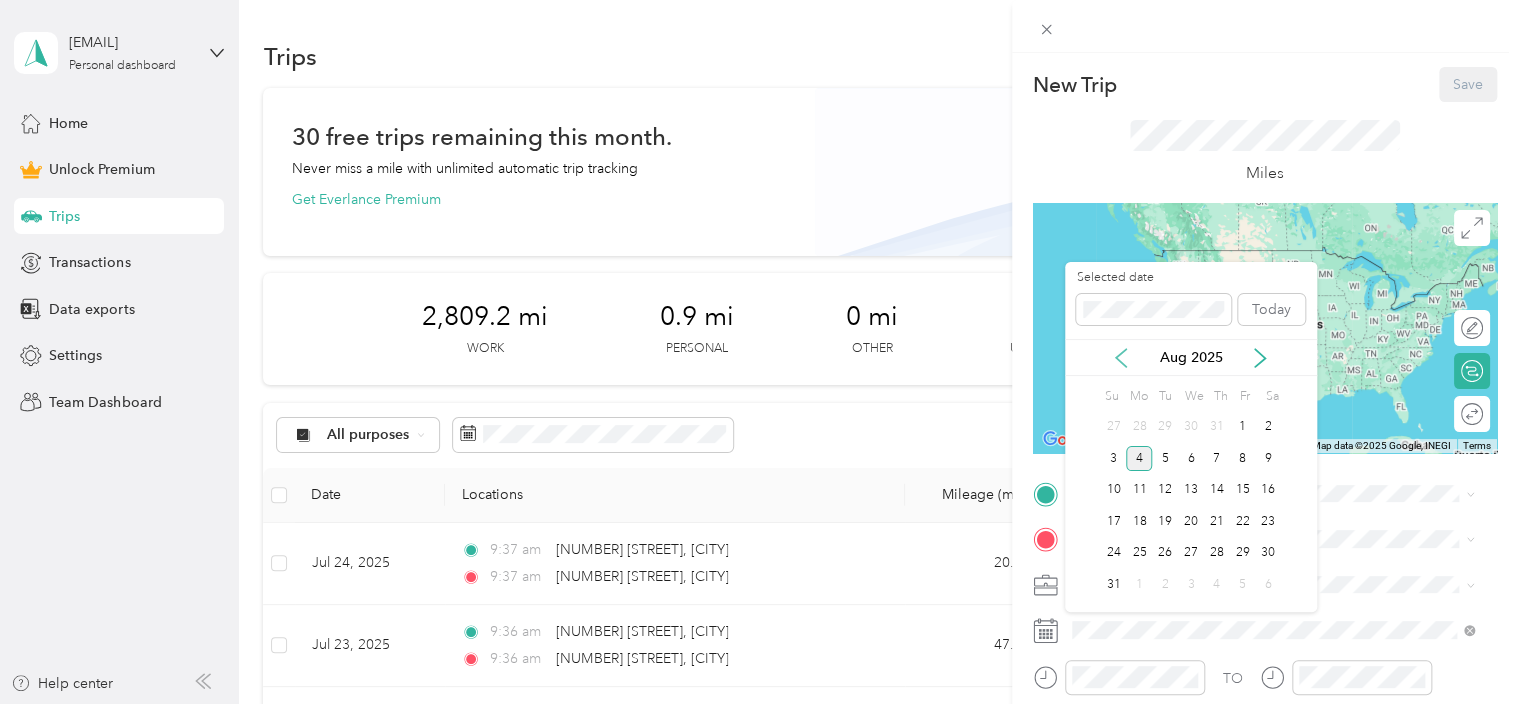click 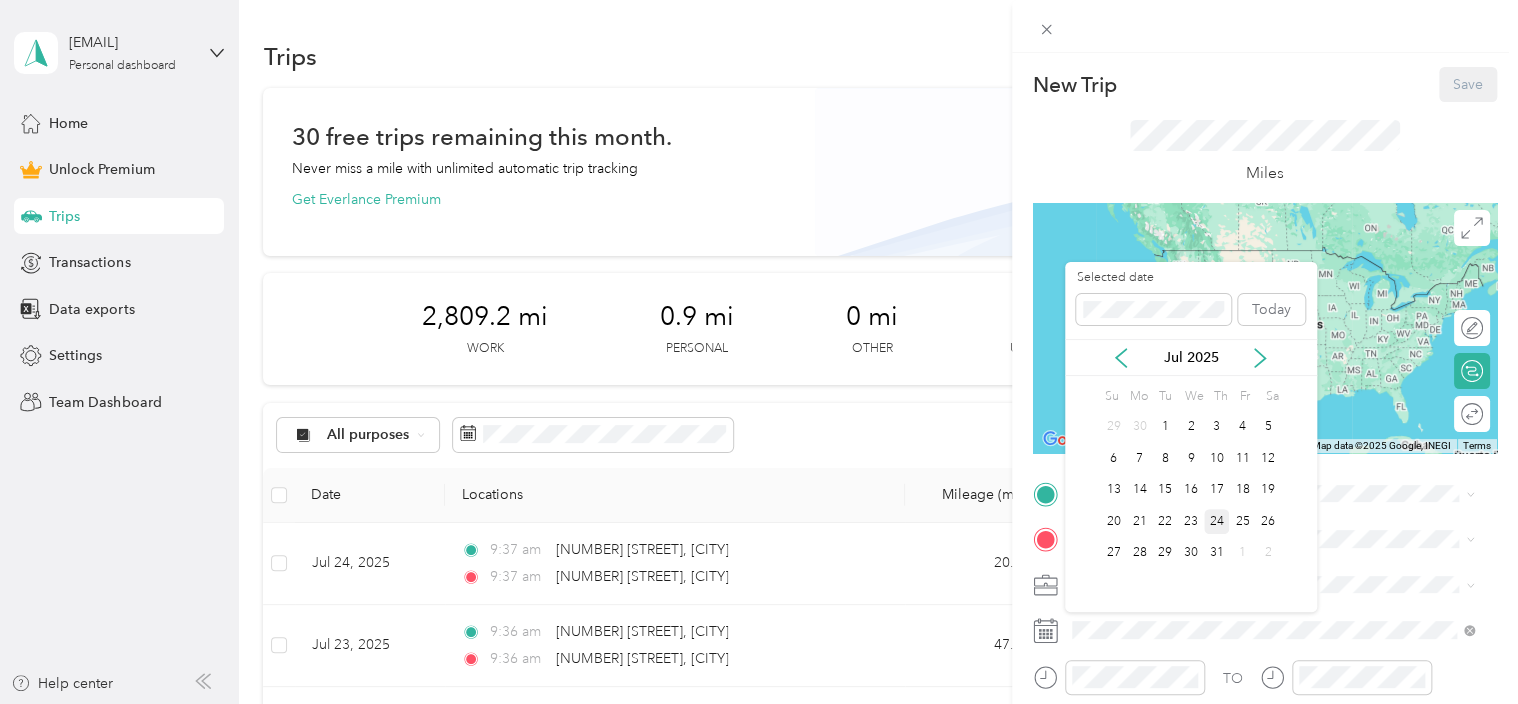 click on "24" at bounding box center (1217, 521) 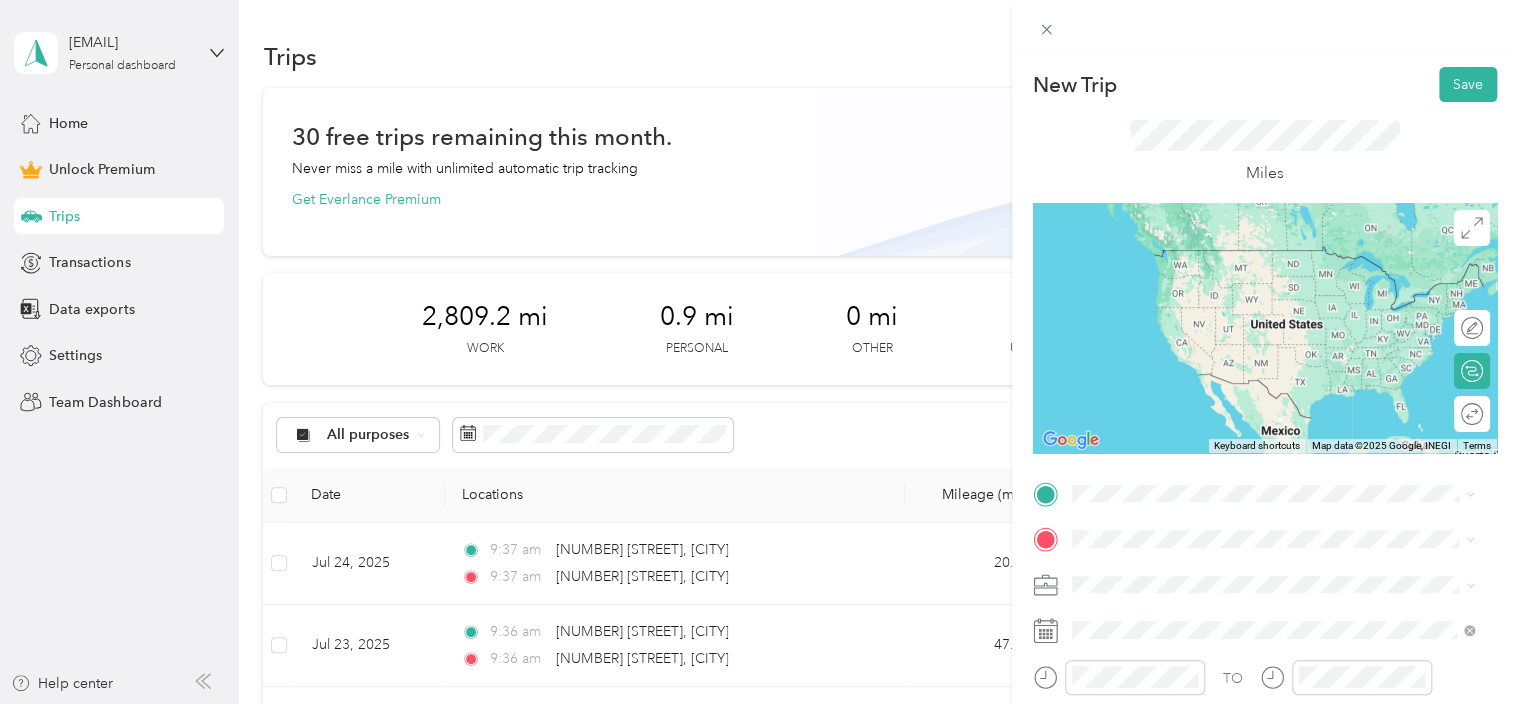 click on "[NUMBER] [STREET]
[CITY], [STATE] [POSTAL_CODE], [COUNTRY]" at bounding box center (1273, 258) 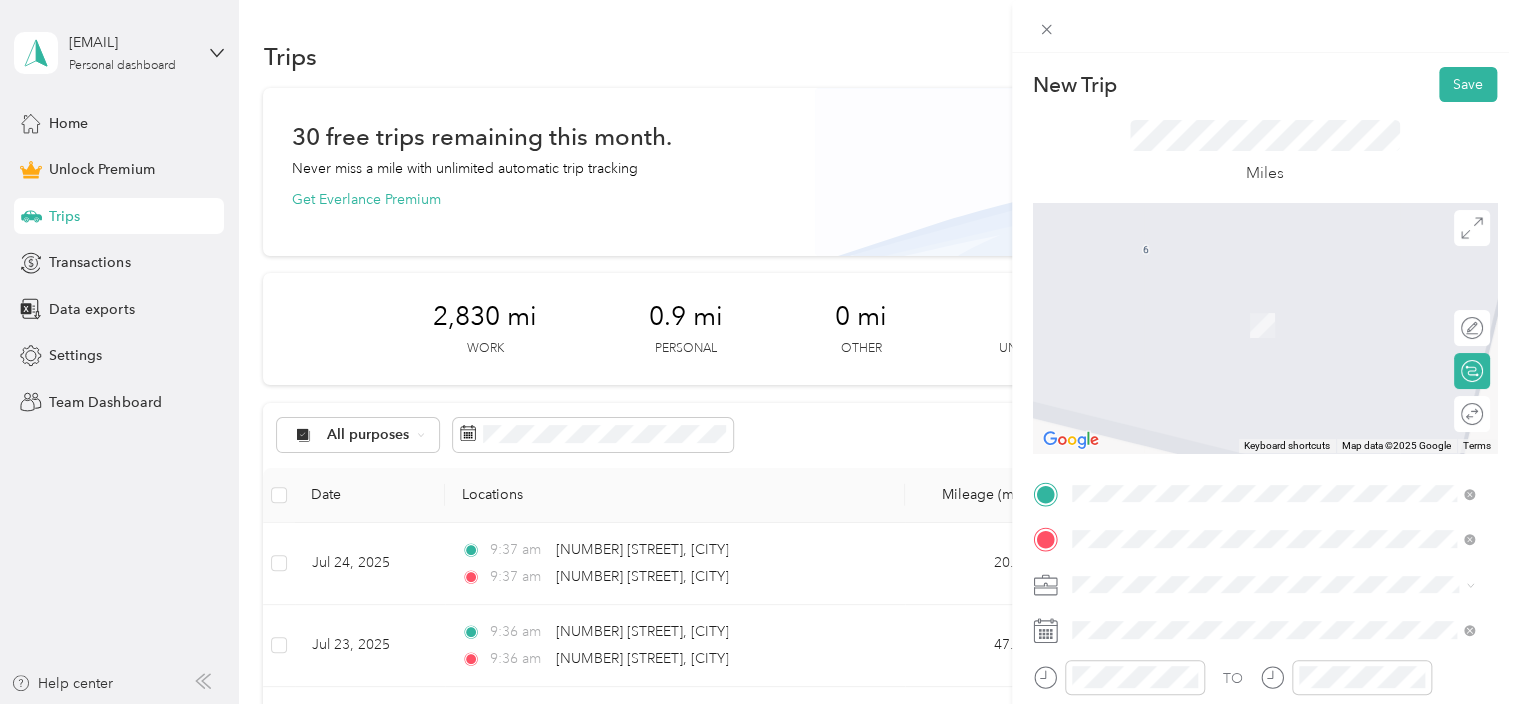 click on "[NUMBER] [STREET]
[CITY], [STATE] [POSTAL_CODE], [COUNTRY]" at bounding box center (1253, 304) 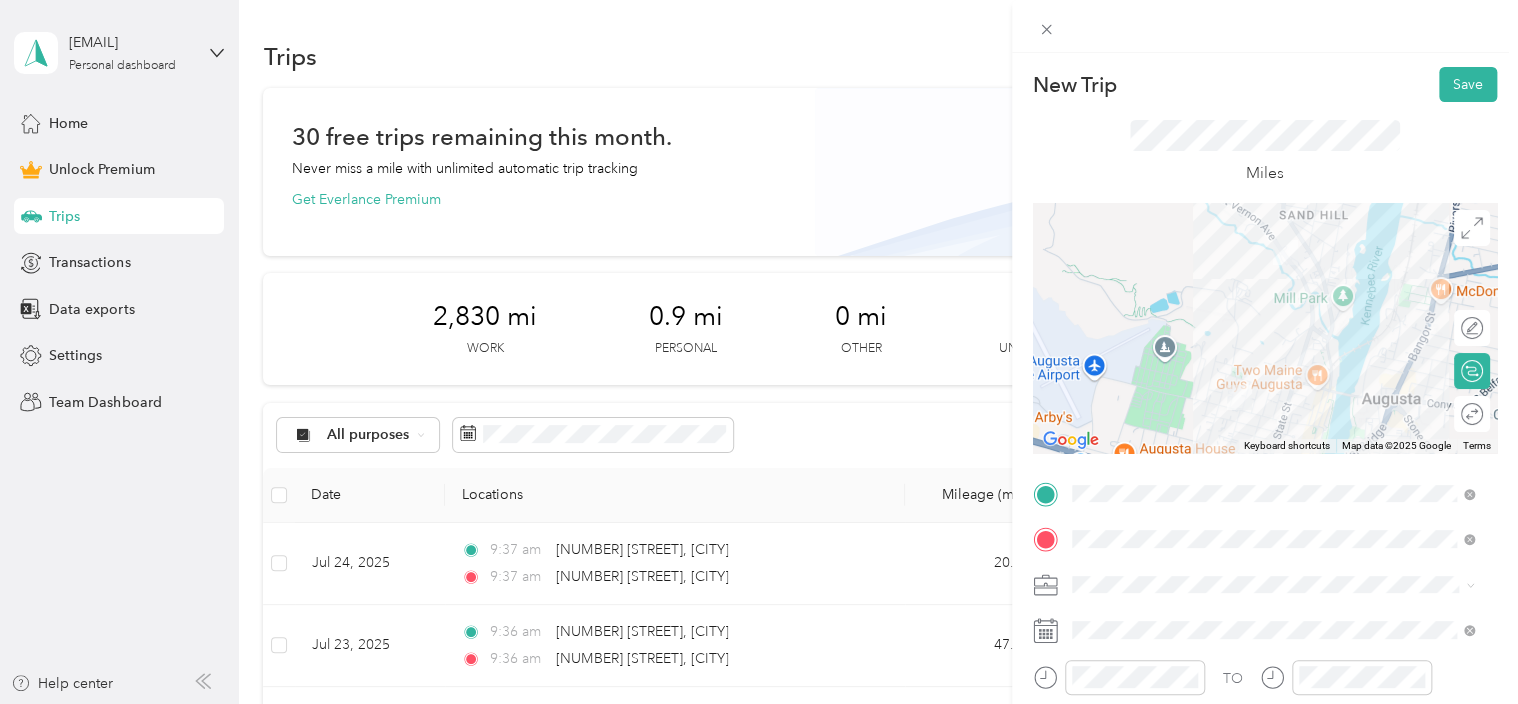 click on "Client Visits" at bounding box center (1114, 374) 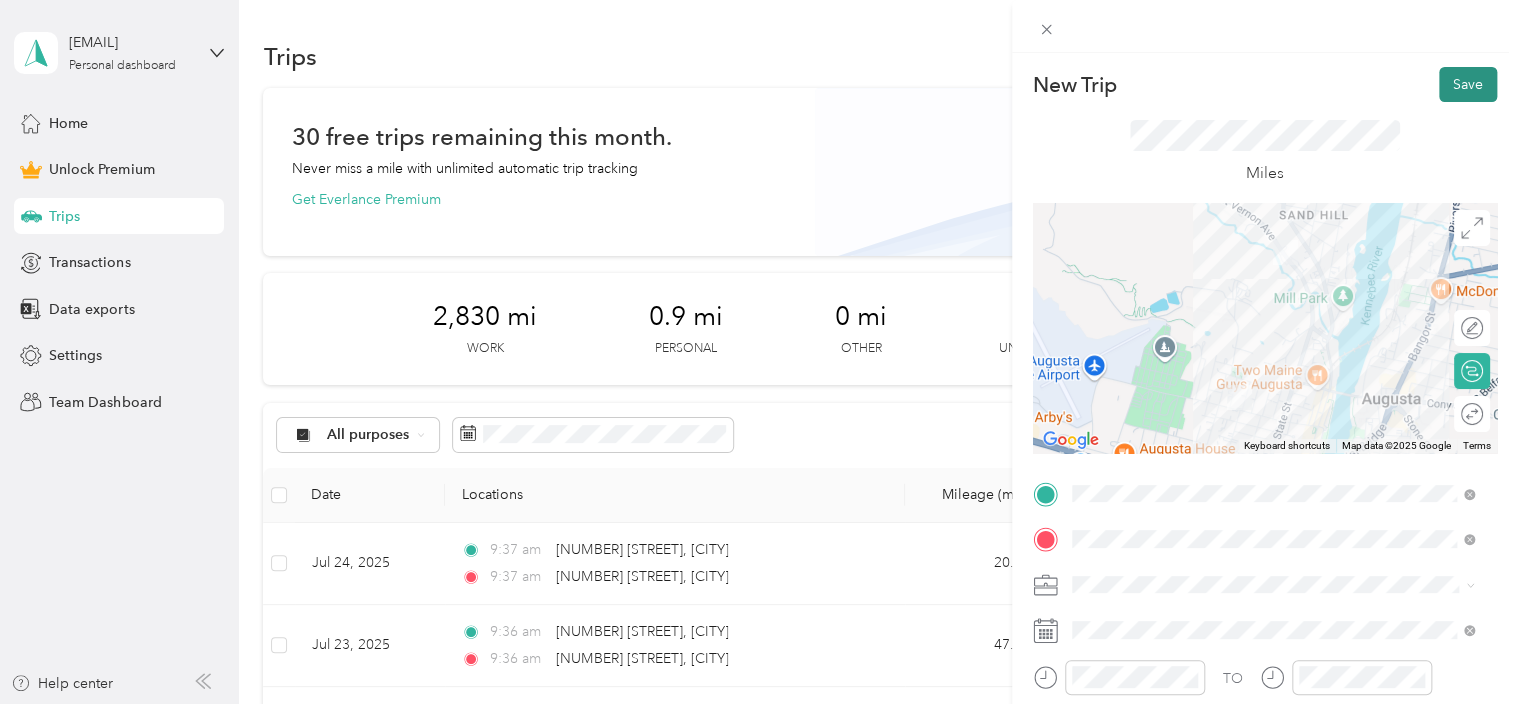 click on "Save" at bounding box center (1468, 84) 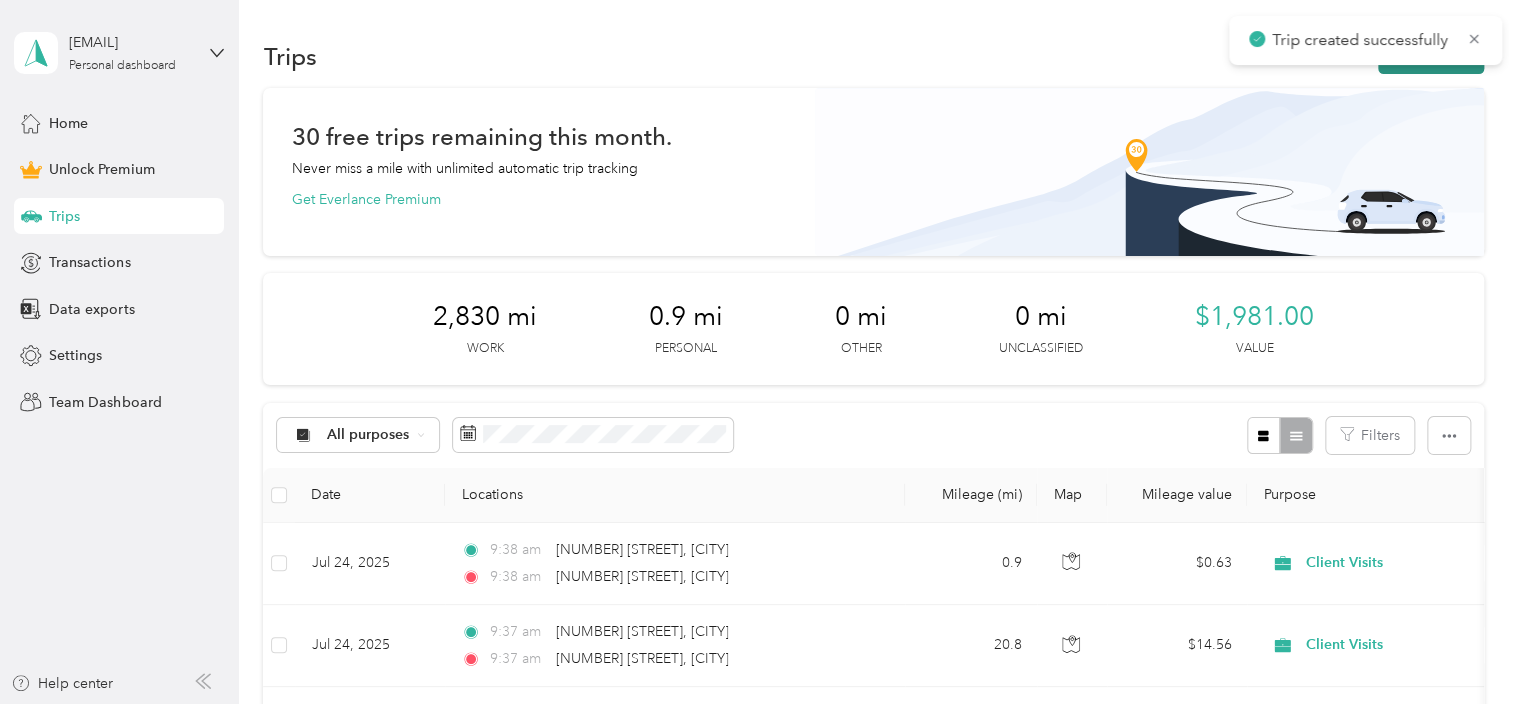 click on "New trip" at bounding box center [1431, 56] 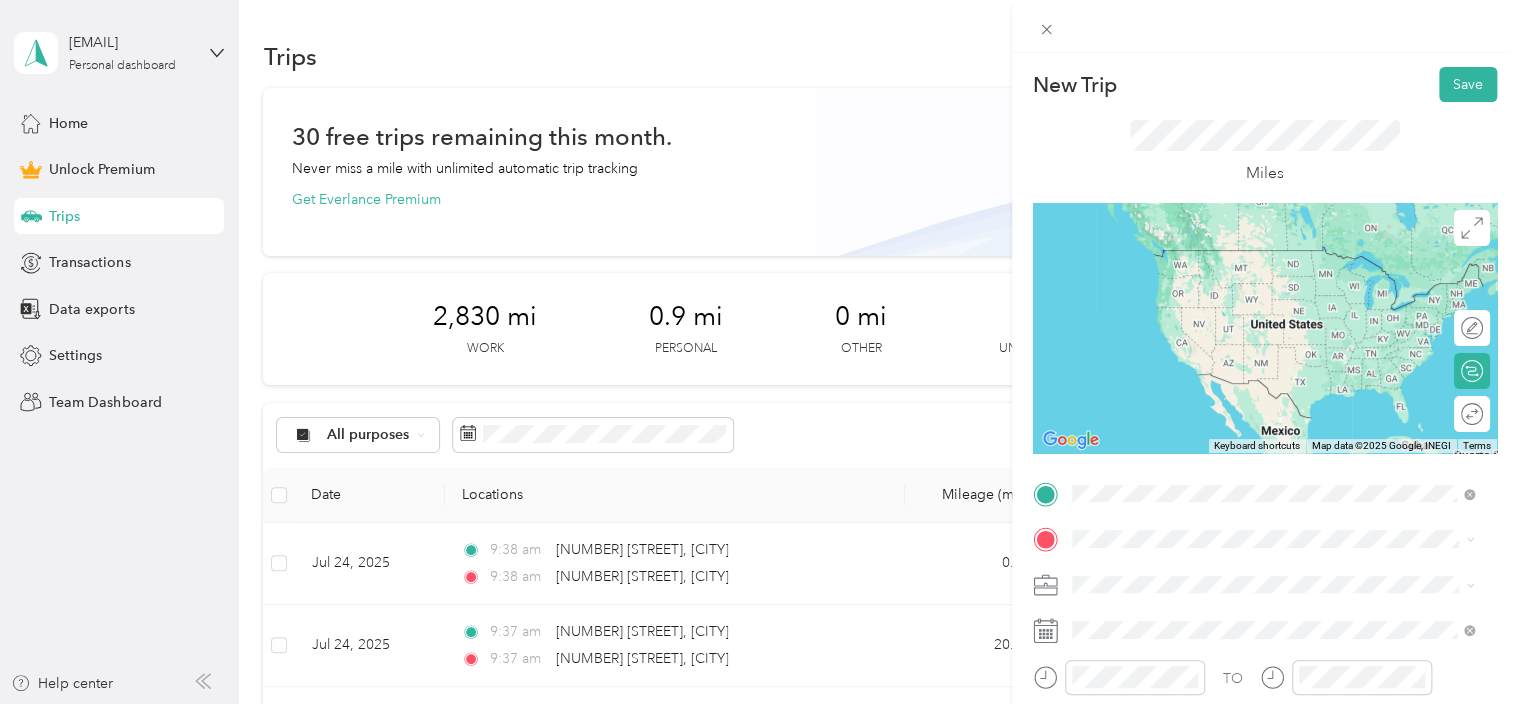 click on "[NUMBER] [STREET]
[CITY], [STATE] [POSTAL_CODE], [COUNTRY]" at bounding box center (1253, 258) 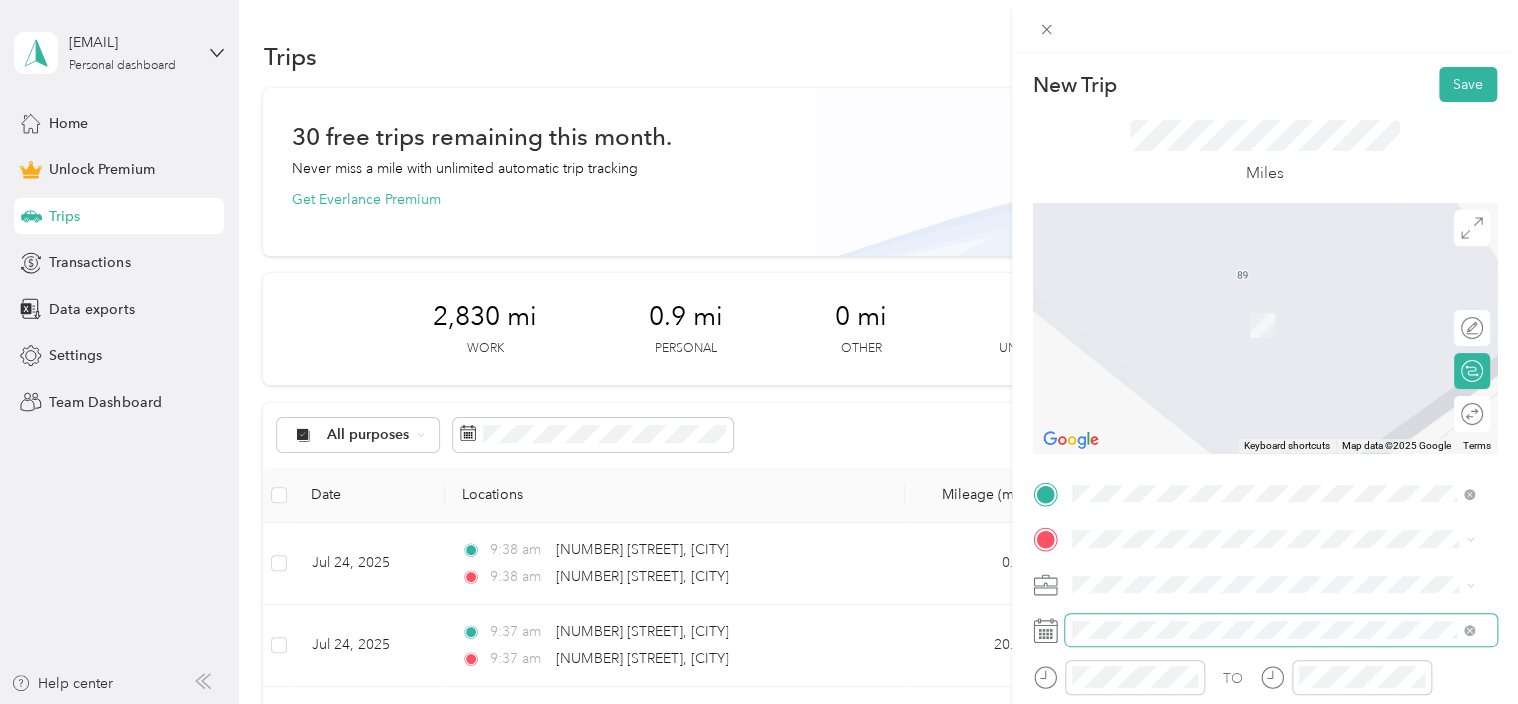 click at bounding box center (1281, 630) 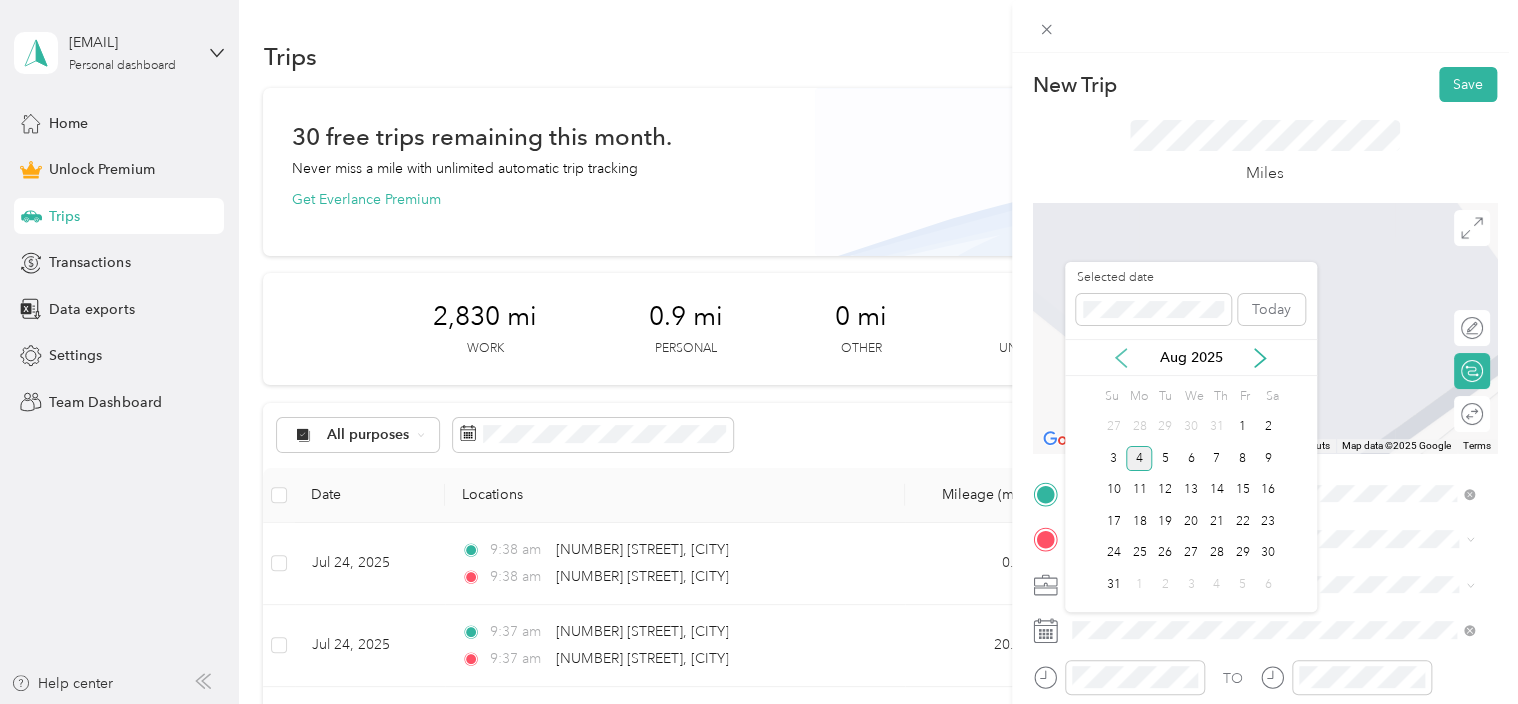 click 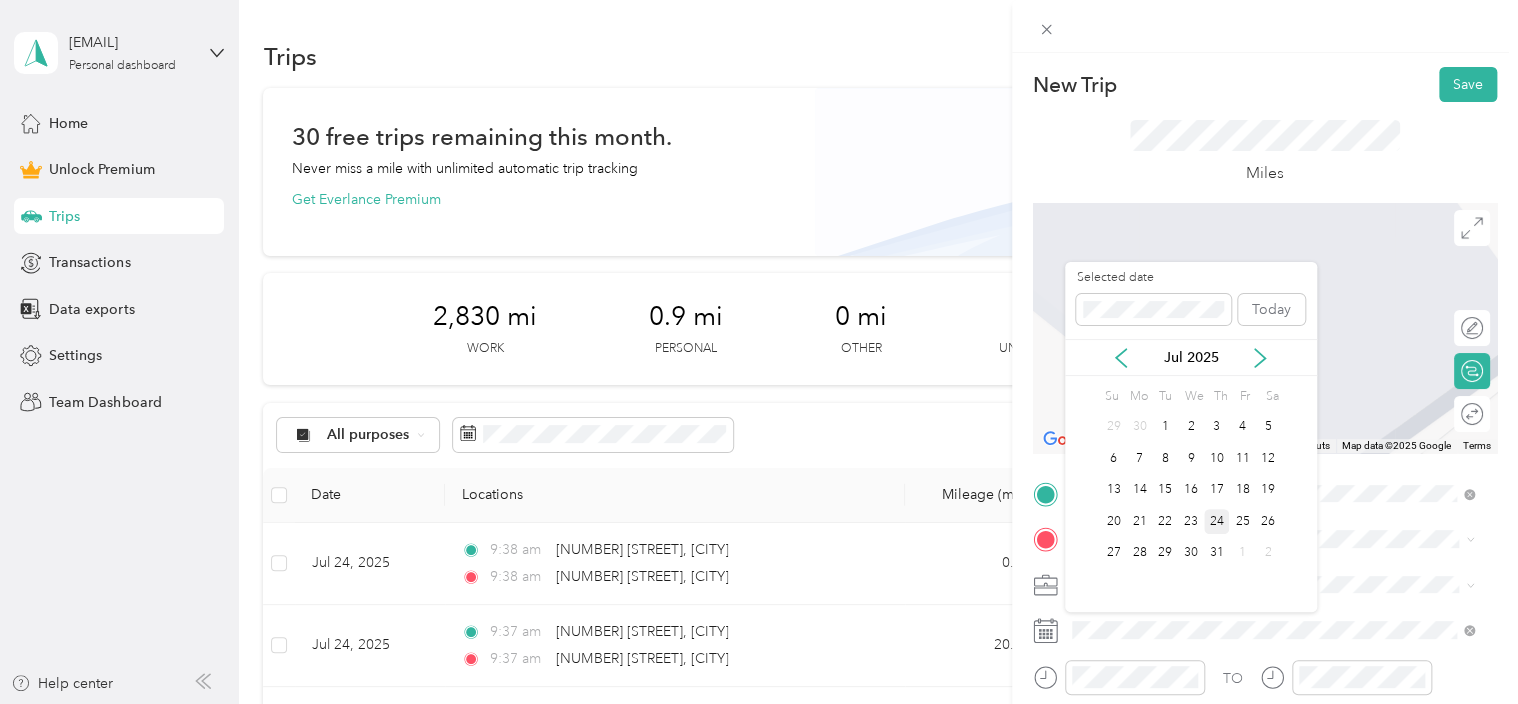 click on "24" at bounding box center (1217, 521) 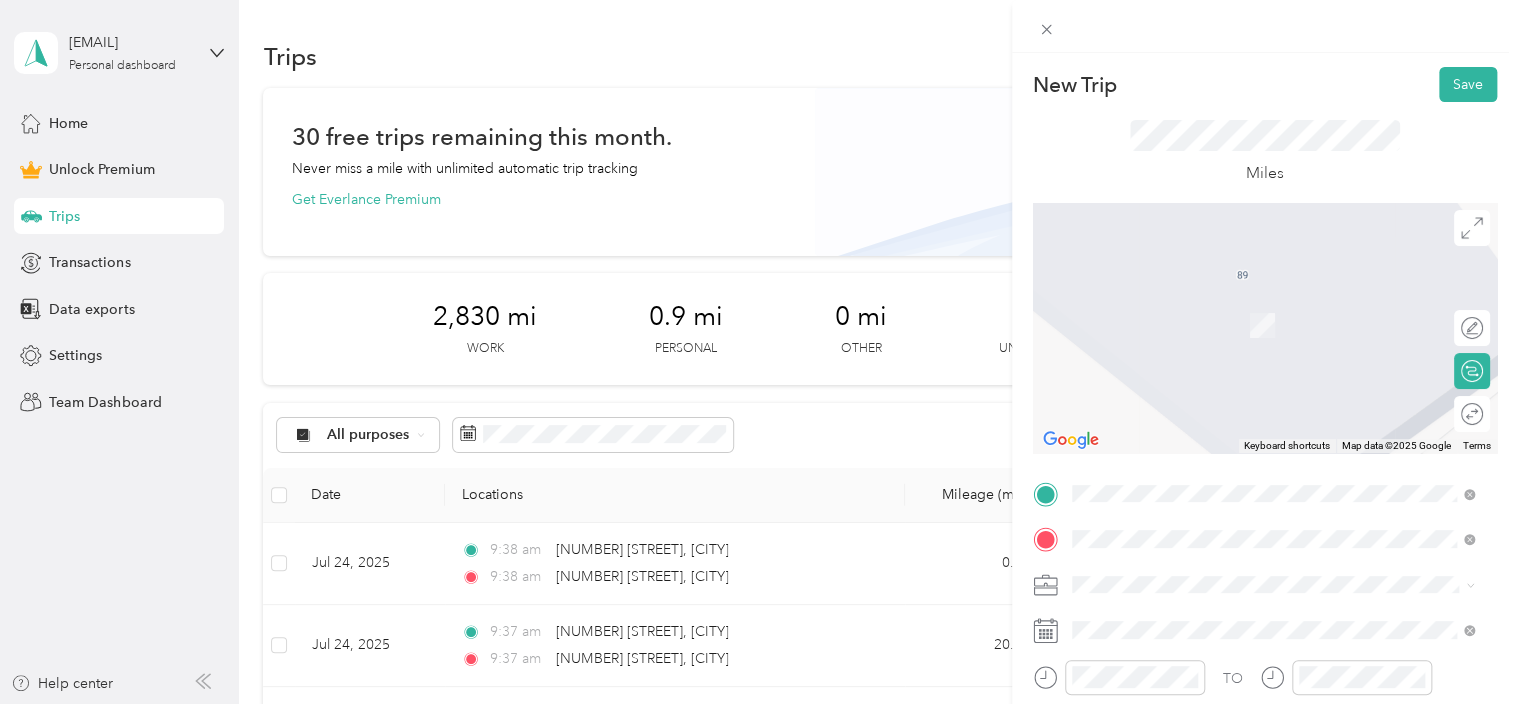 click on "[NUMBER] [STREET]
[CITY], [STATE] [POSTAL_CODE], [COUNTRY]" at bounding box center (1253, 325) 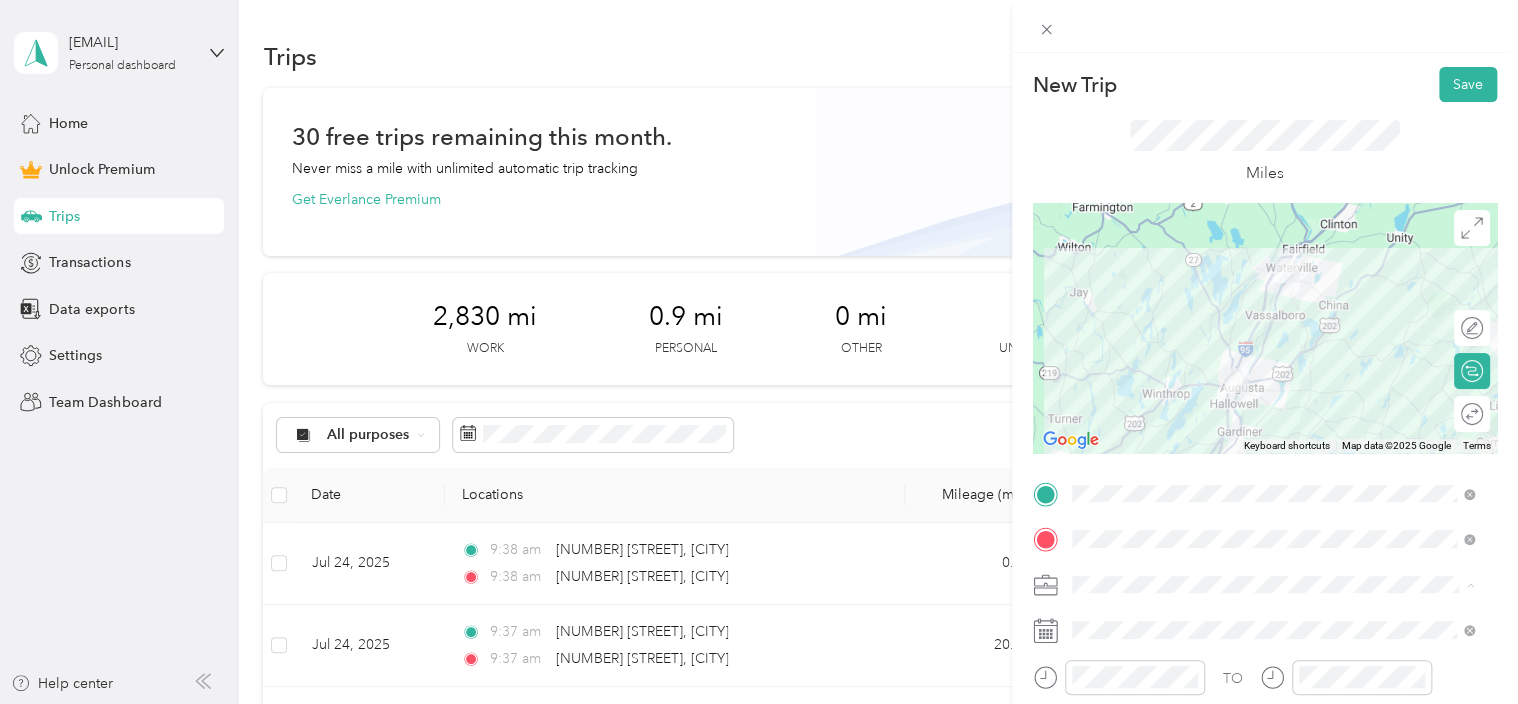 click on "Client Visits" at bounding box center [1273, 374] 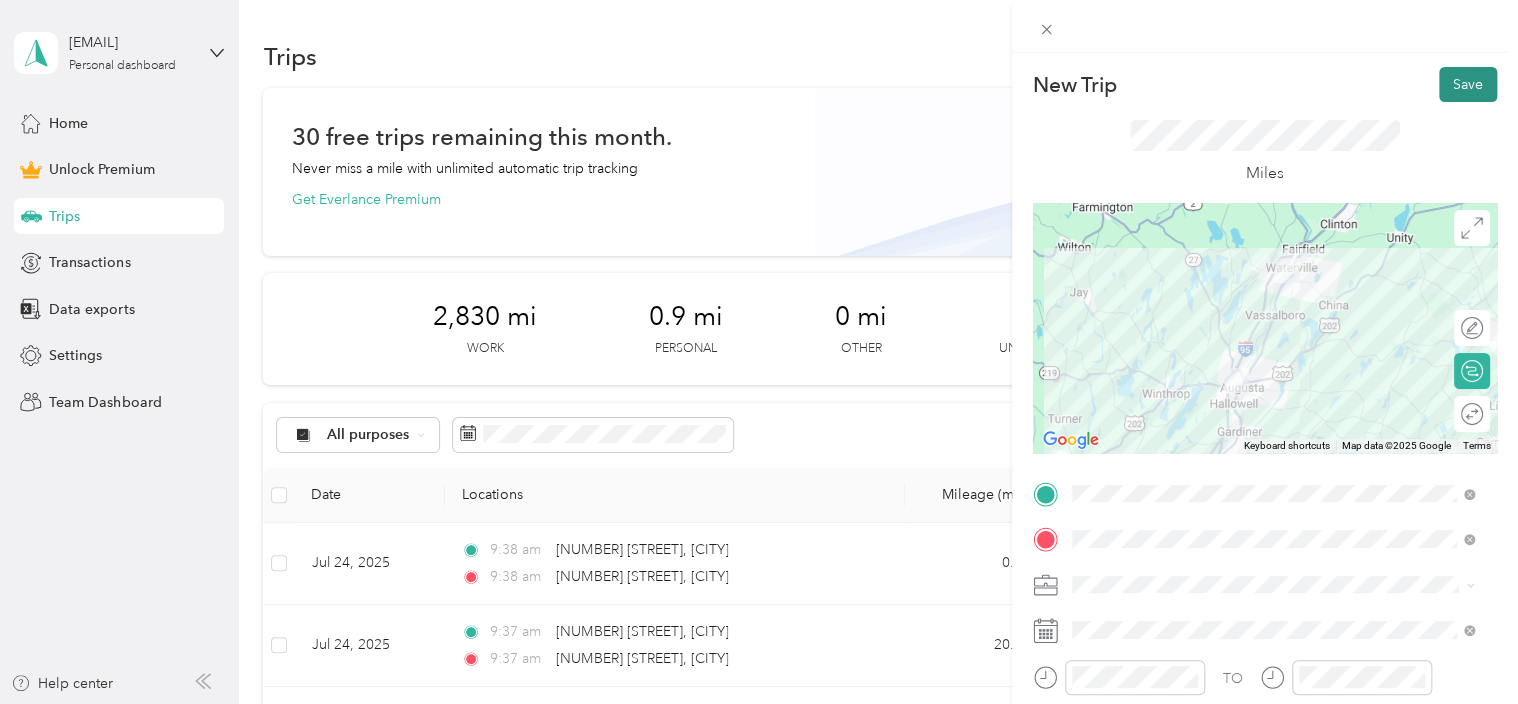 click on "Save" at bounding box center [1468, 84] 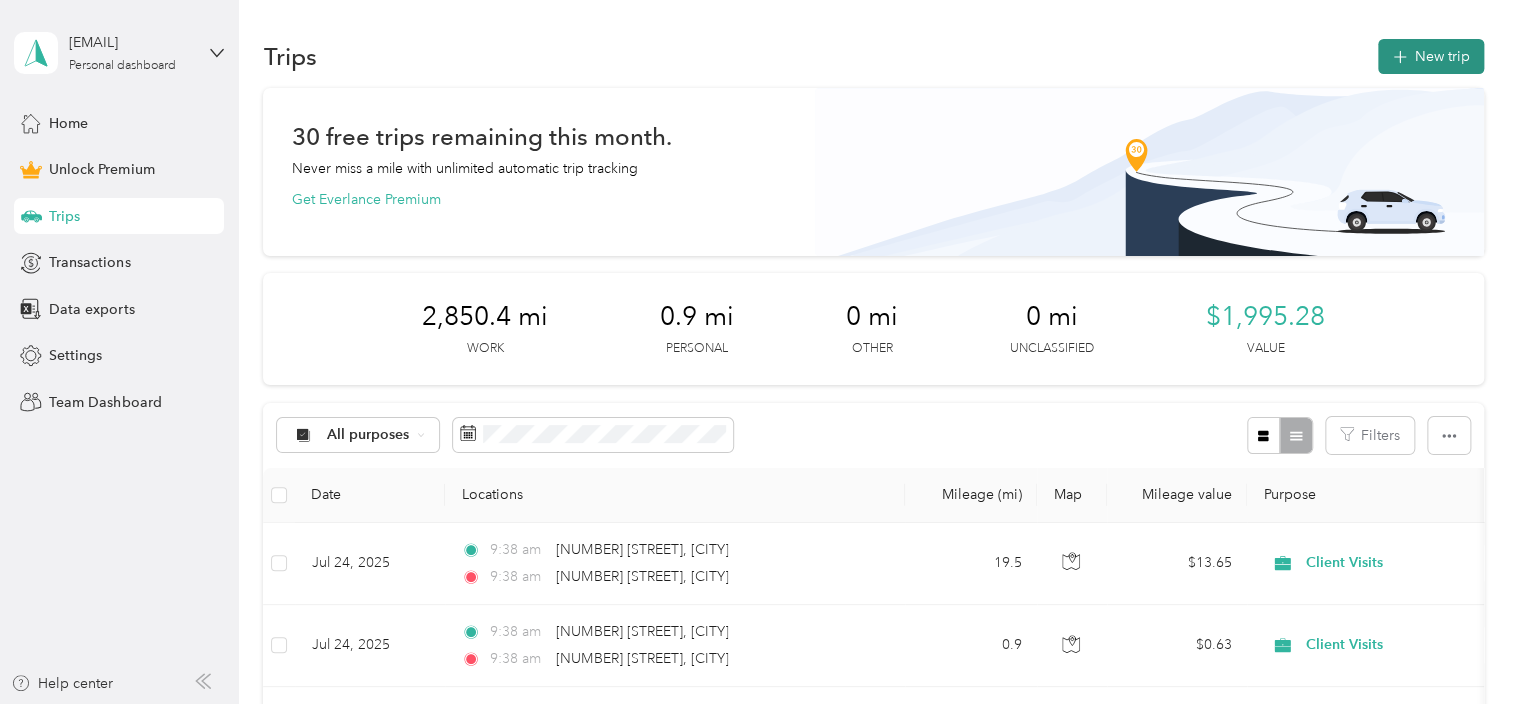 click on "New trip" at bounding box center [1431, 56] 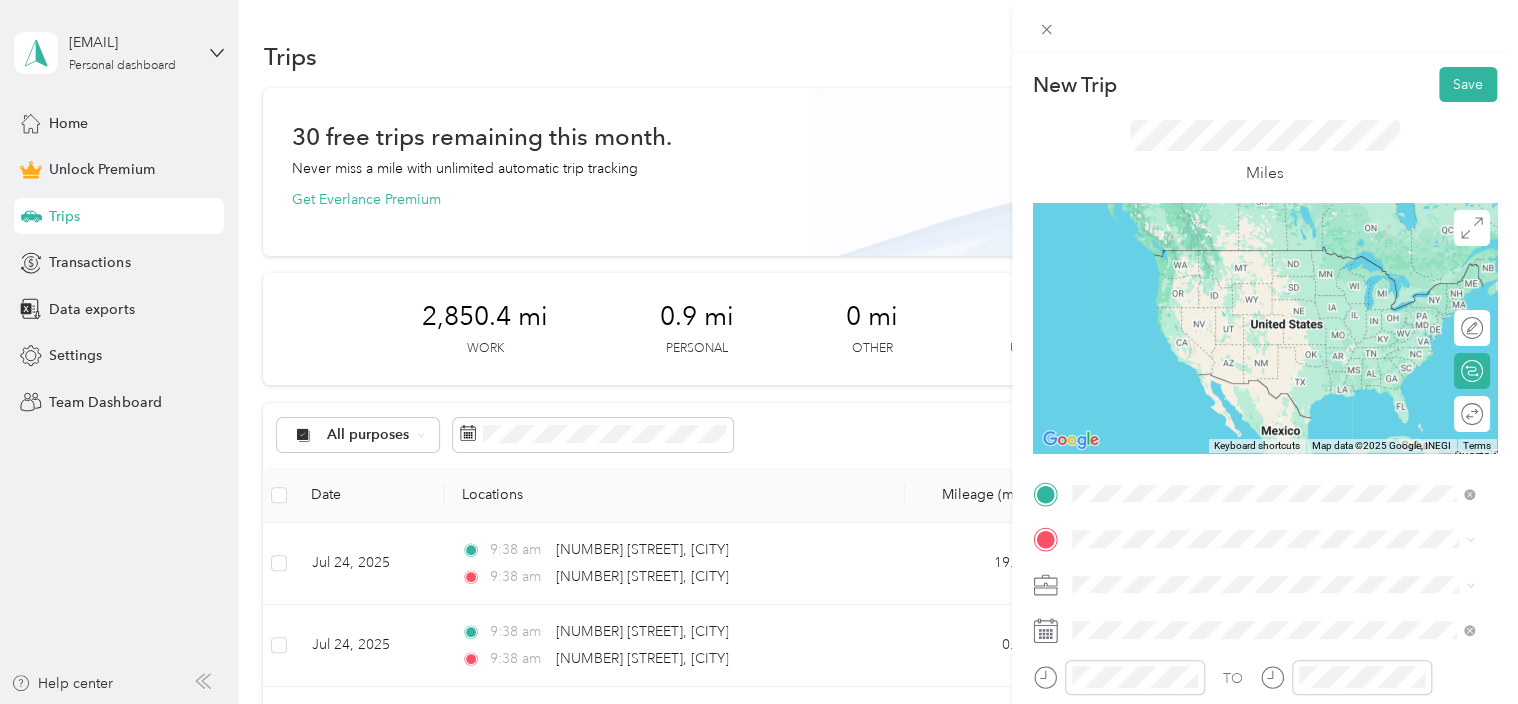 click on "[NUMBER] [STREET]
[CITY], [STATE] [POSTAL_CODE], [COUNTRY]" at bounding box center [1253, 258] 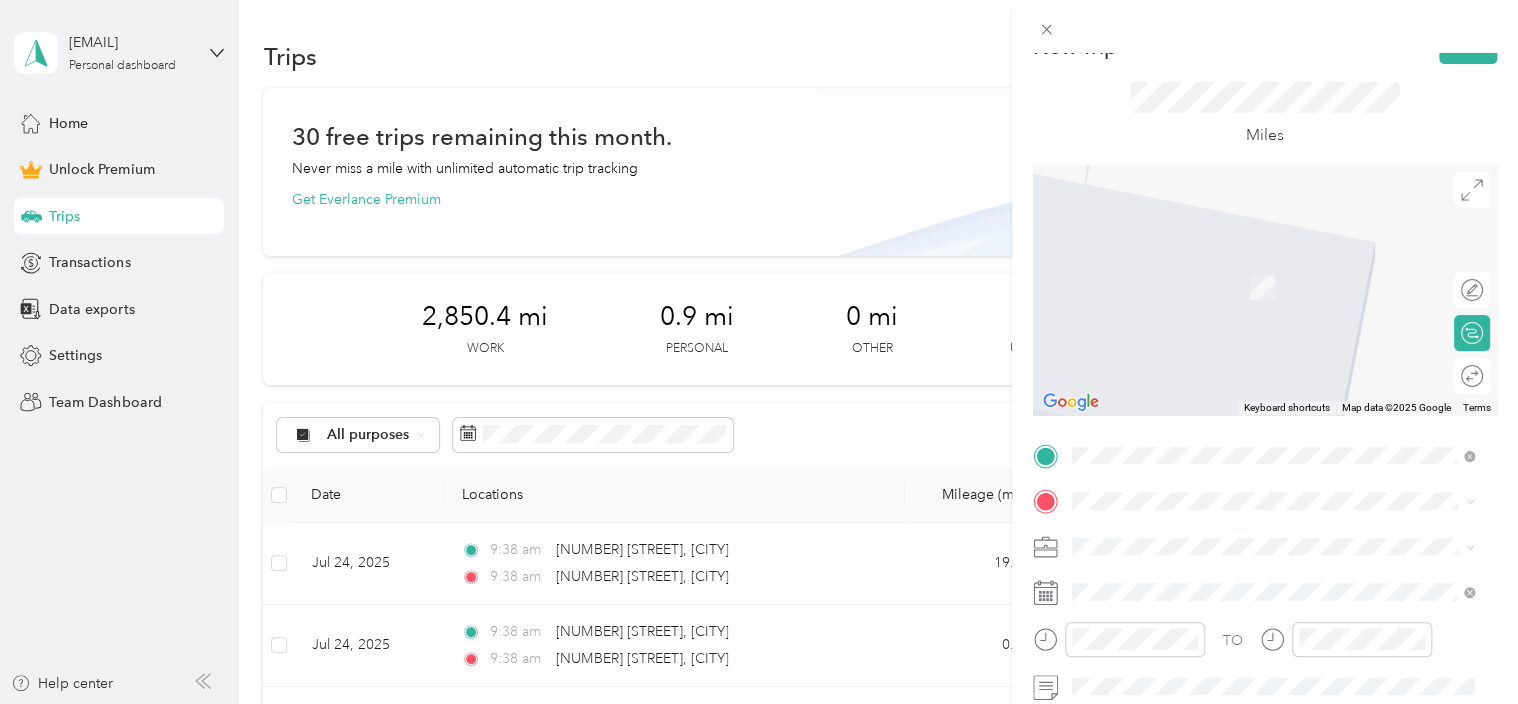 scroll, scrollTop: 39, scrollLeft: 0, axis: vertical 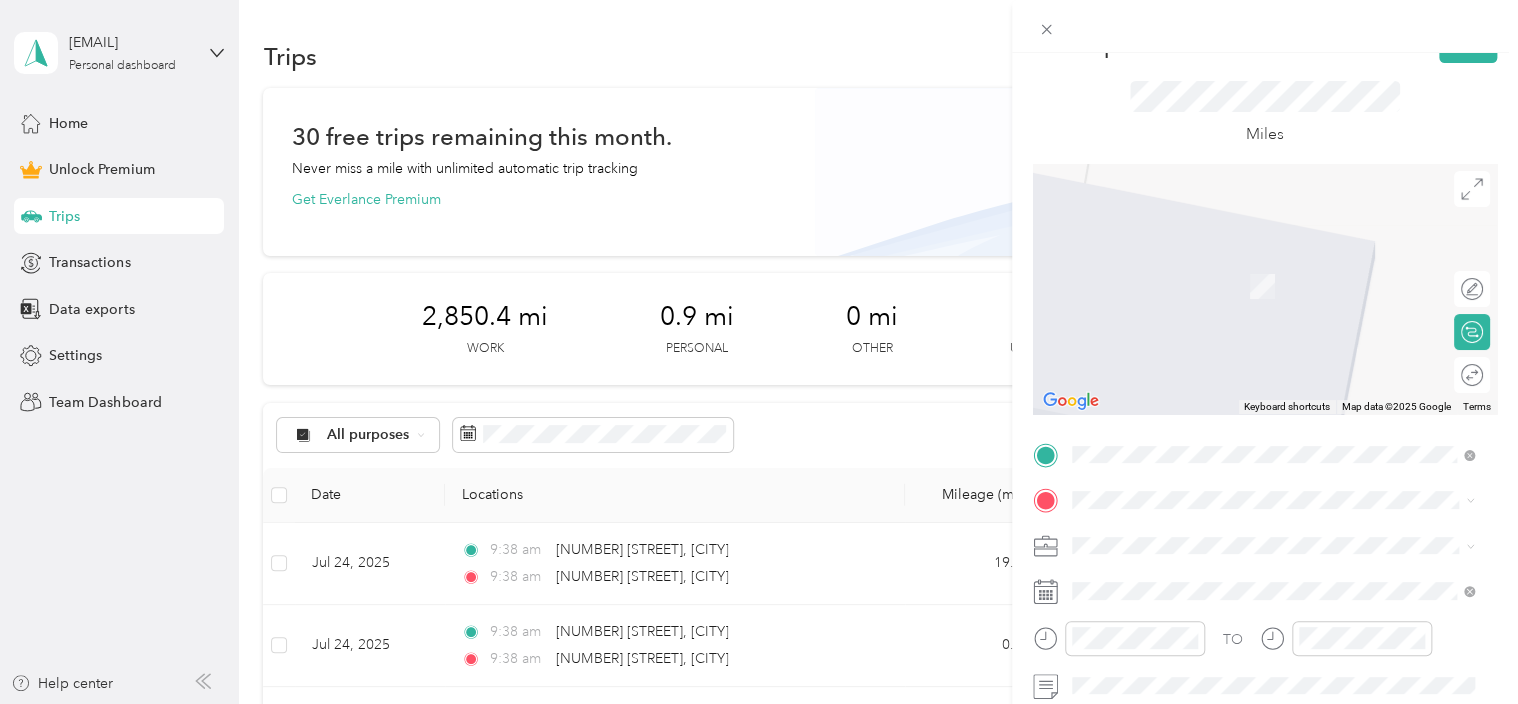 click on "Client Visits" at bounding box center [1114, 335] 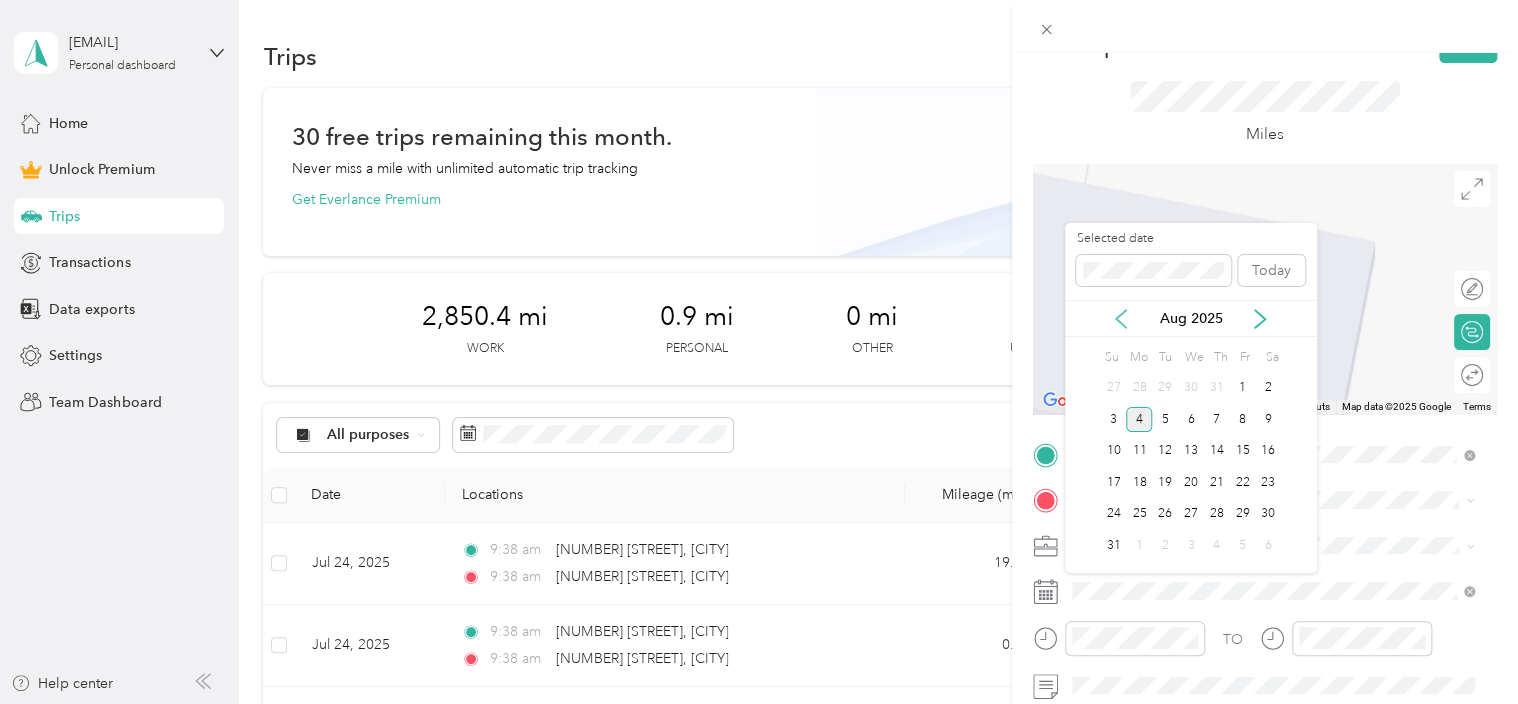 click 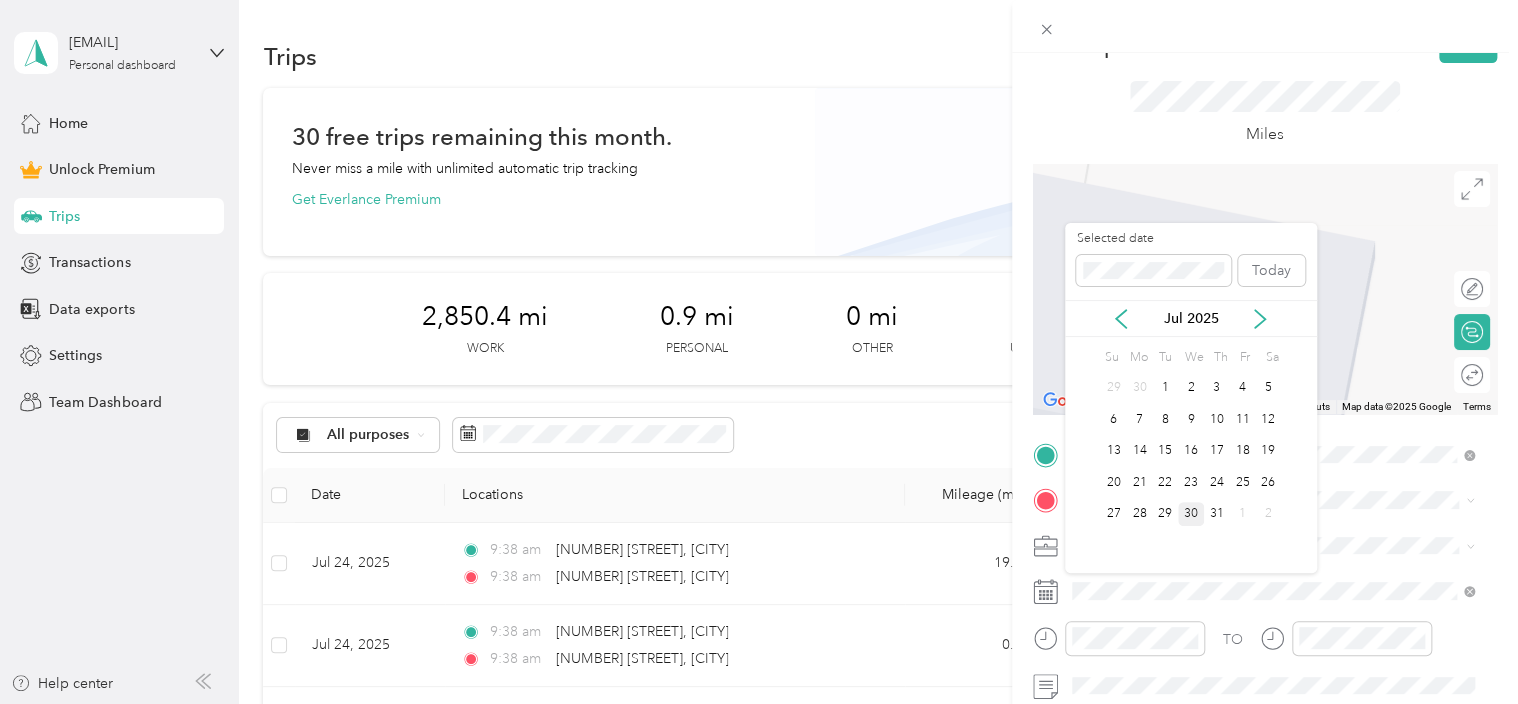 click on "30" at bounding box center [1191, 514] 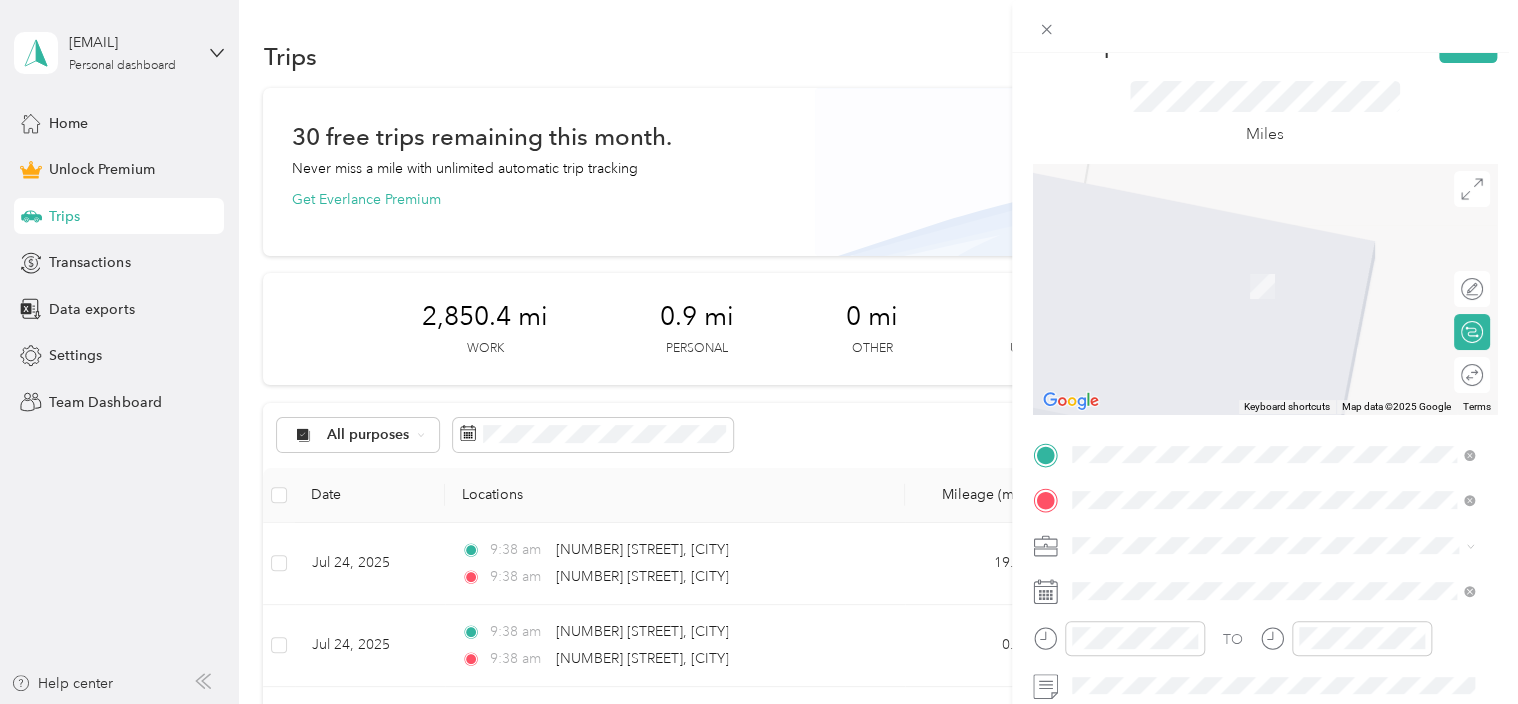 click on "[NUMBER] [STREET]
[CITY], [STATE] [ZIP], [COUNTRY]" at bounding box center [1213, 286] 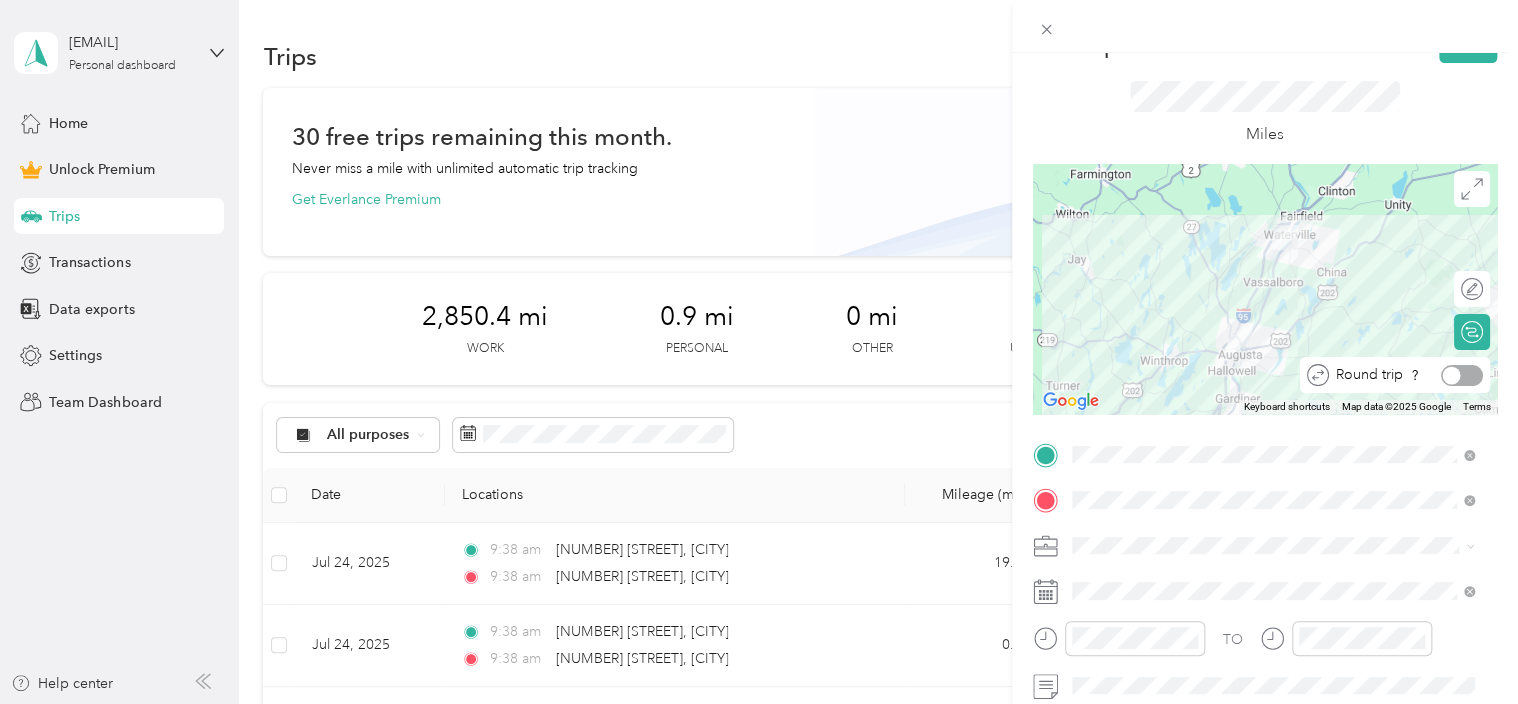 click at bounding box center [1462, 375] 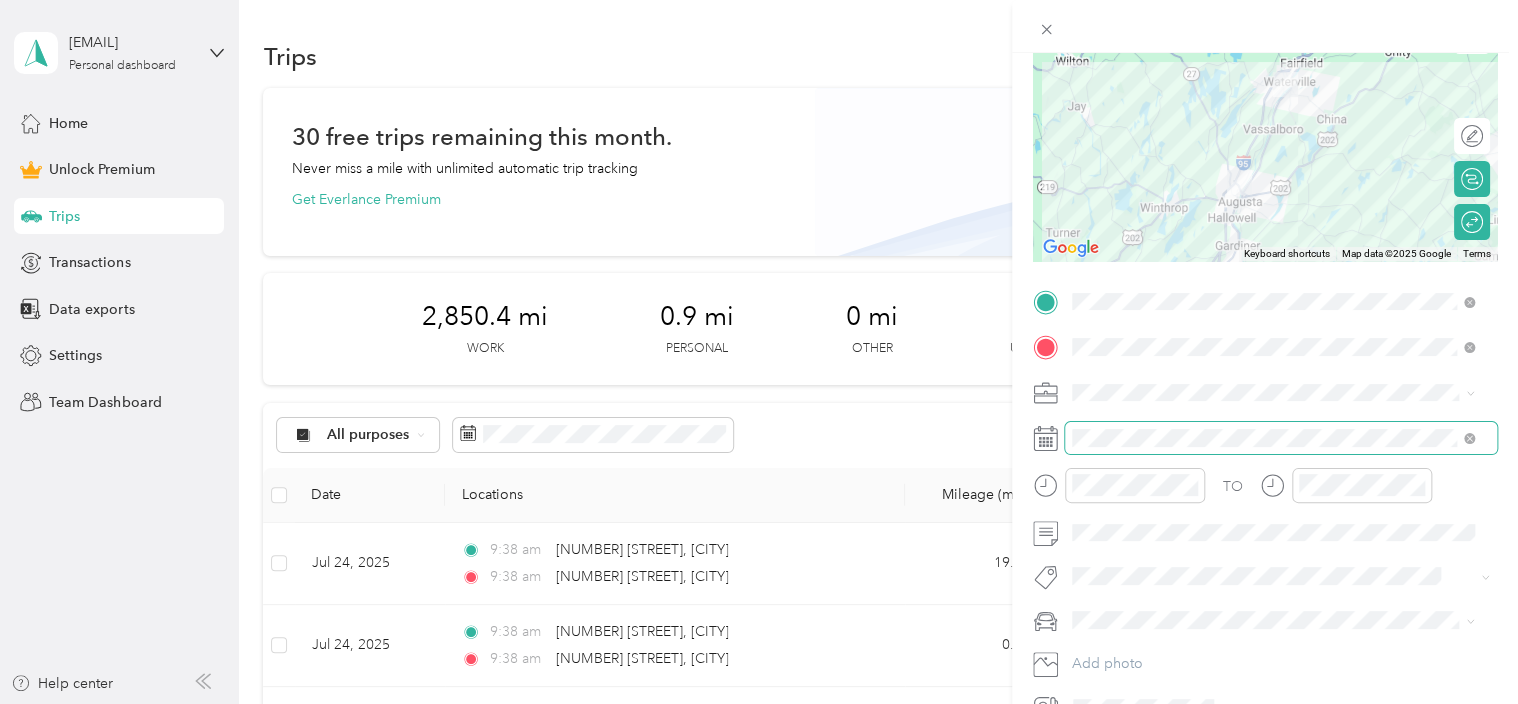 scroll, scrollTop: 0, scrollLeft: 0, axis: both 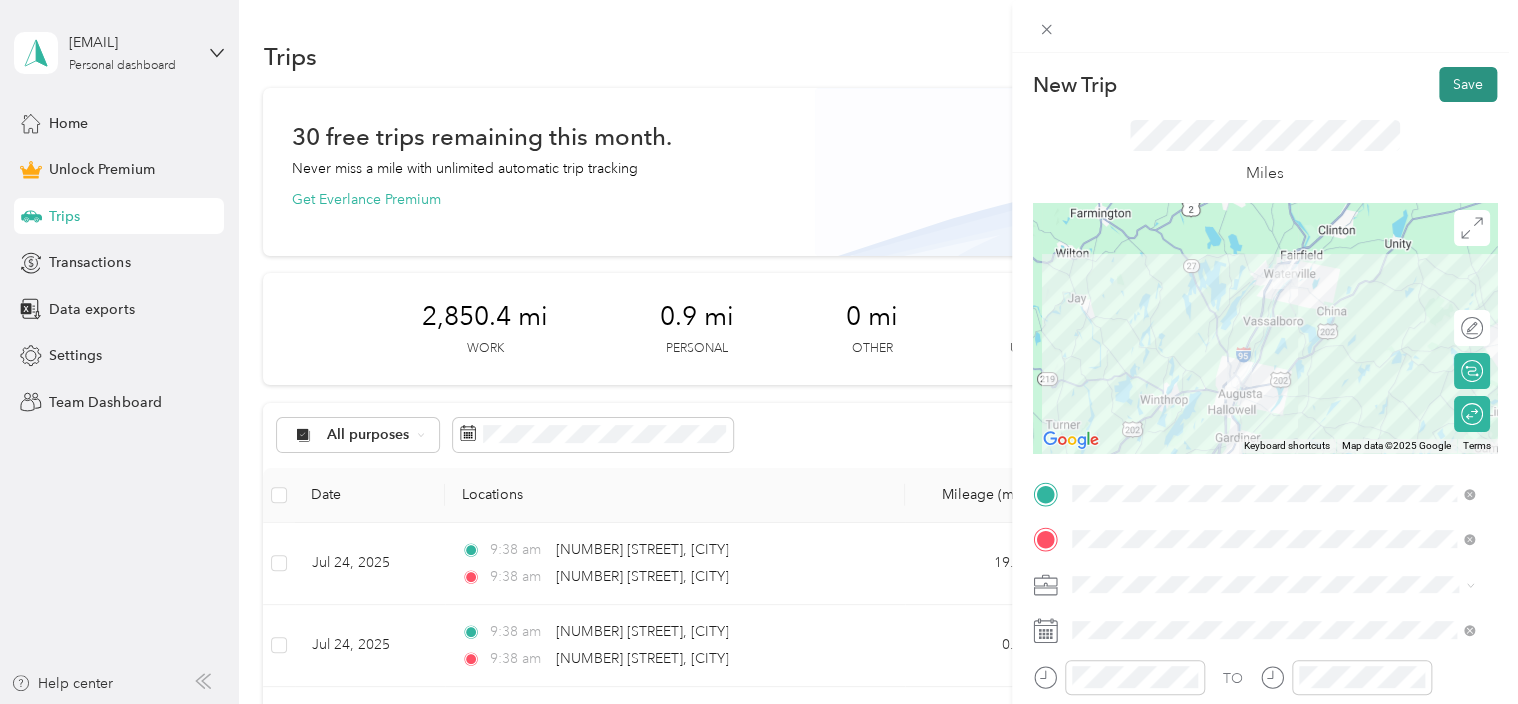 click on "Save" at bounding box center [1468, 84] 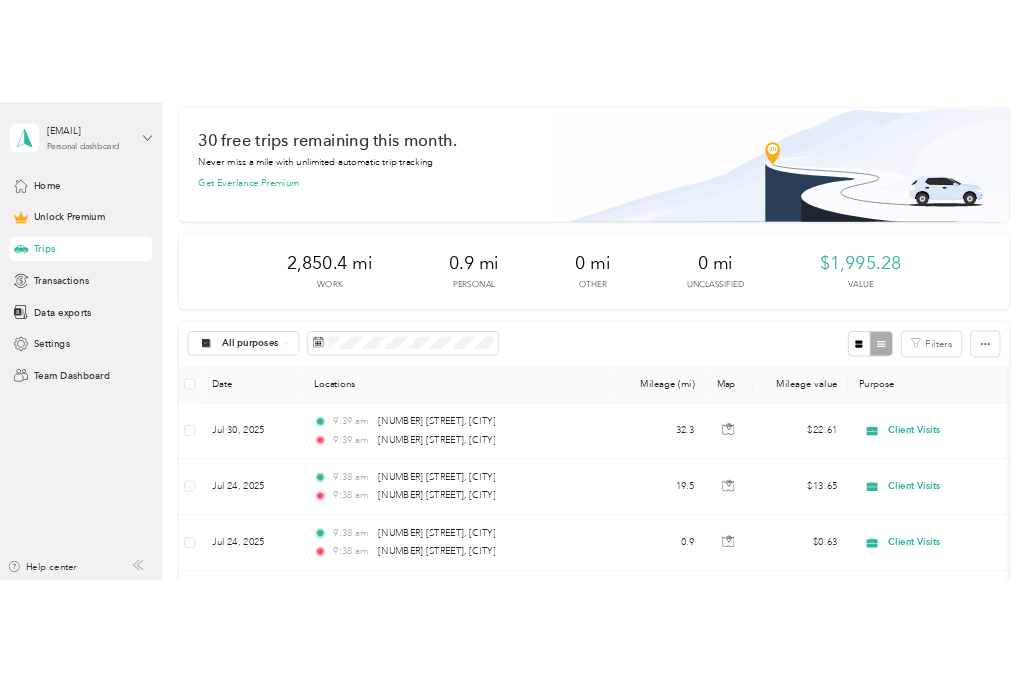scroll, scrollTop: 0, scrollLeft: 0, axis: both 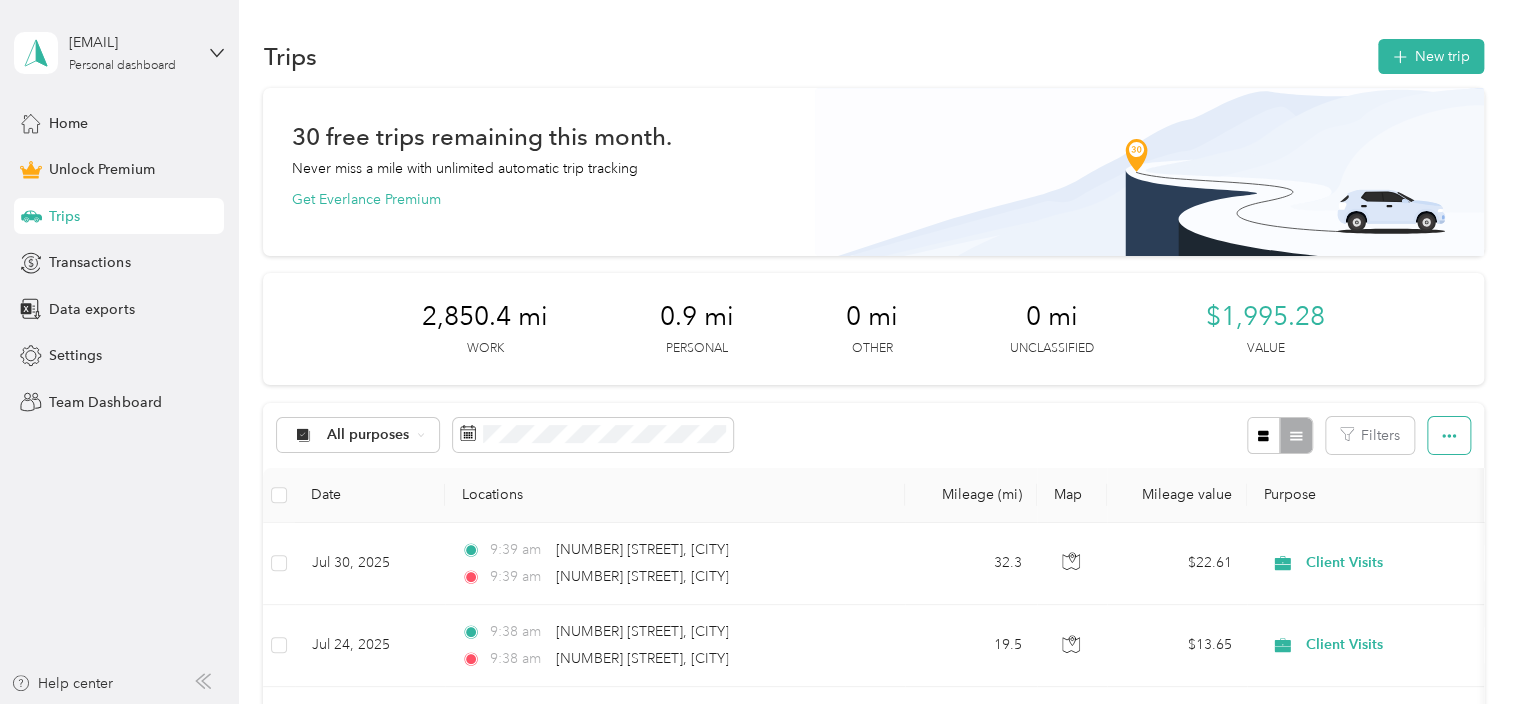click at bounding box center [1449, 435] 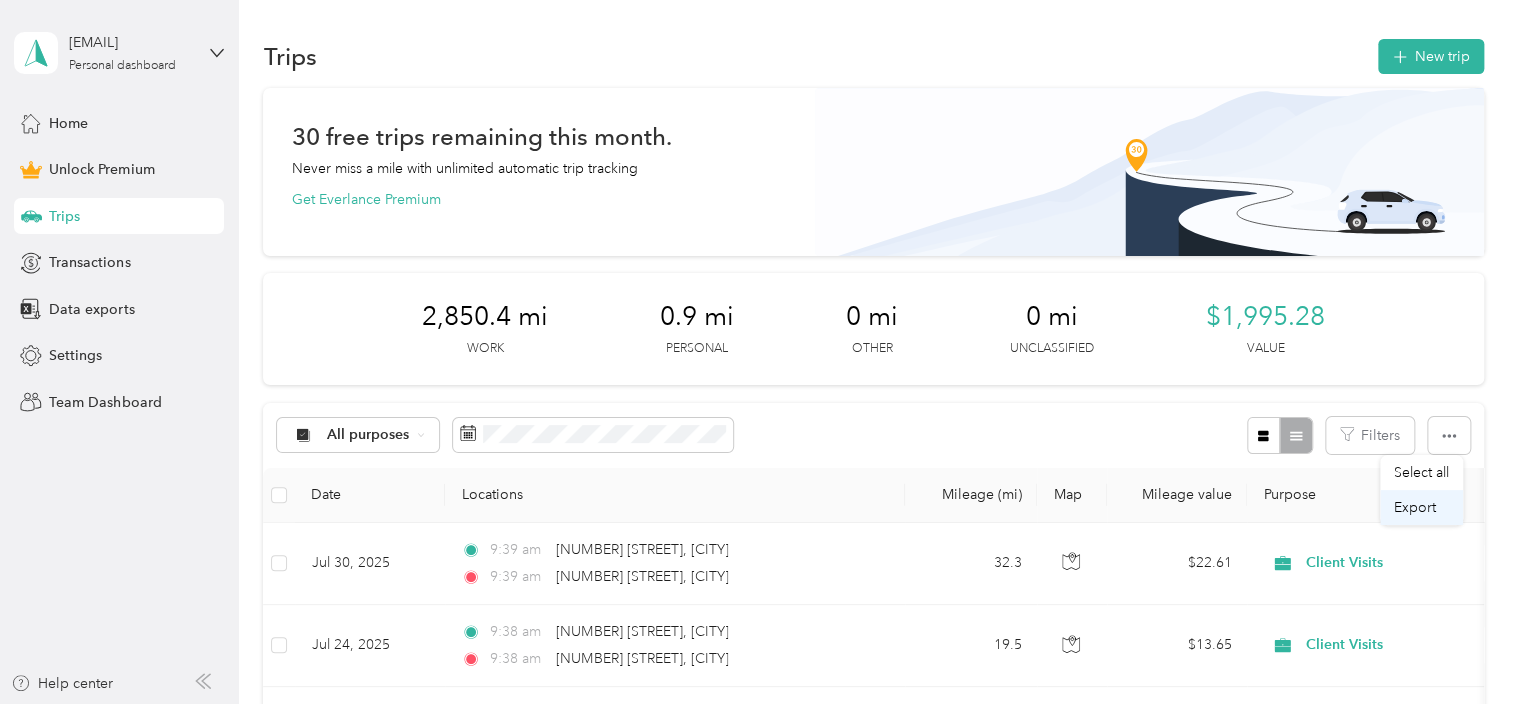 click on "Export" at bounding box center [1421, 507] 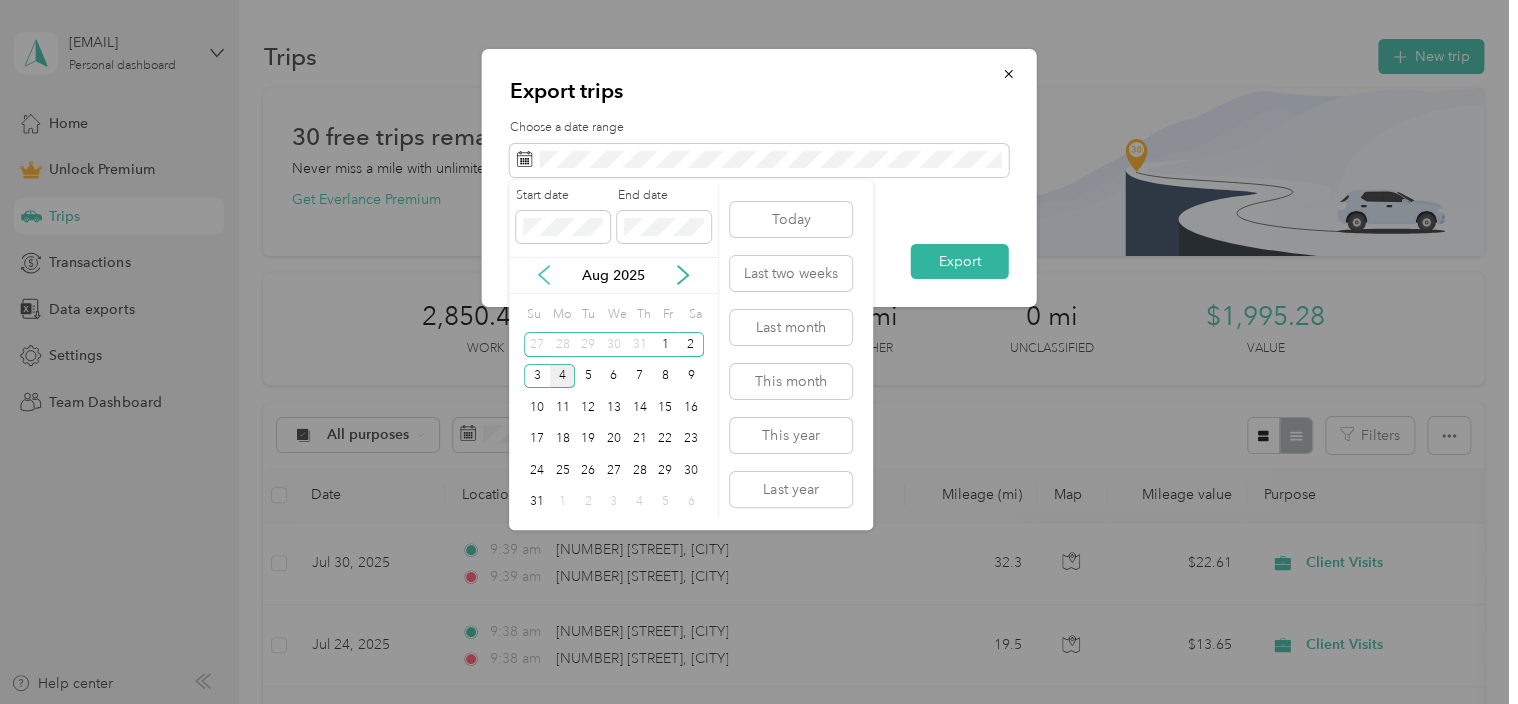 click 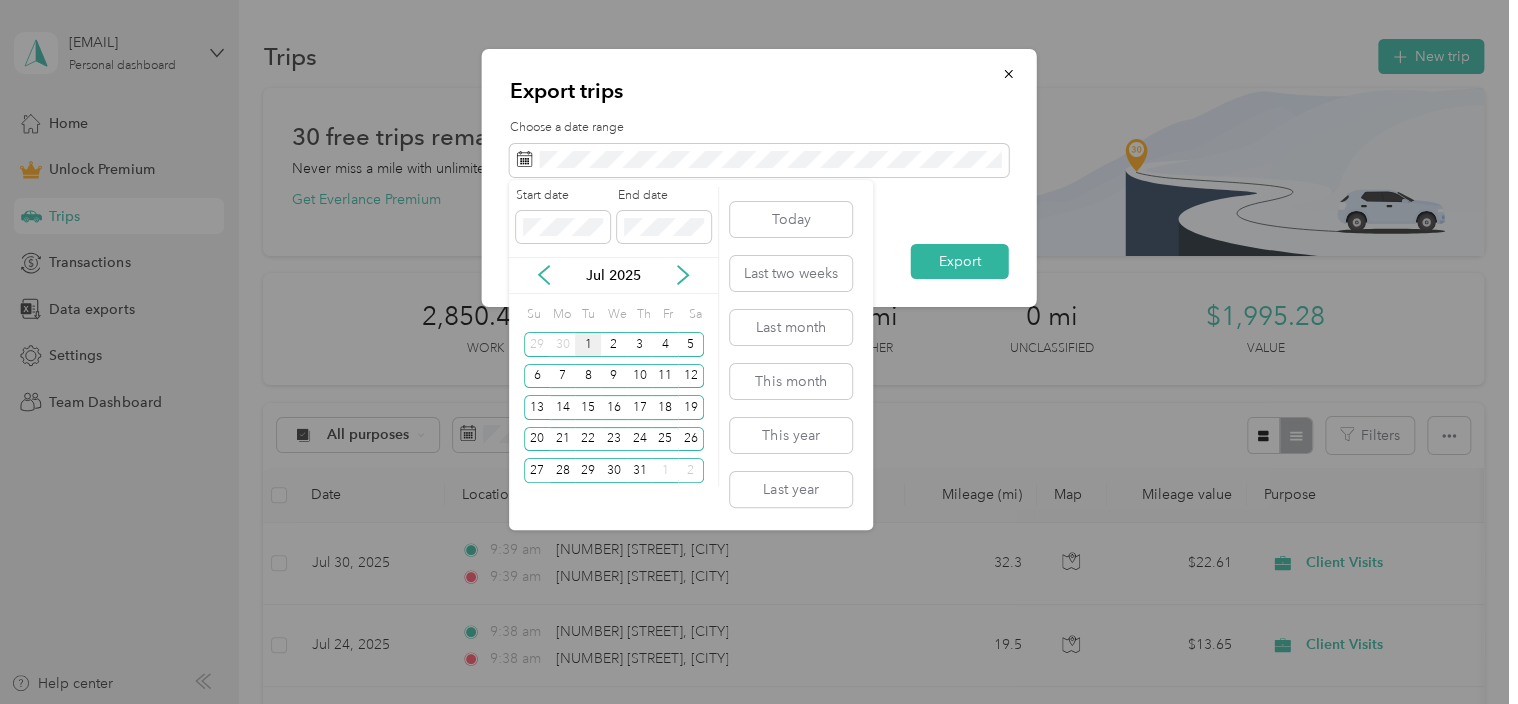 click on "1" at bounding box center [588, 344] 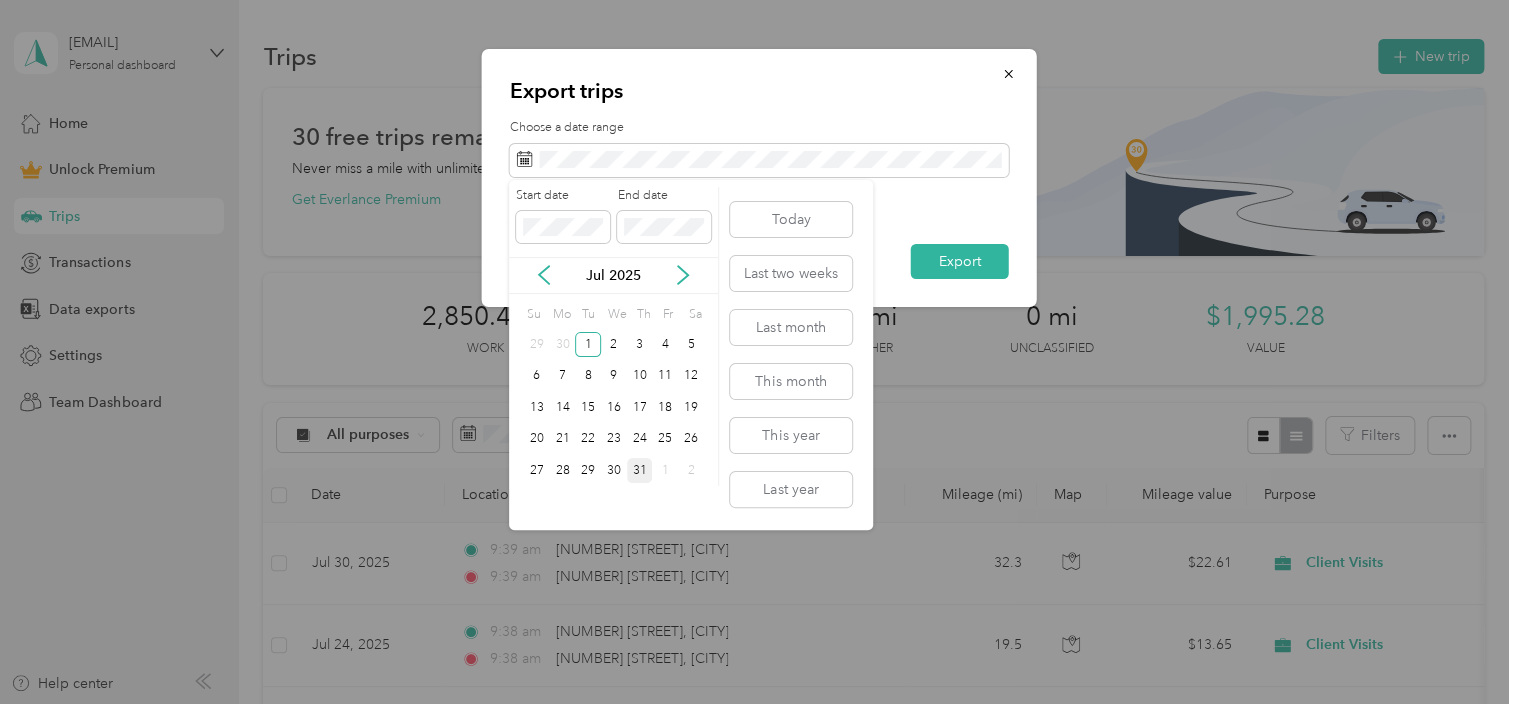 click on "31" at bounding box center [640, 470] 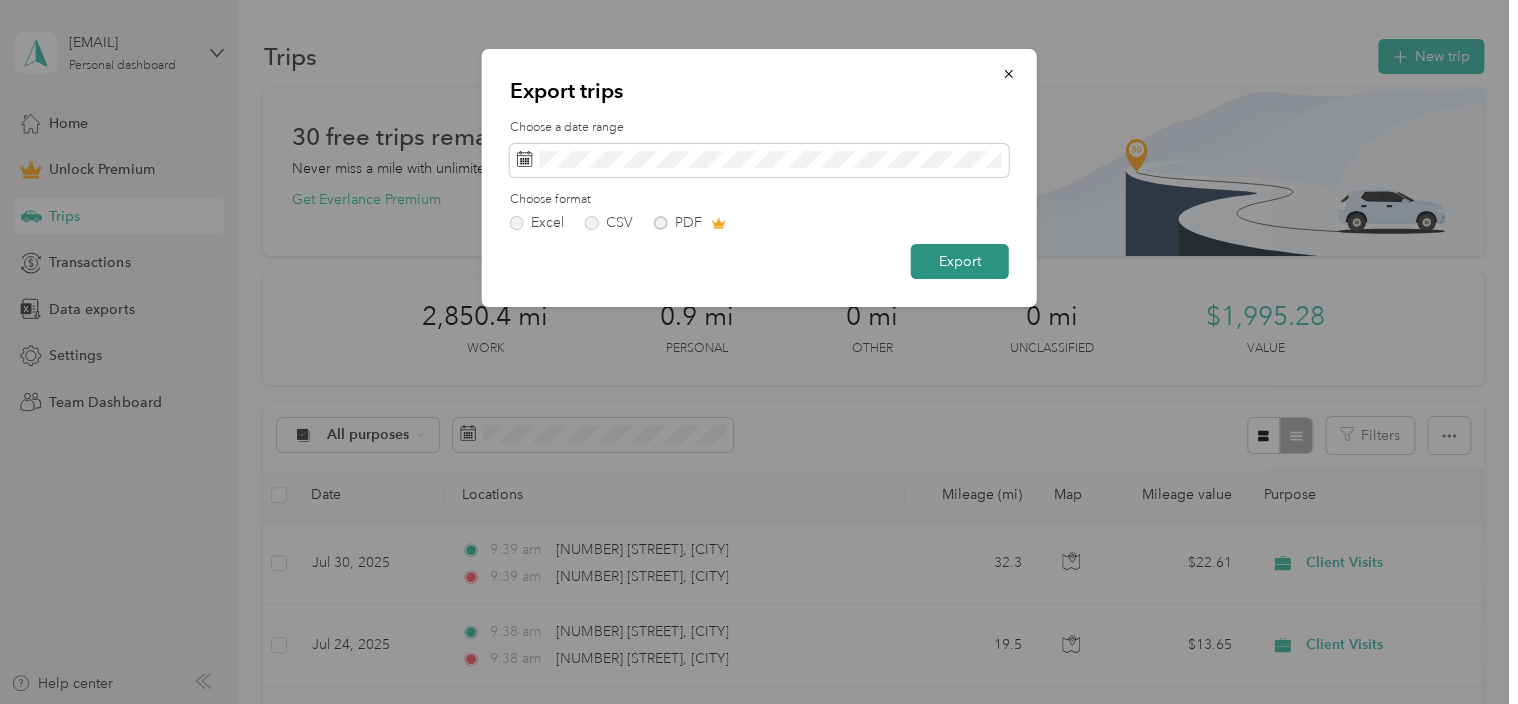 click on "Export" at bounding box center (960, 261) 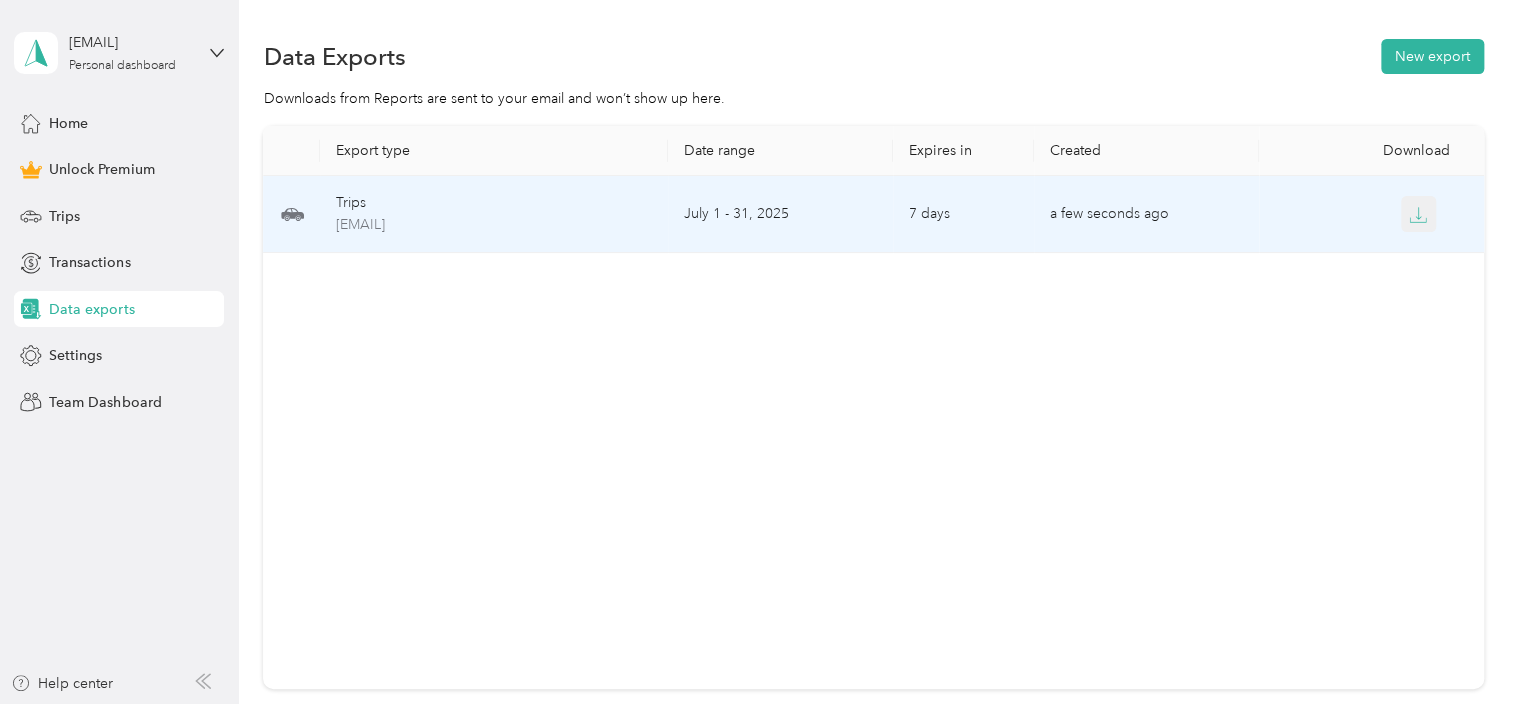 click at bounding box center [1419, 214] 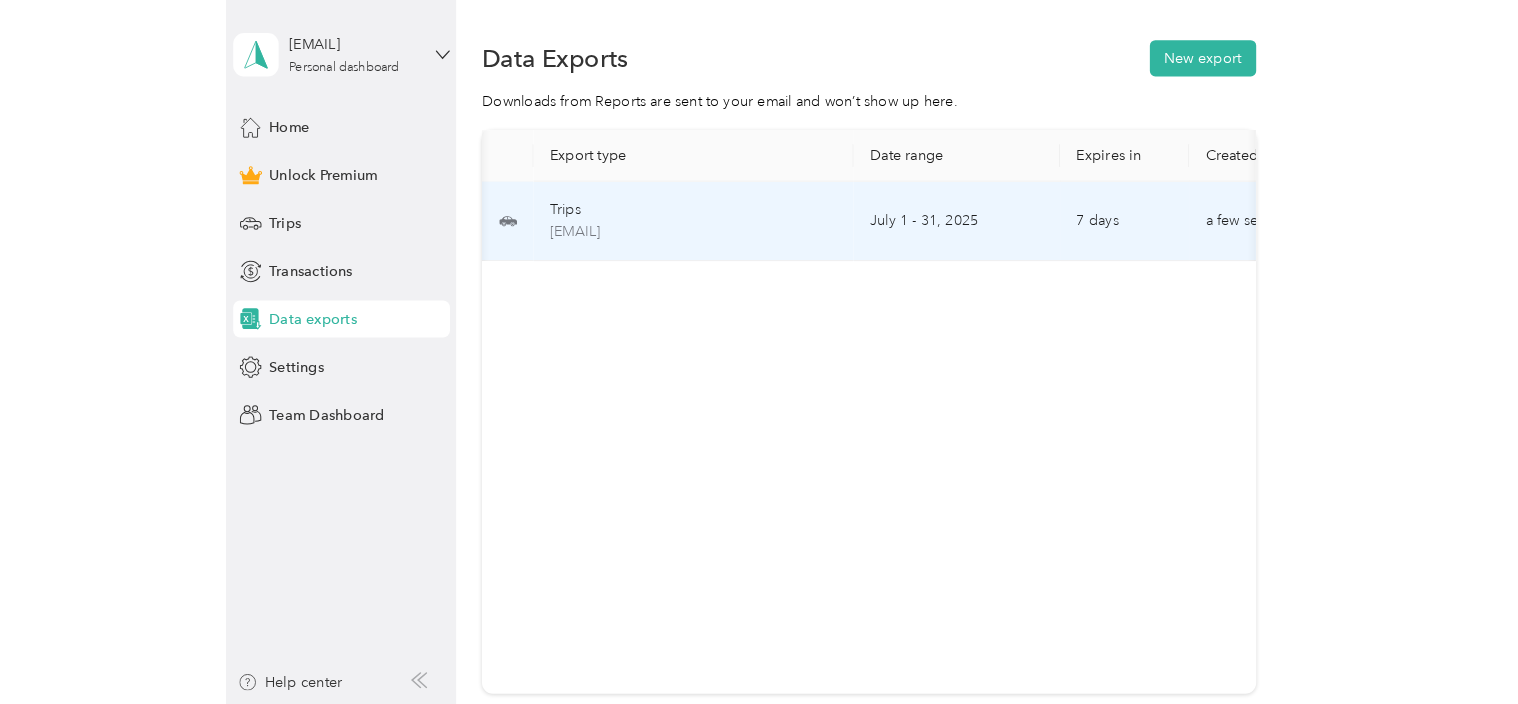 scroll, scrollTop: 0, scrollLeft: 340, axis: horizontal 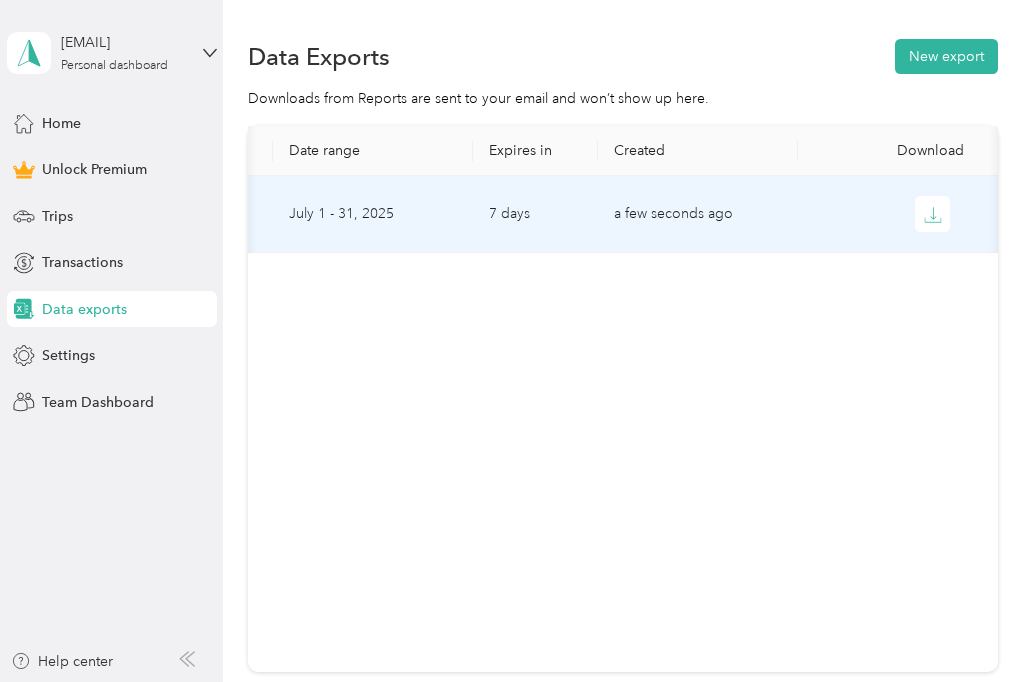 click 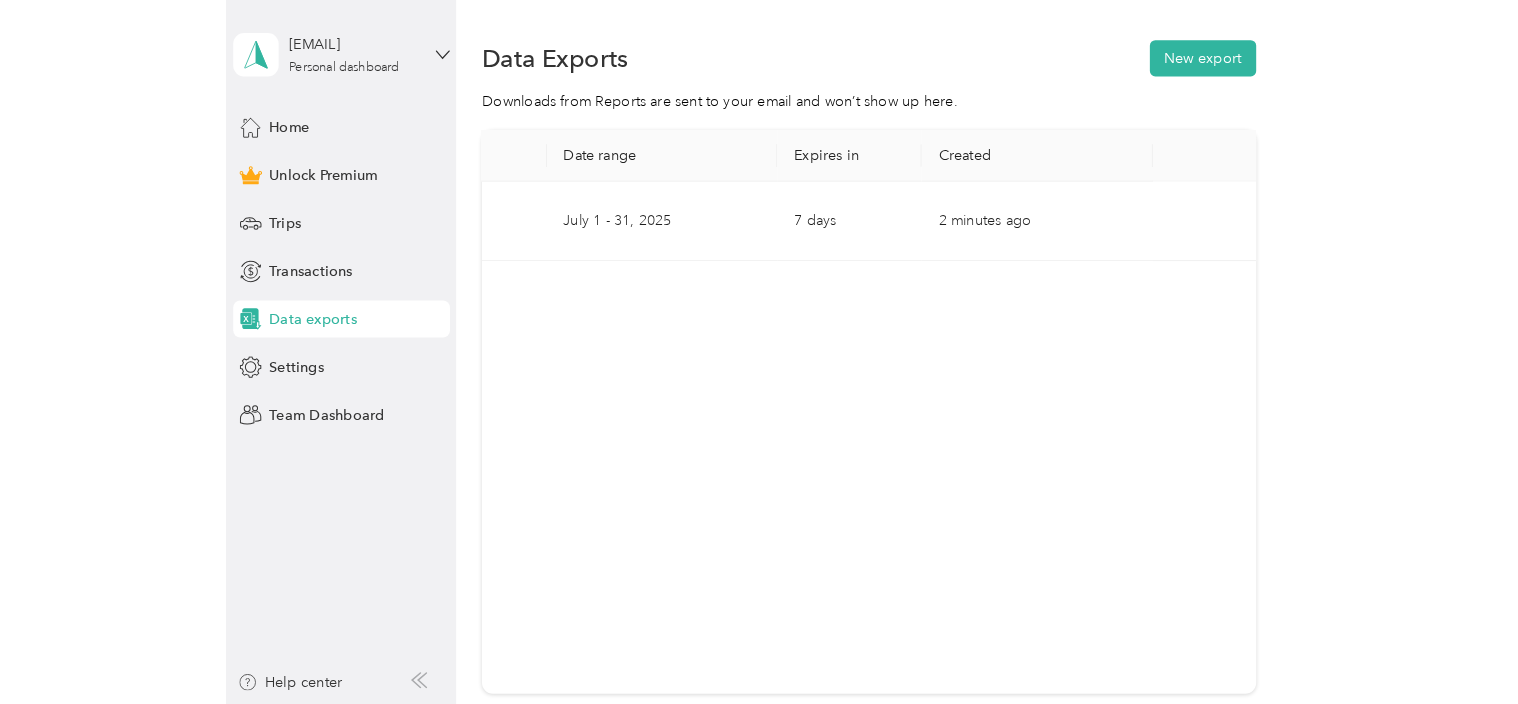 scroll, scrollTop: 0, scrollLeft: 0, axis: both 